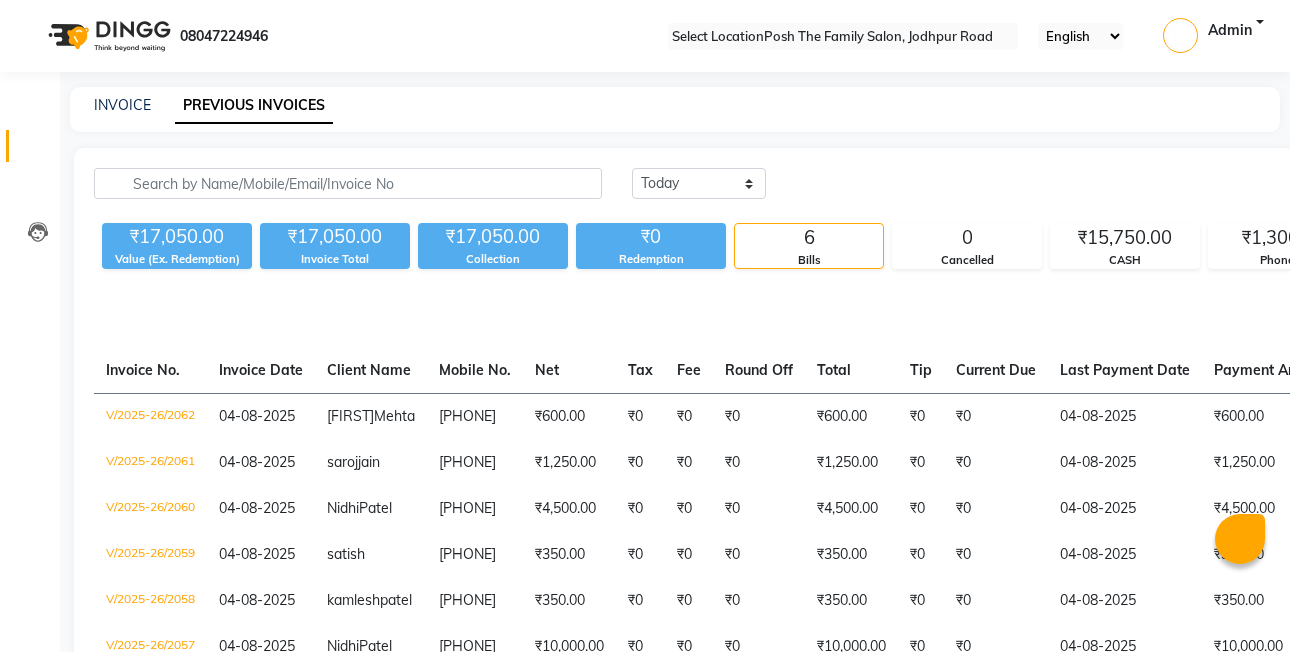 scroll, scrollTop: 0, scrollLeft: 0, axis: both 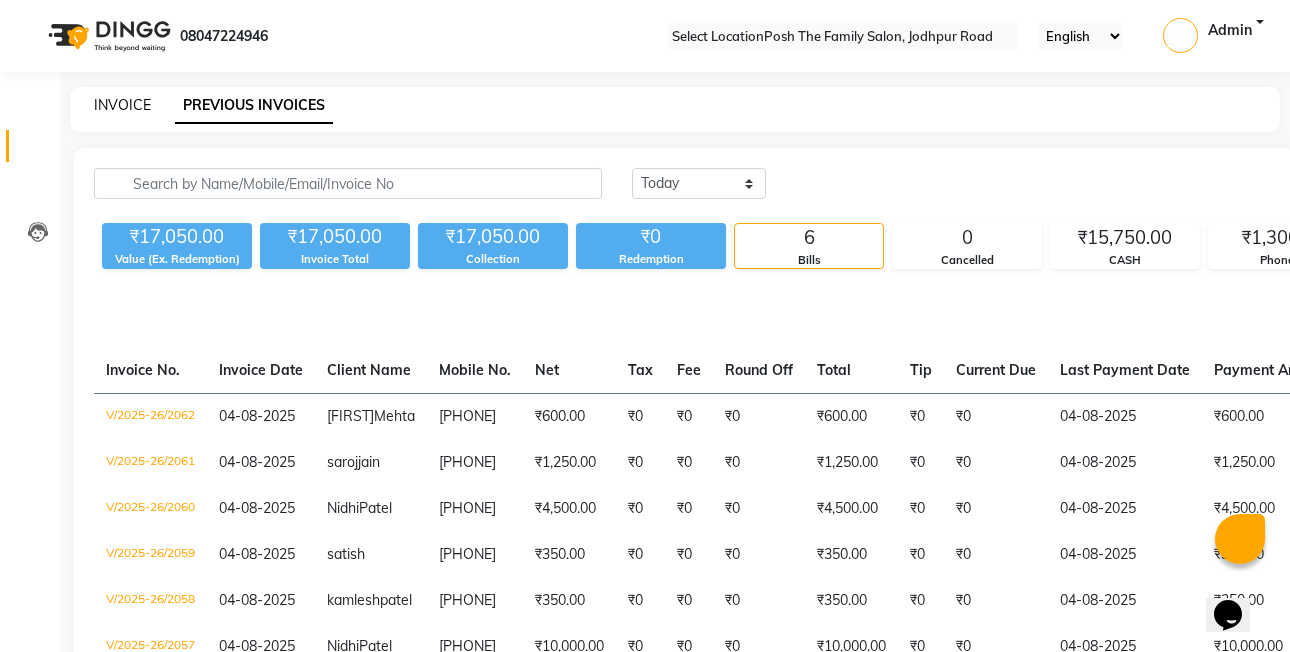 click on "INVOICE" 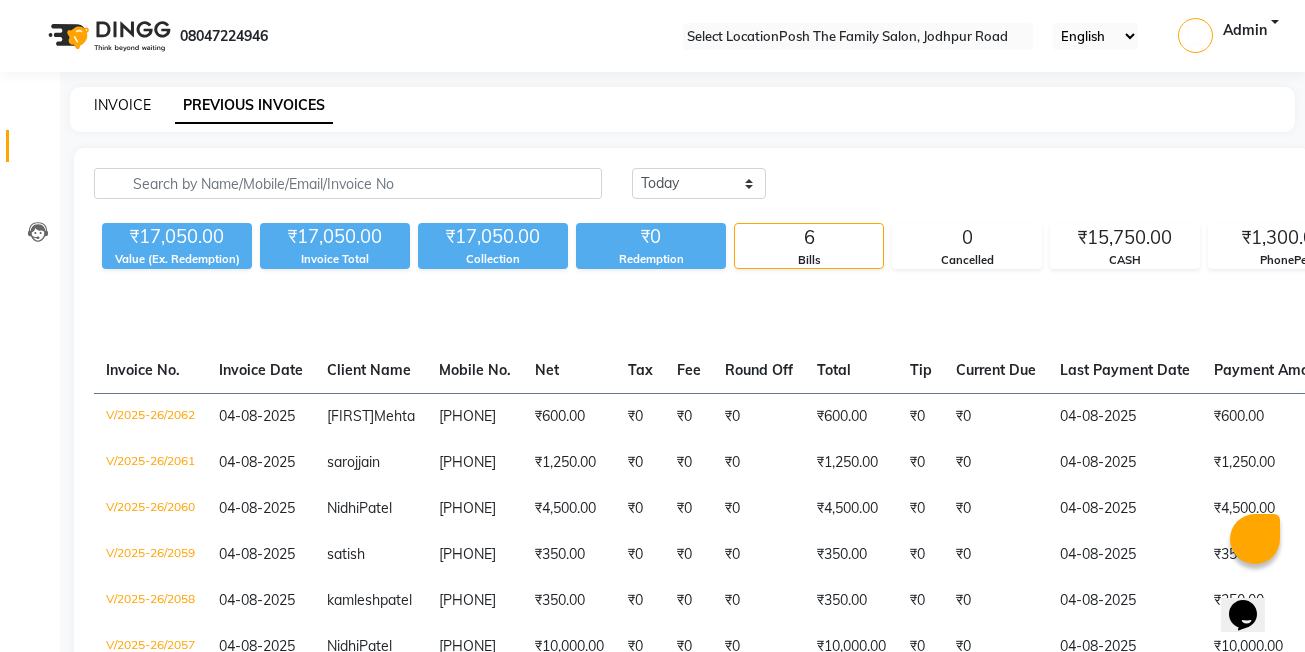 select on "6199" 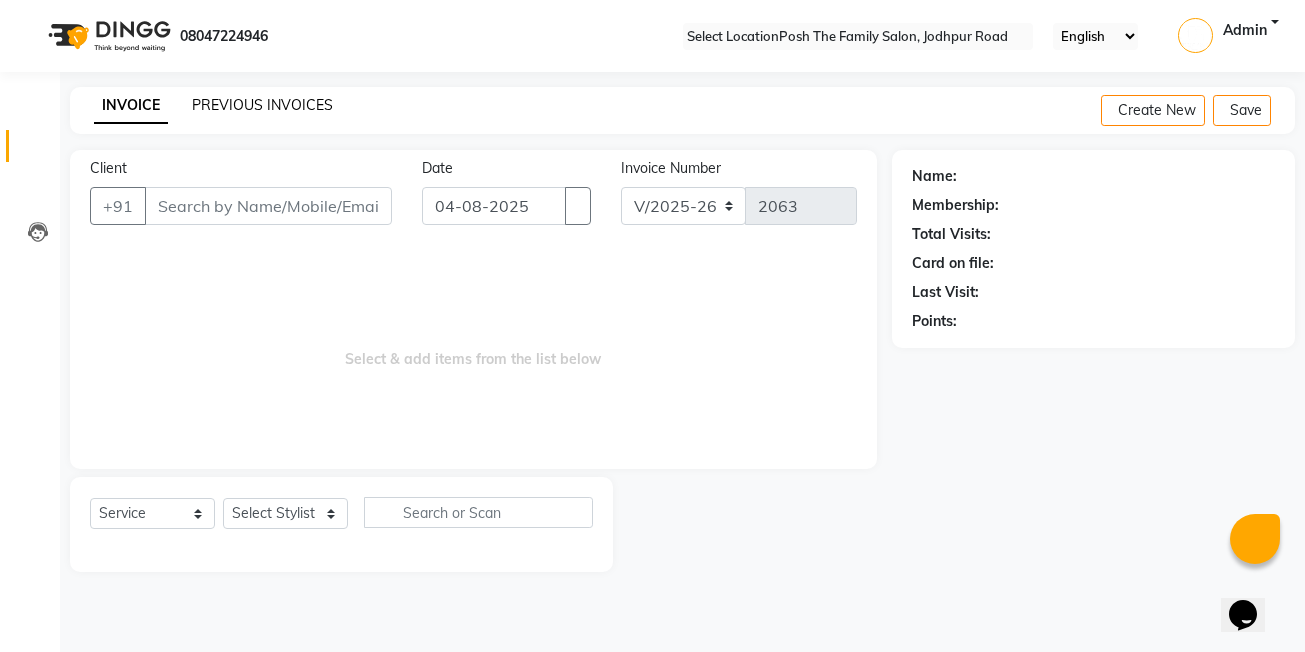 click on "PREVIOUS INVOICES" 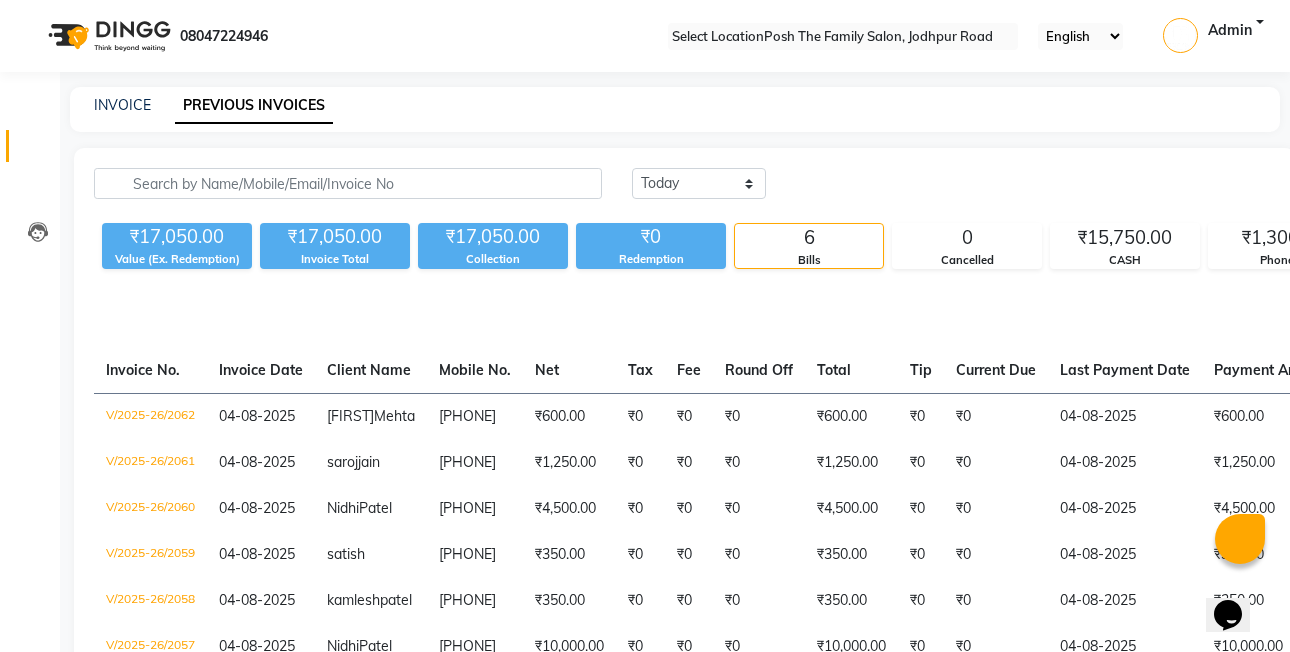 click on "INVOICE PREVIOUS INVOICES" 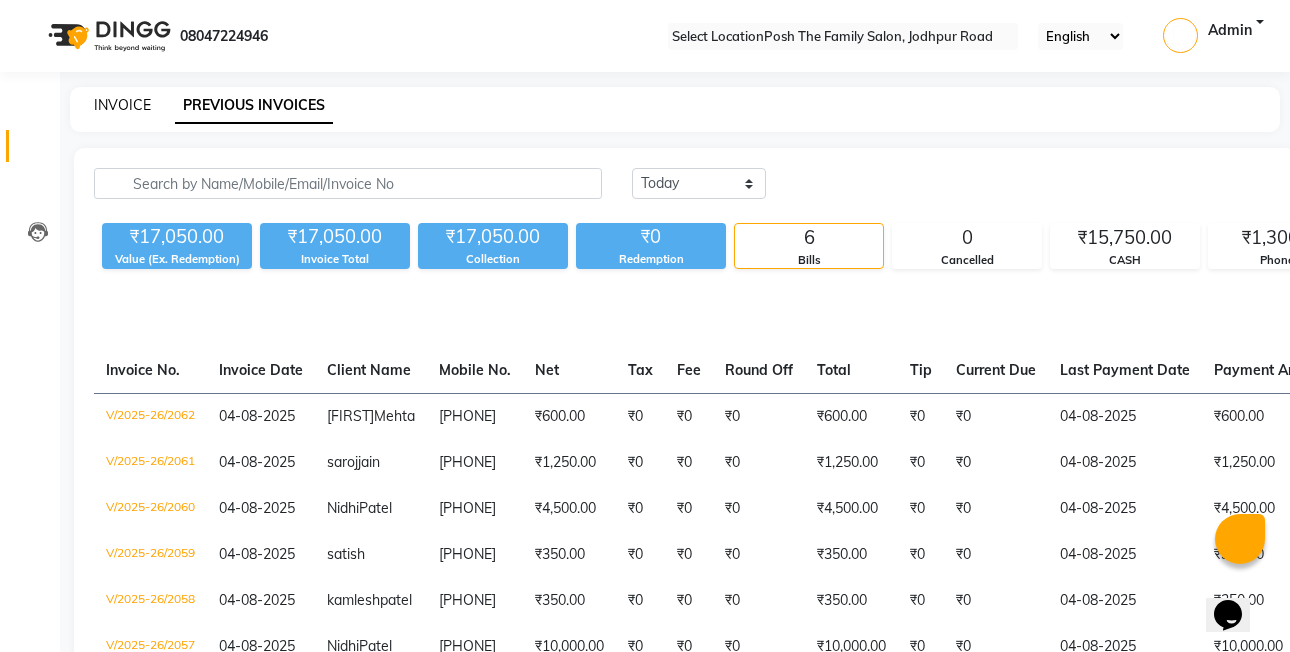 click on "INVOICE" 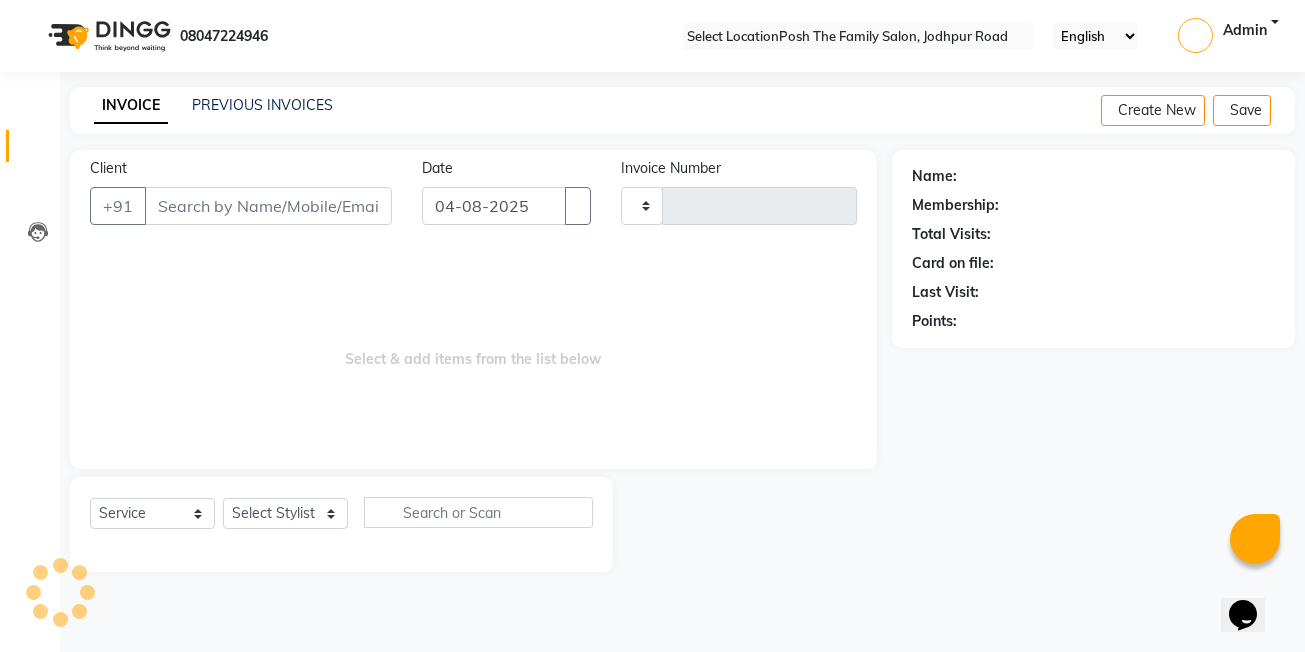 type on "2063" 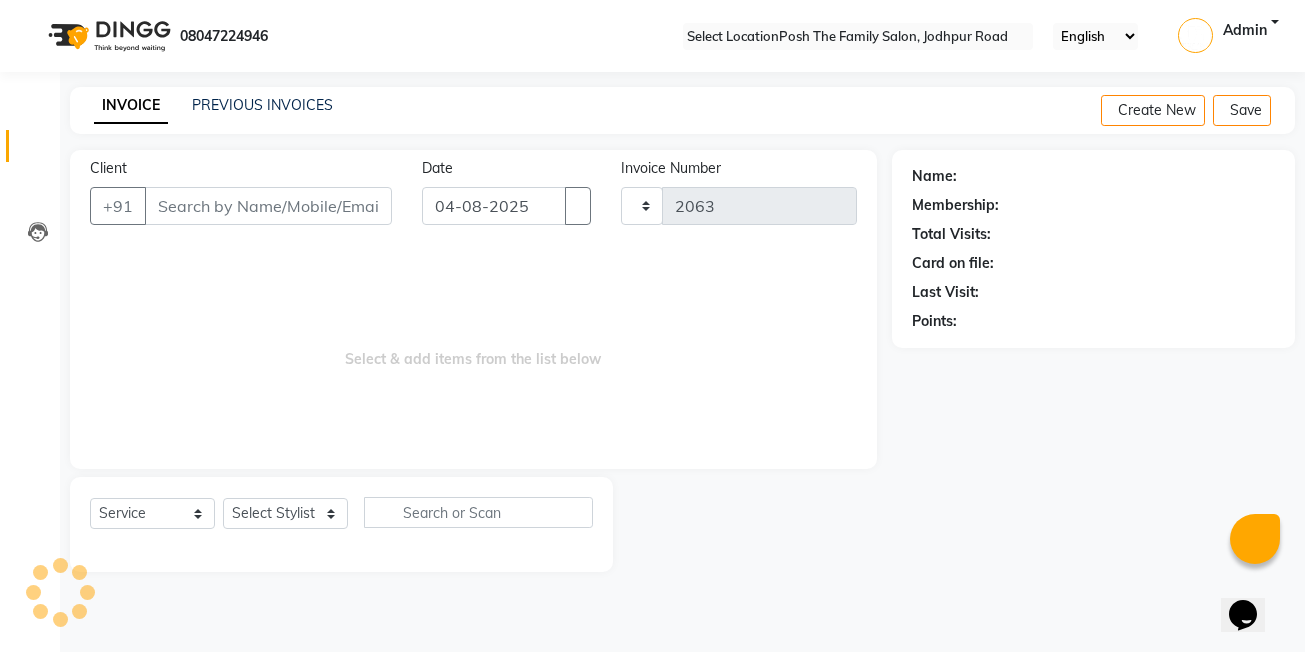 select on "6199" 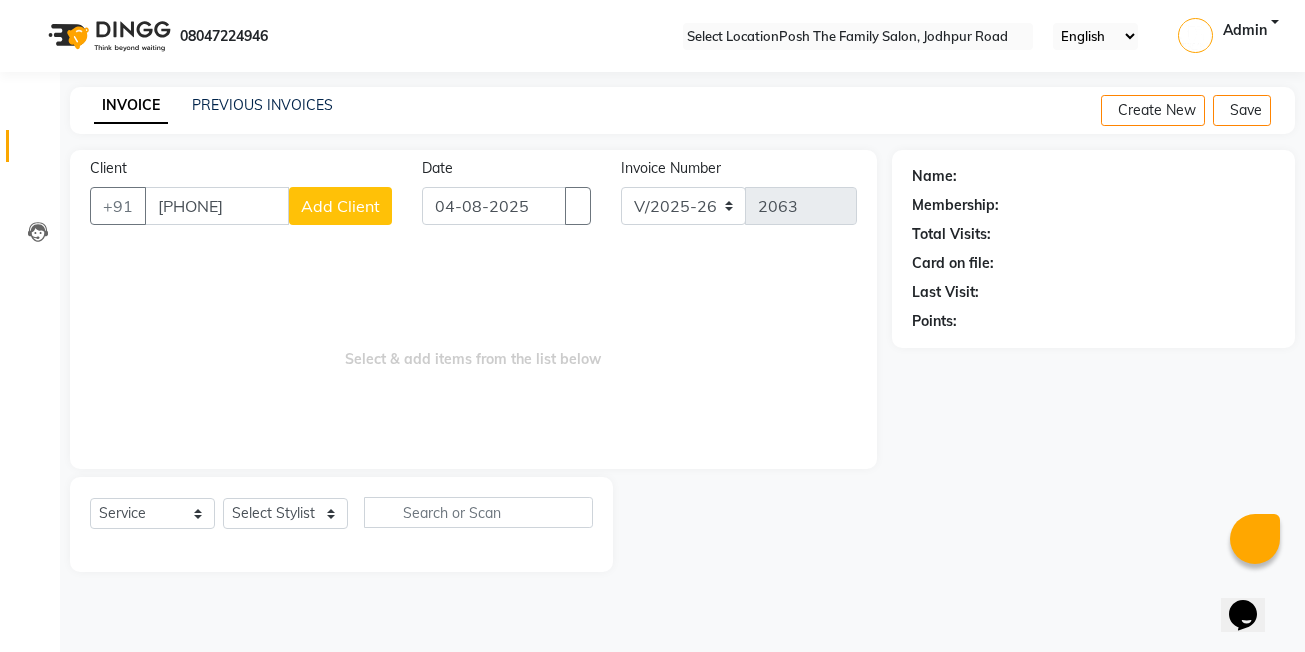 type on "[PHONE]" 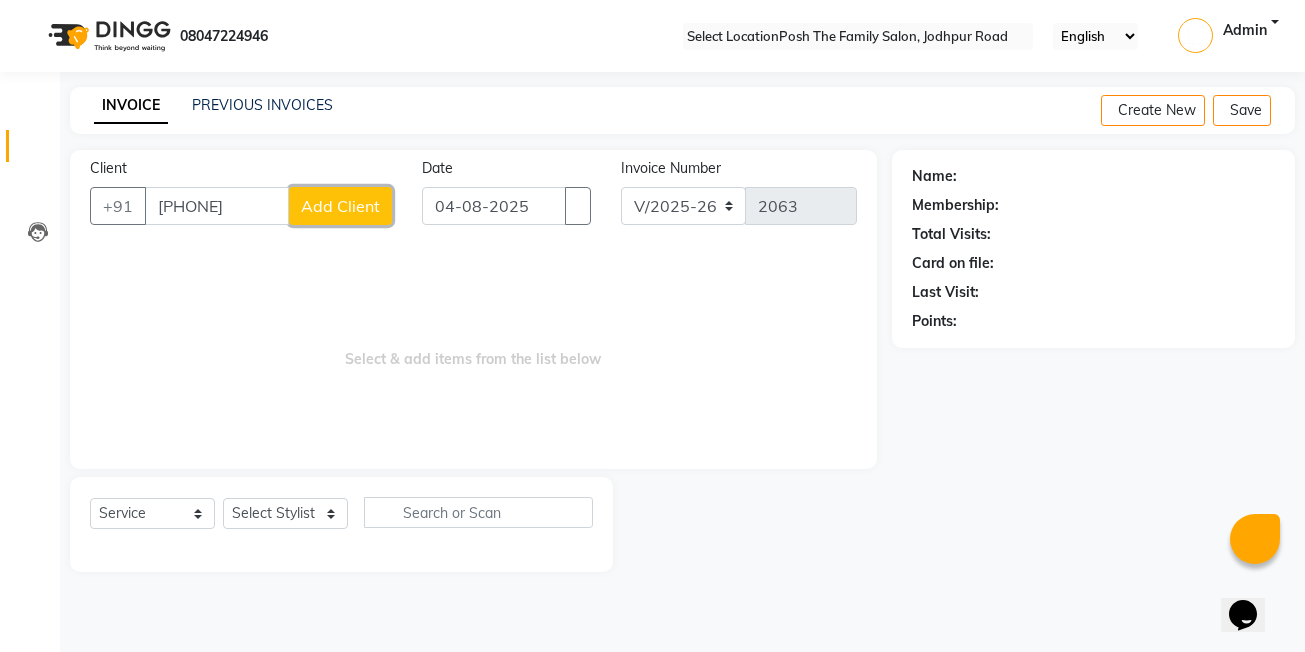 click on "Add Client" 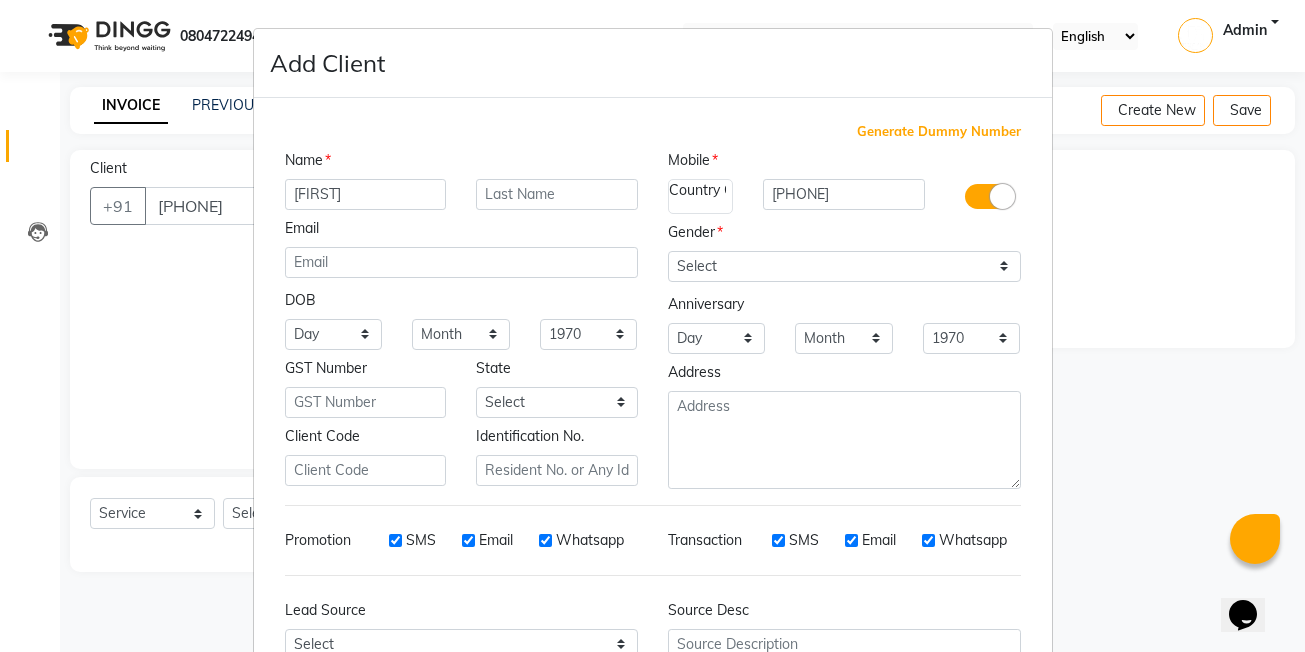 type on "[FIRST]" 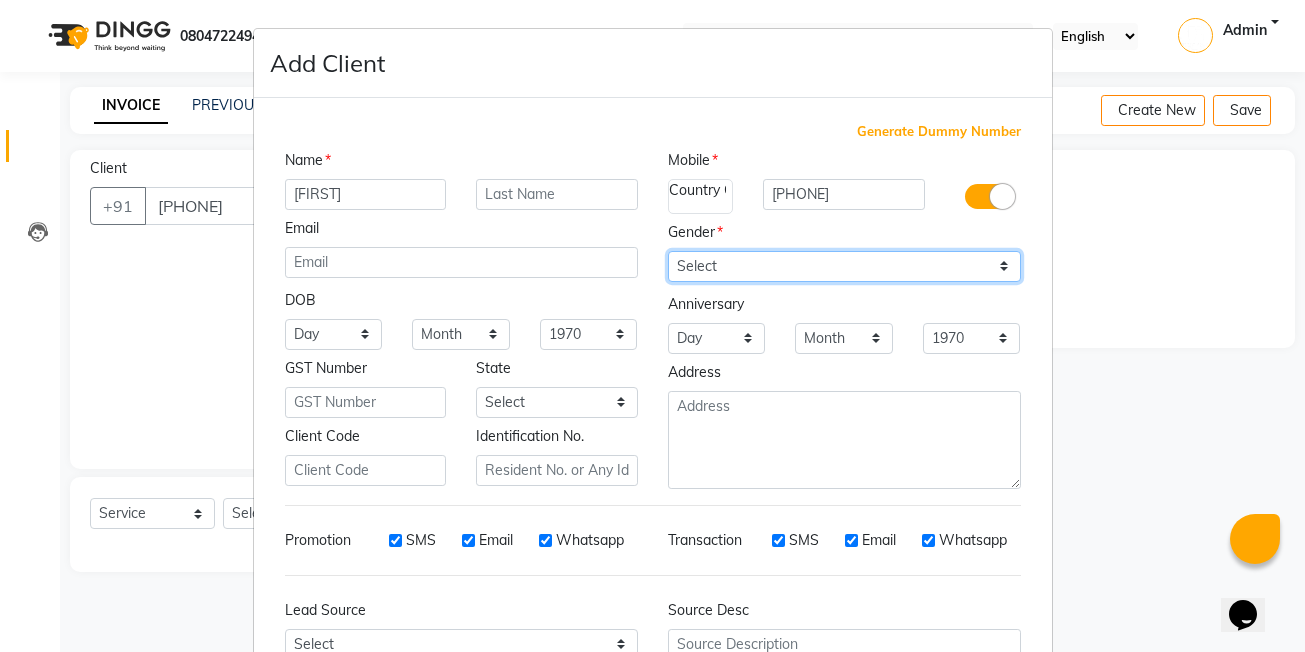 click on "Select Male Female Other Prefer Not To Say" at bounding box center [844, 266] 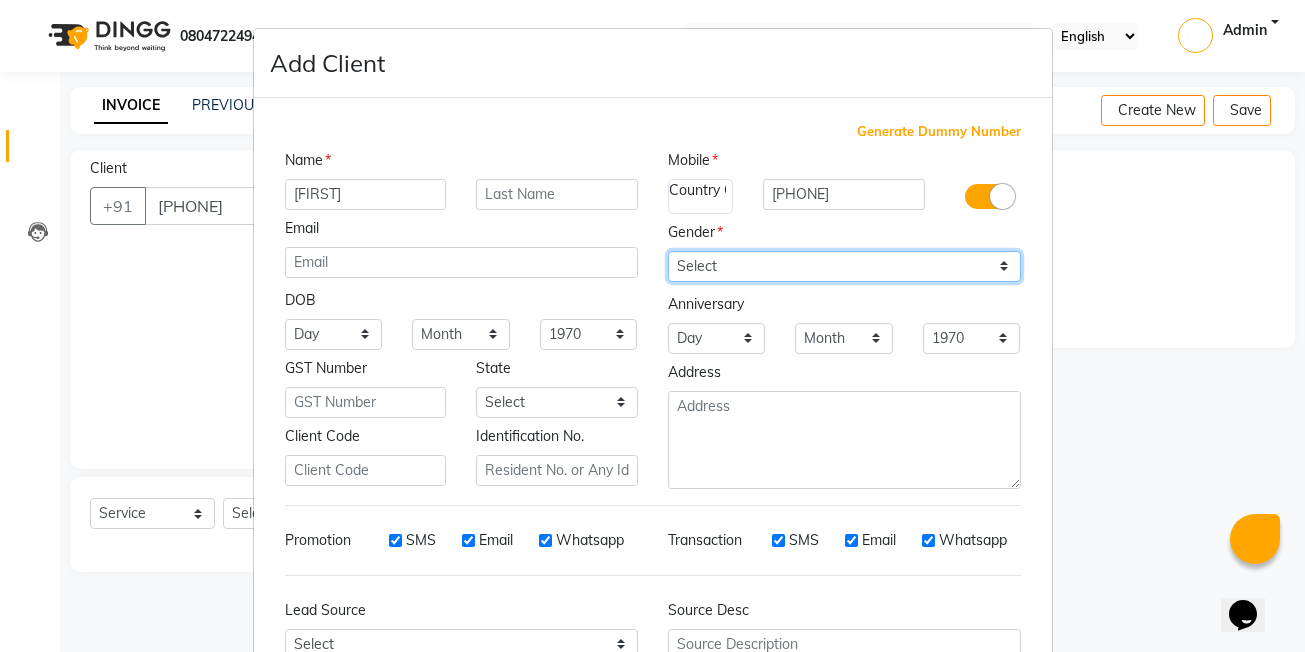 select on "female" 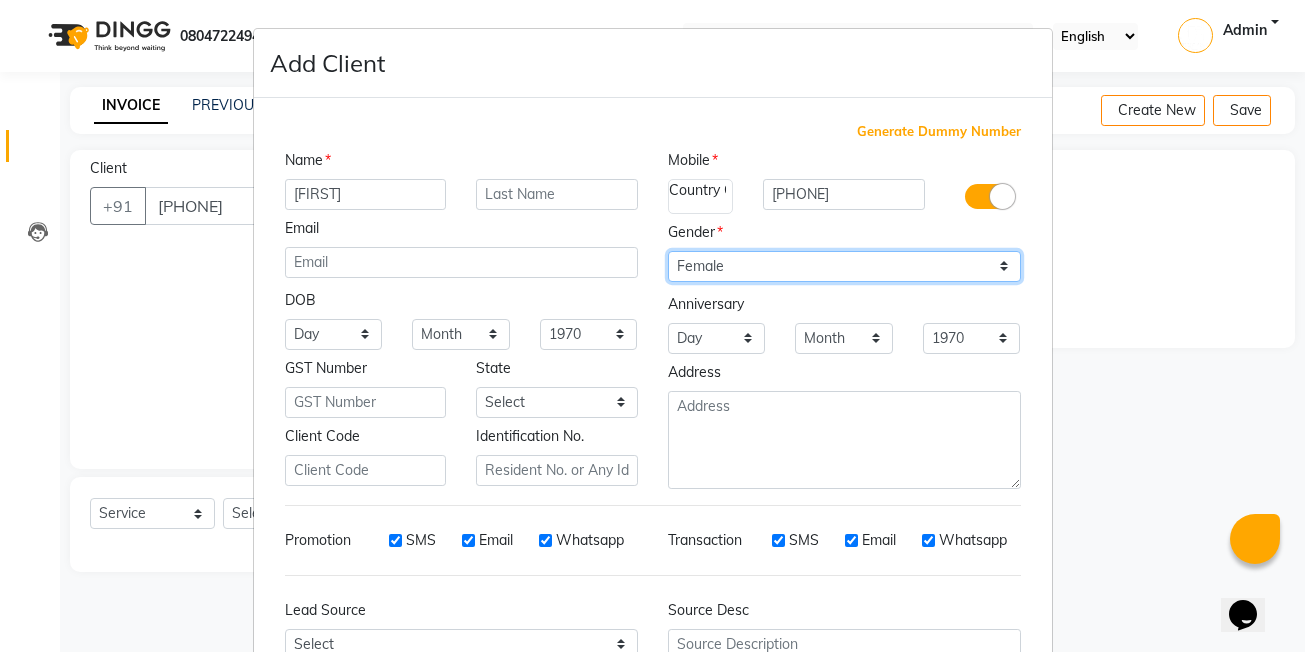 click on "Select Male Female Other Prefer Not To Say" at bounding box center [844, 266] 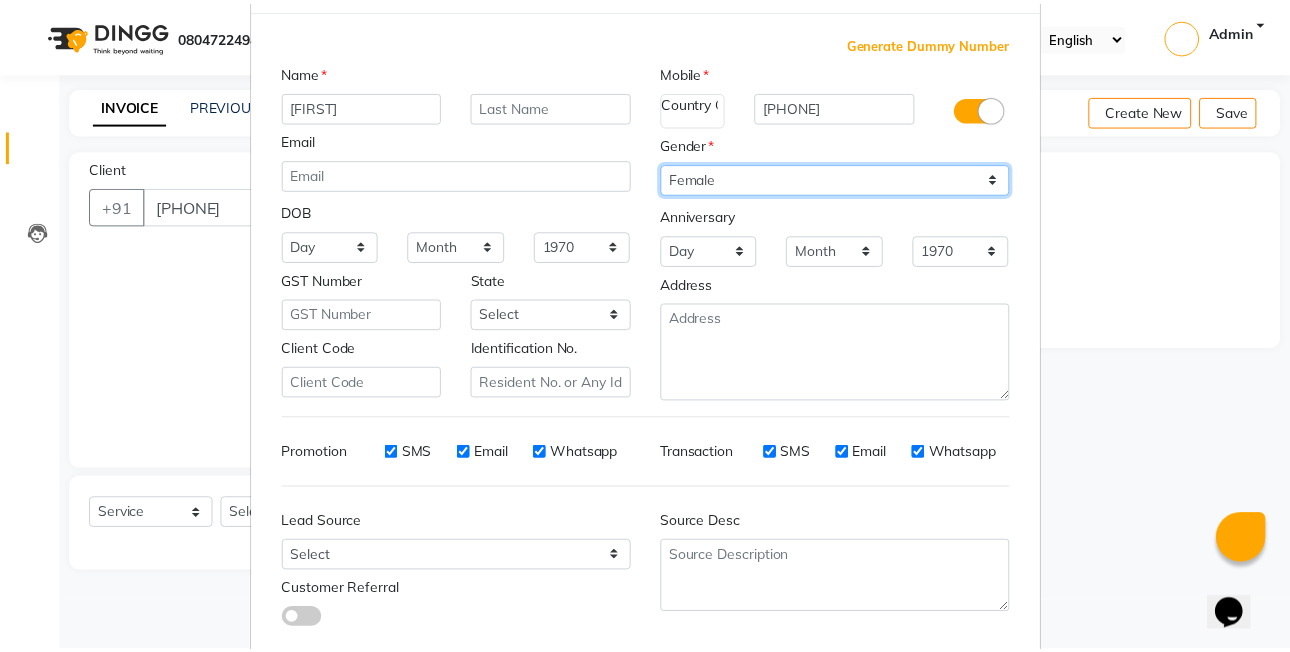 scroll, scrollTop: 197, scrollLeft: 0, axis: vertical 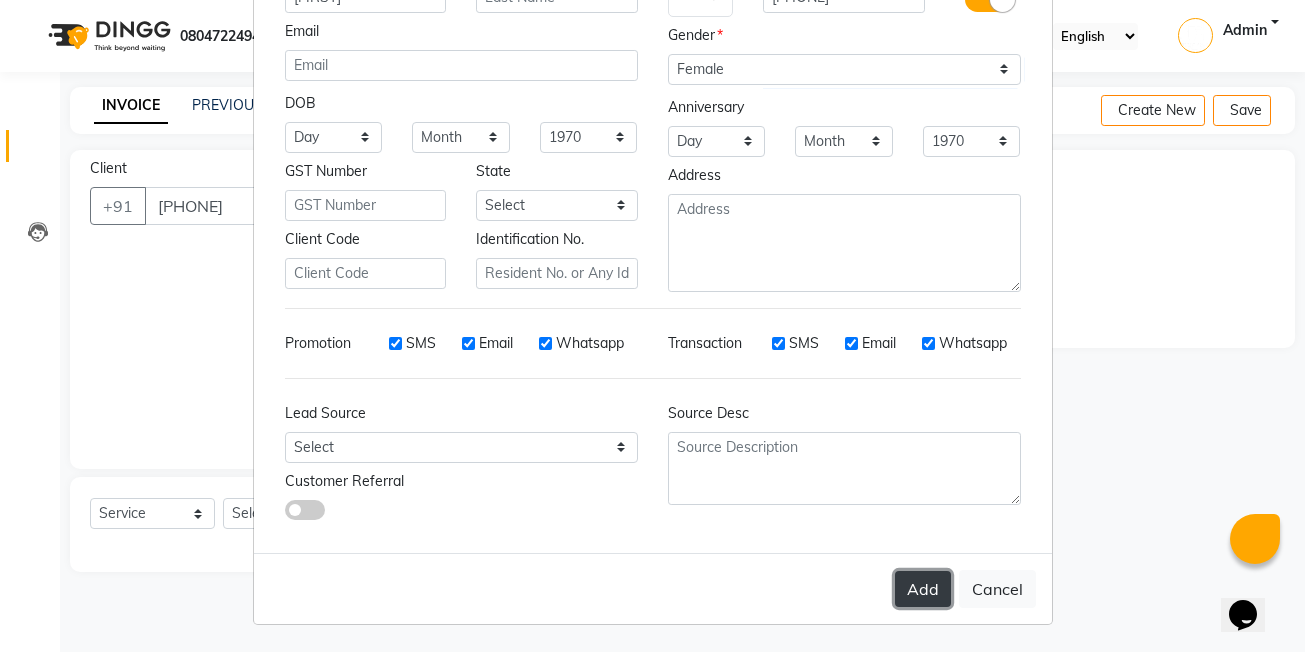 click on "Add" at bounding box center (923, 589) 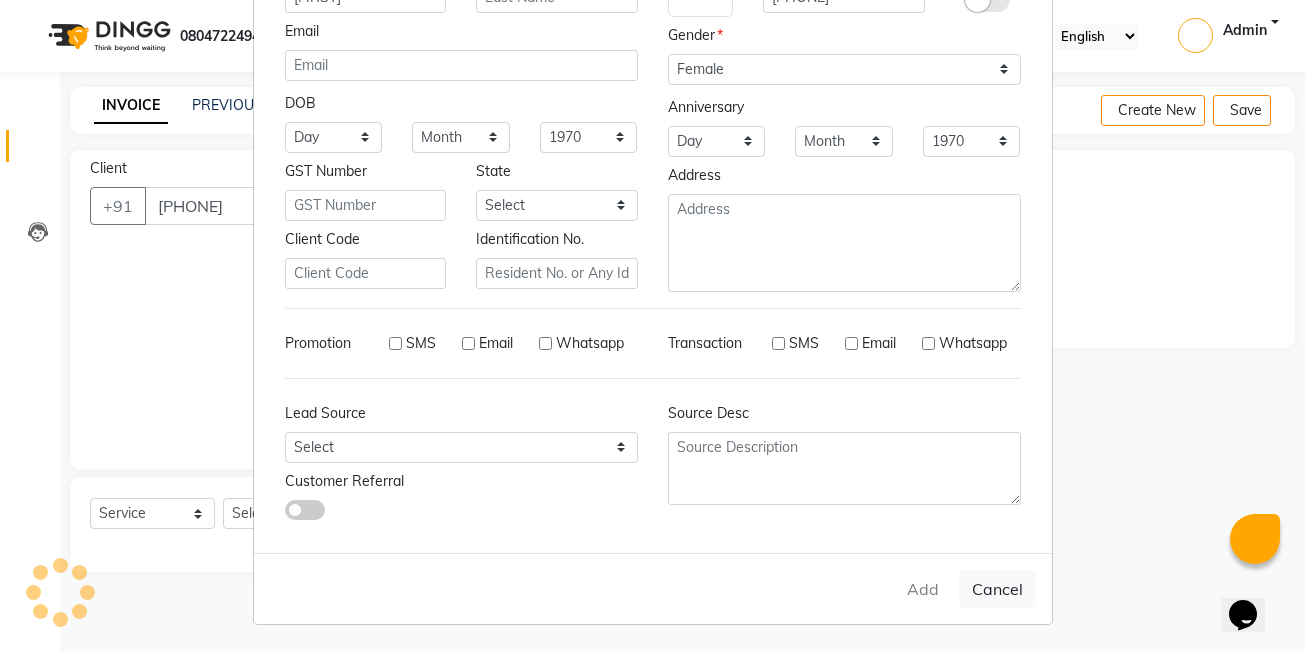 type 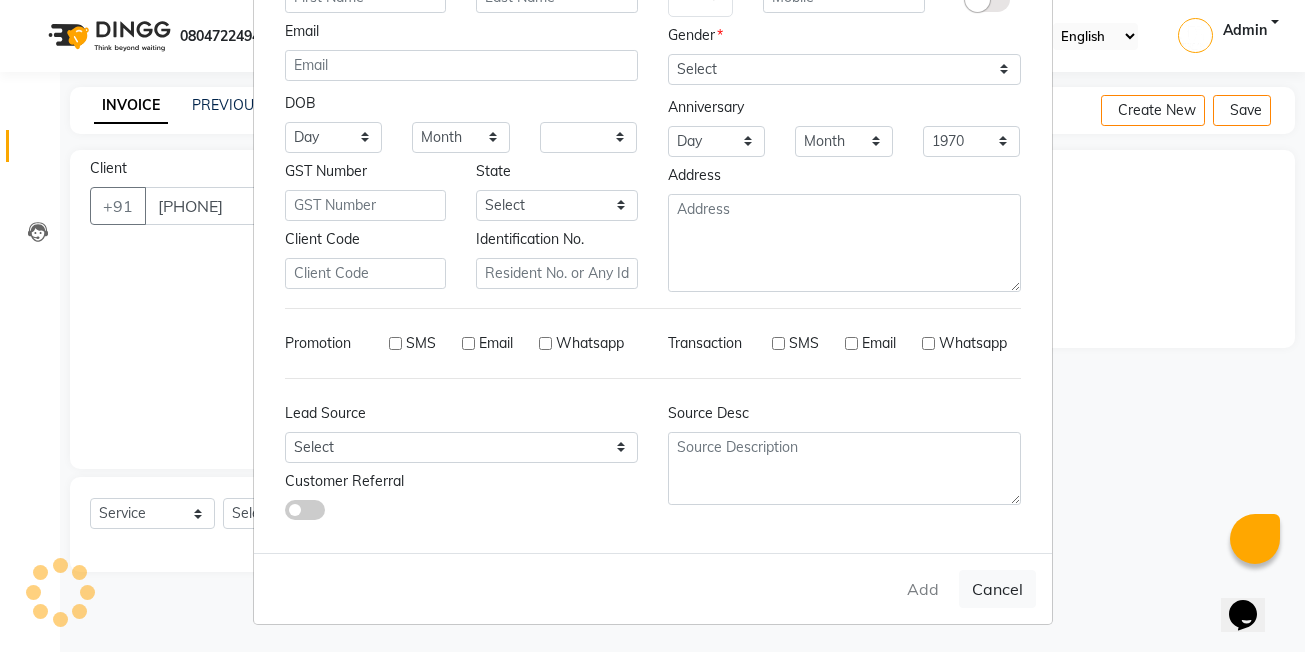 select 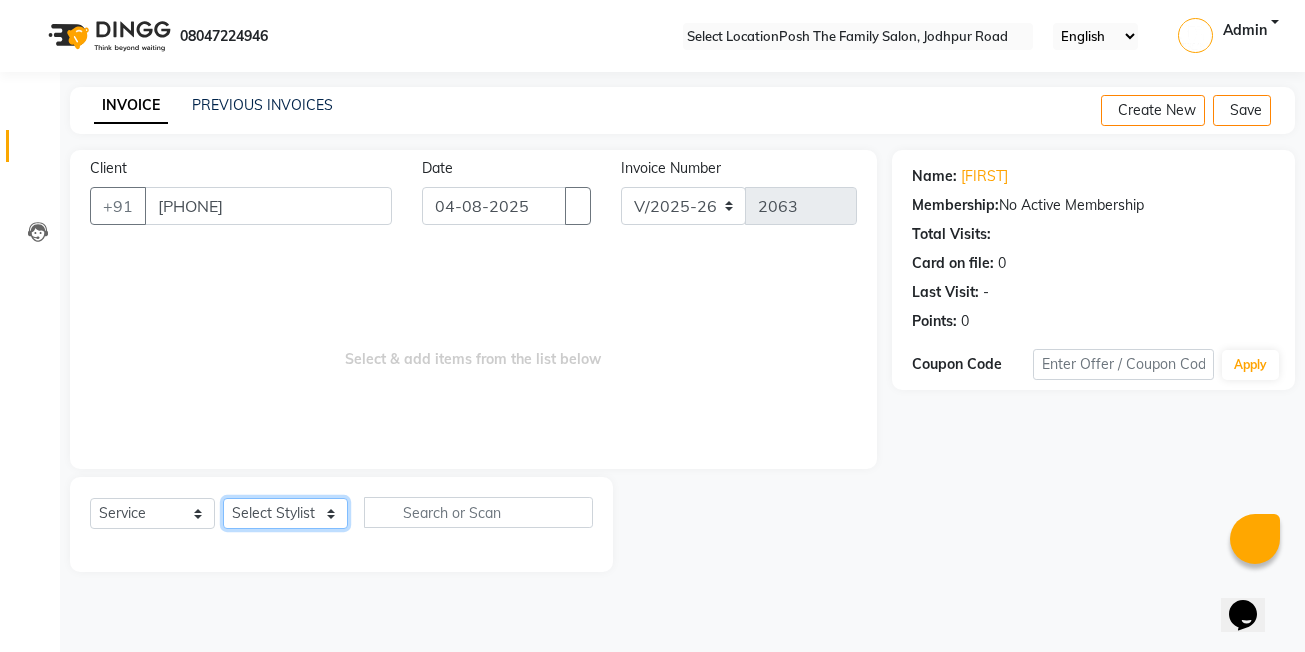 click on "Select Stylist [FIRST] [LAST] [FIRST] [LAST] [FIRST] [LAST] [FIRST] [LAST] [FIRST] [LAST] [FIRST] [LAST] [FIRST] [LAST] (OWNER) POSH [FIRST] [LAST] [FIRST] [LAST] [FIRST] [LAST] [FIRST] [LAST] [FIRST] [LAST] [FIRST] [LAST]" 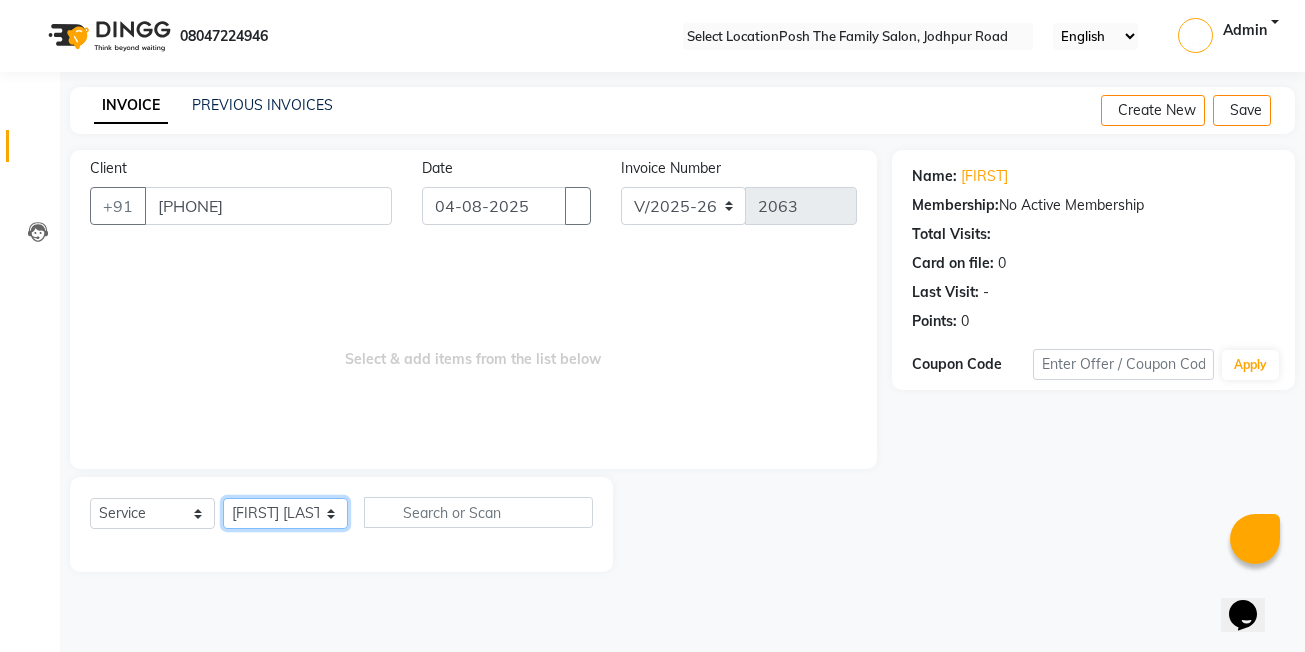 click on "Select Stylist [FIRST] [LAST] [FIRST] [LAST] [FIRST] [LAST] [FIRST] [LAST] [FIRST] [LAST] [FIRST] [LAST] [FIRST] [LAST] (OWNER) POSH [FIRST] [LAST] [FIRST] [LAST] [FIRST] [LAST] [FIRST] [LAST] [FIRST] [LAST] [FIRST] [LAST]" 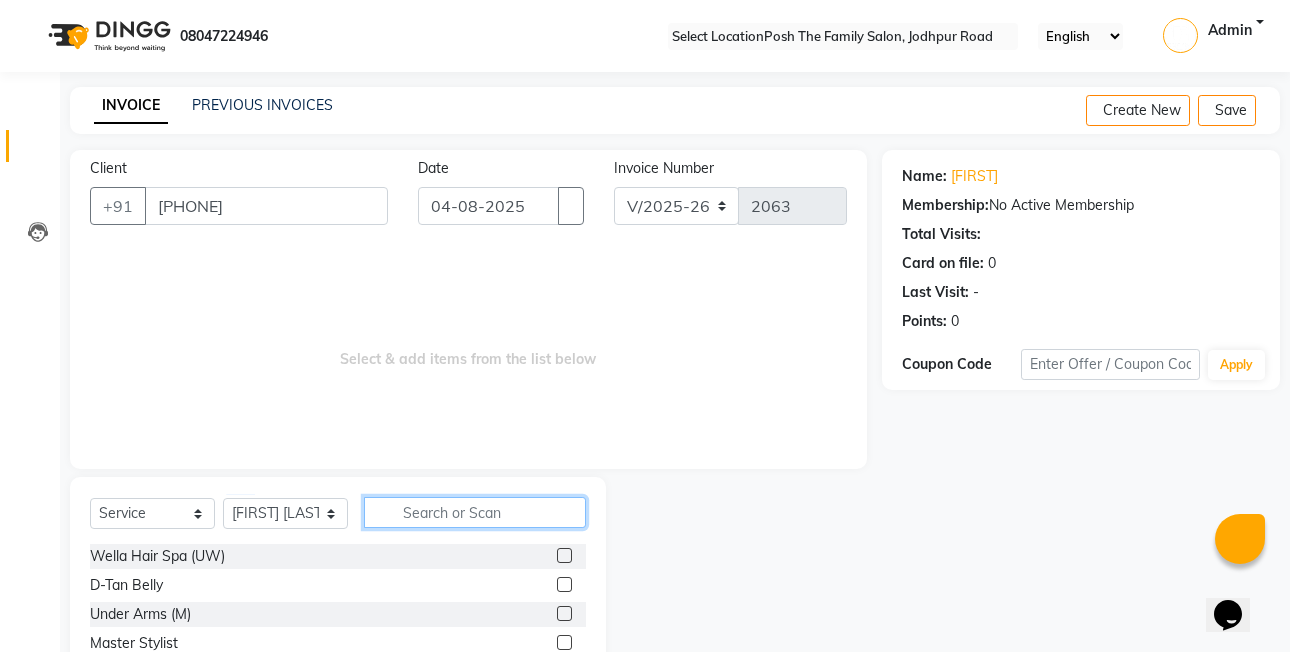 click 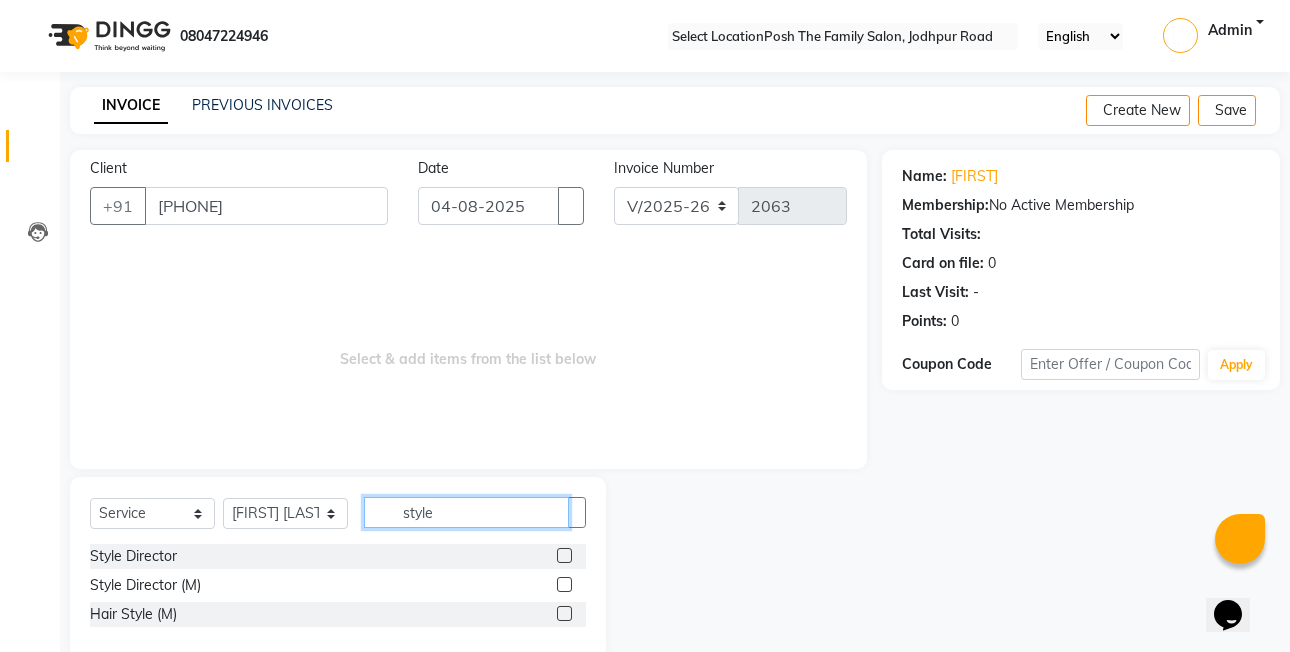 type on "style" 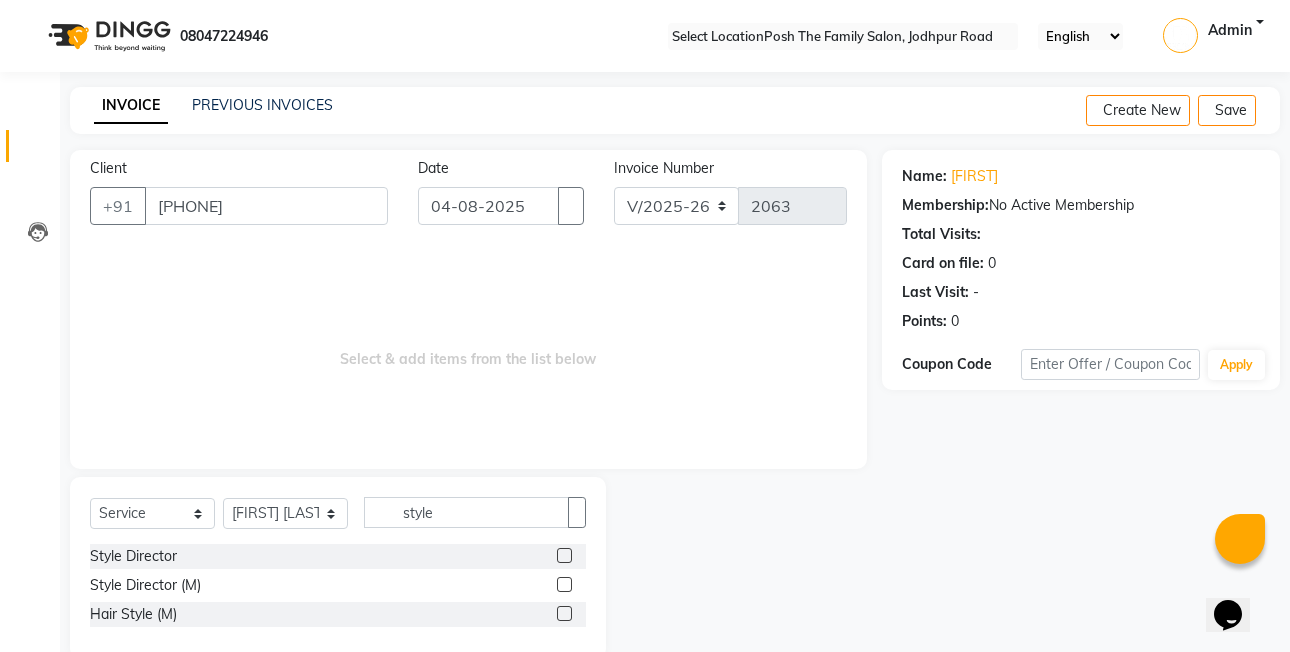 click 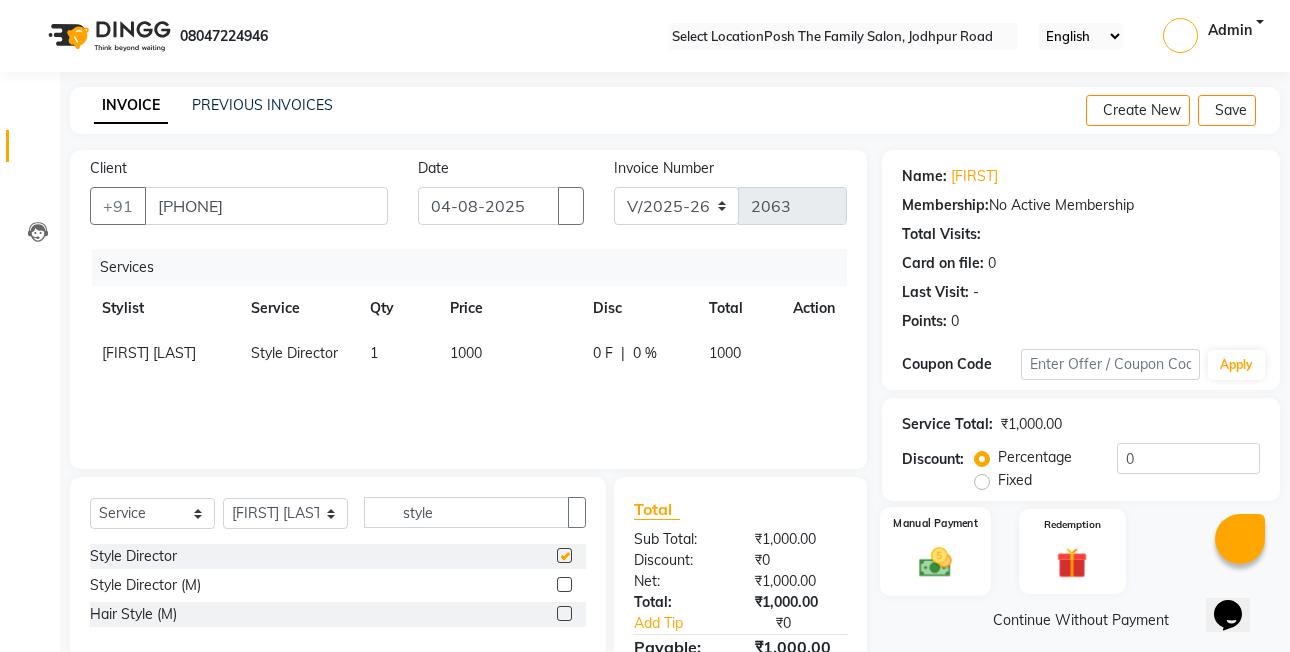 checkbox on "false" 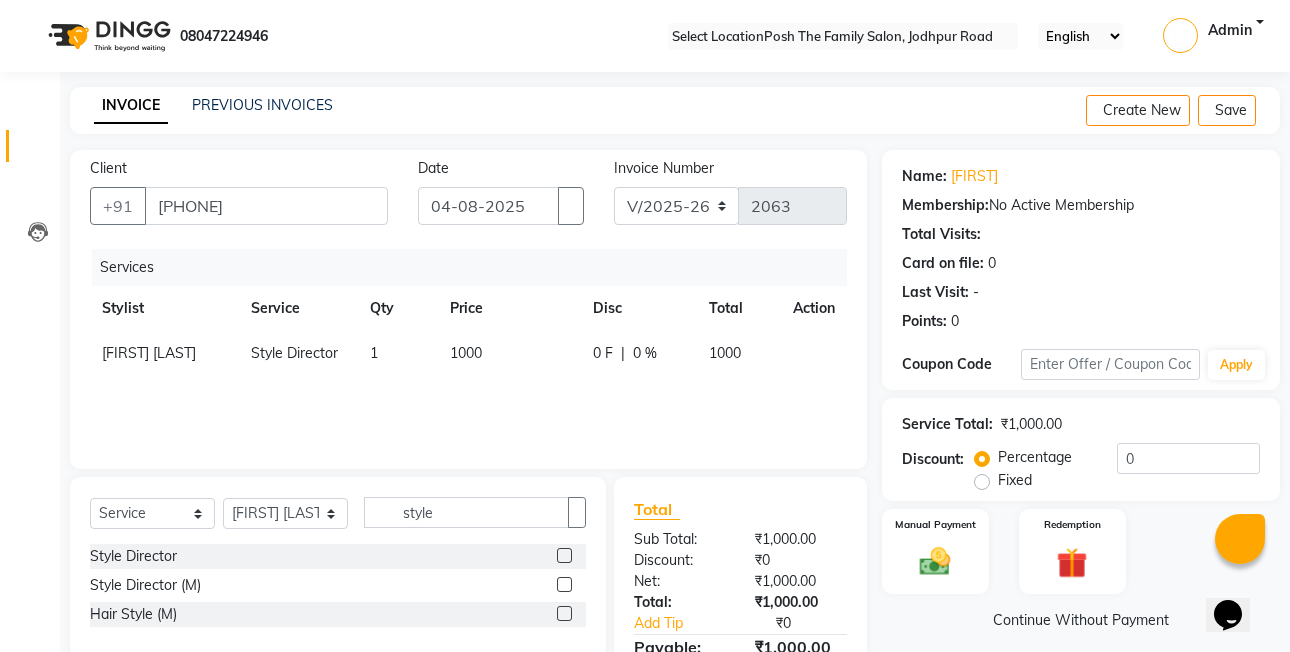 click on "Fixed" 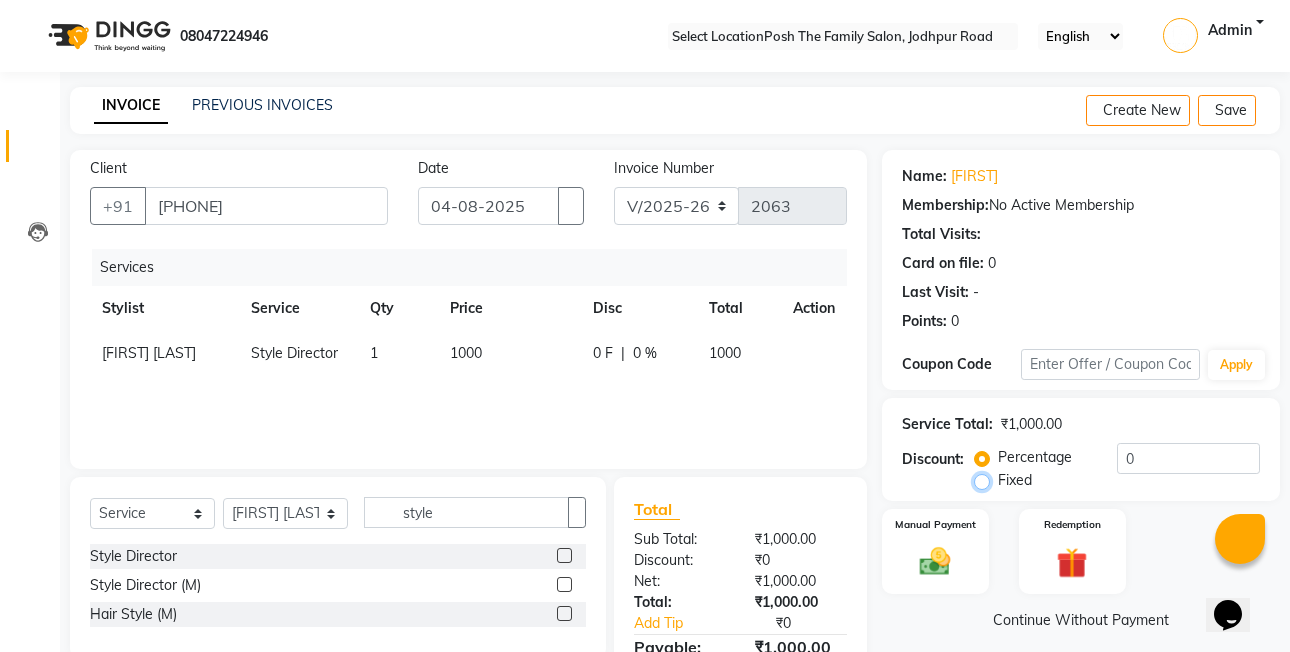 click on "Fixed" at bounding box center [986, 480] 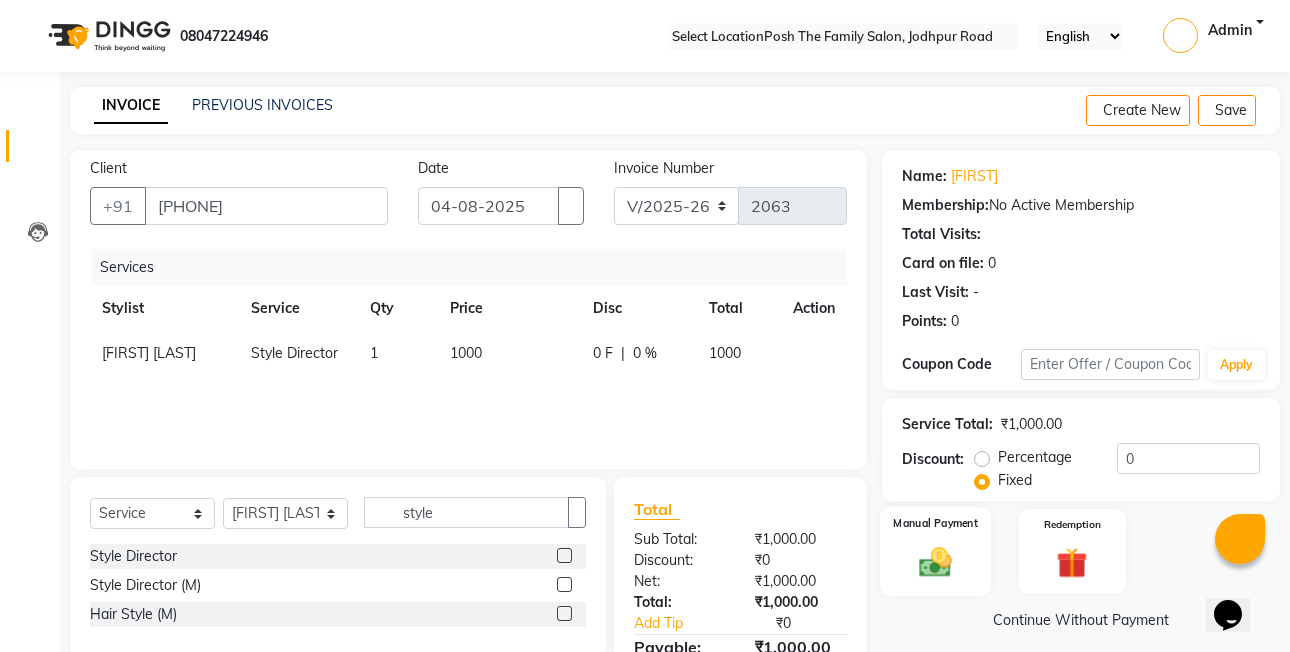 click on "Manual Payment" 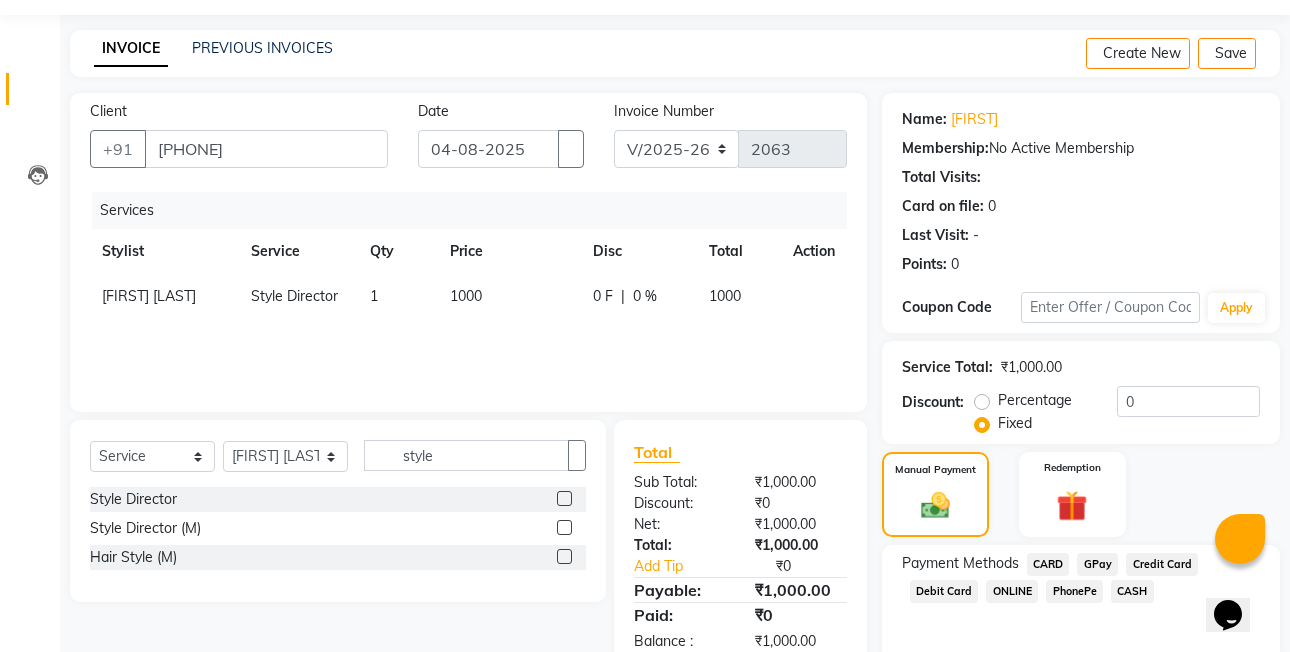 scroll, scrollTop: 148, scrollLeft: 0, axis: vertical 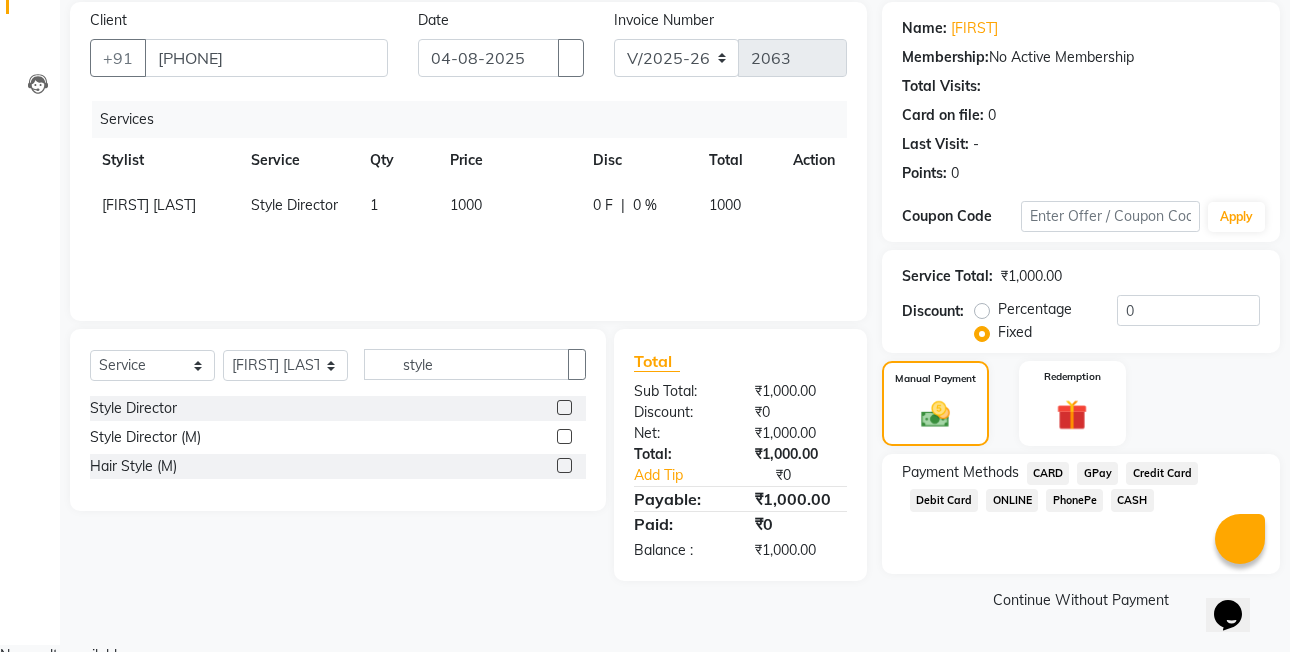 click on "CASH" 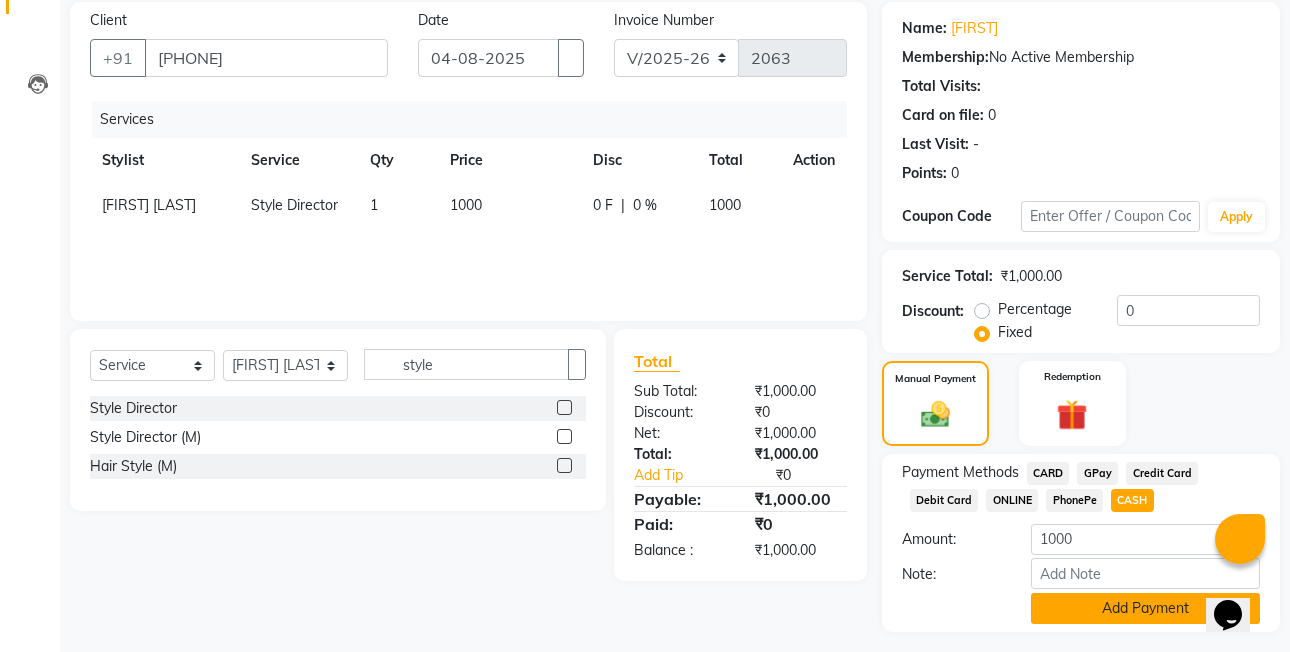 scroll, scrollTop: 204, scrollLeft: 0, axis: vertical 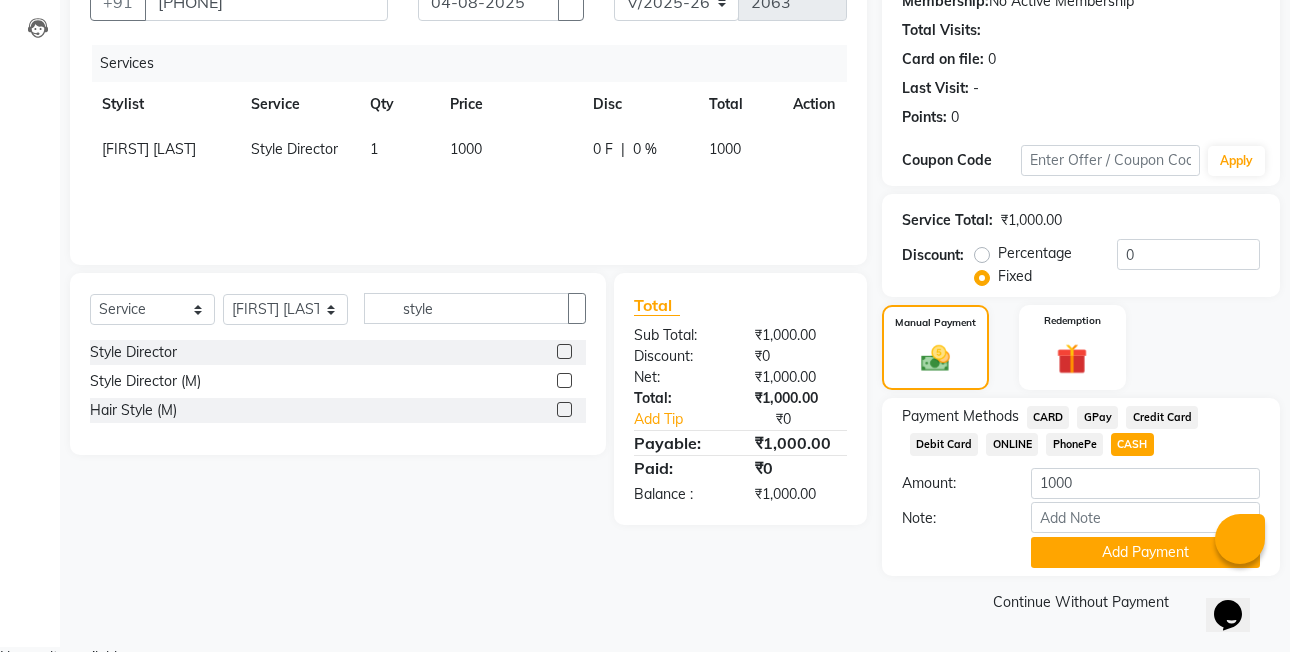 click on "Payment Methods  CARD   GPay   Credit Card   Debit Card   ONLINE   PhonePe   CASH  Amount: 1000 Note: Add Payment" 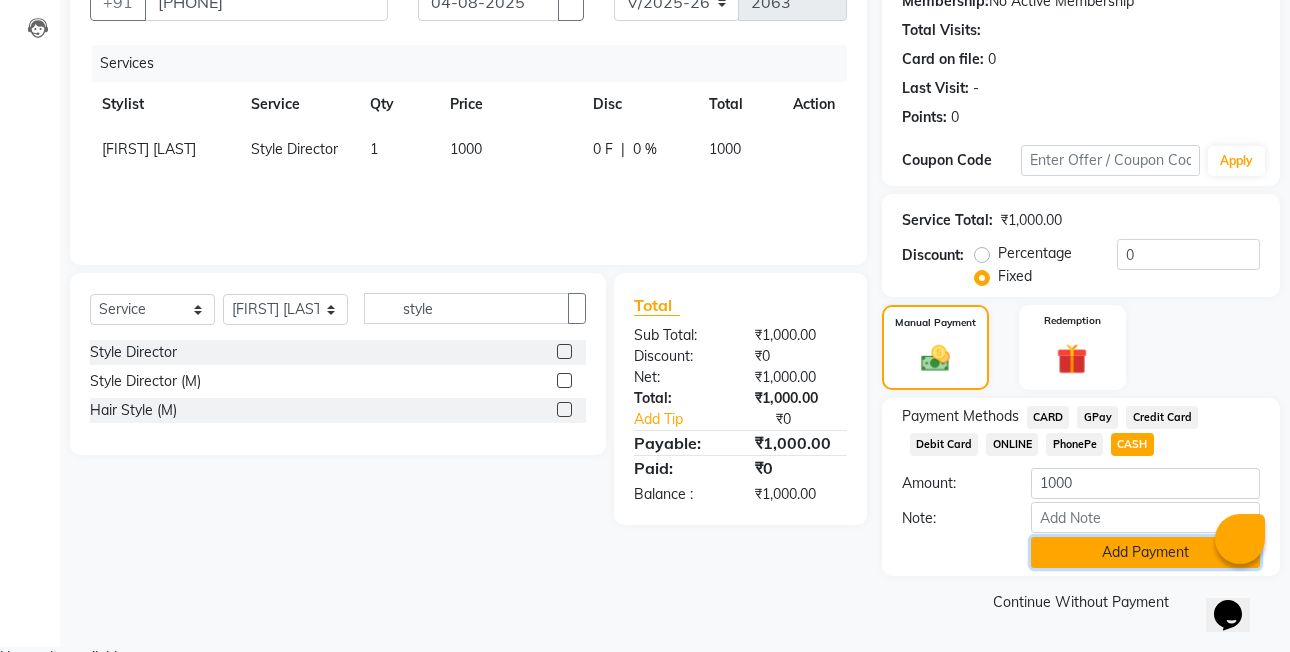 click on "Add Payment" 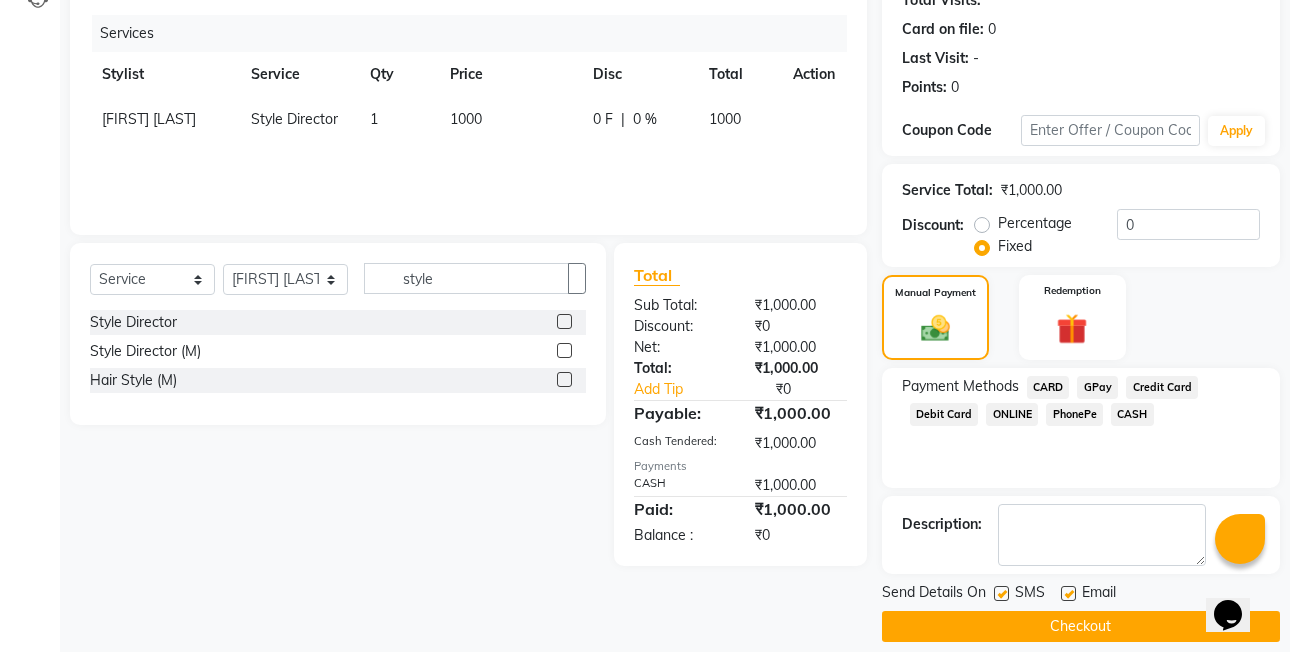 scroll, scrollTop: 261, scrollLeft: 0, axis: vertical 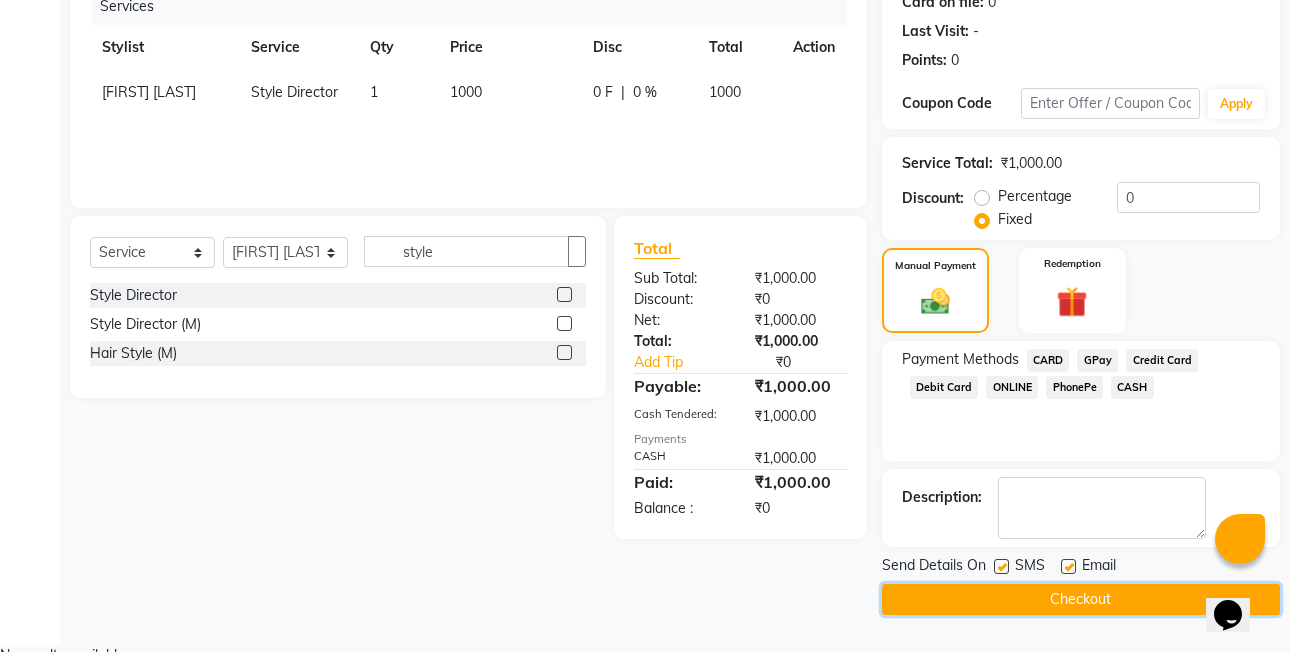 click on "Checkout" 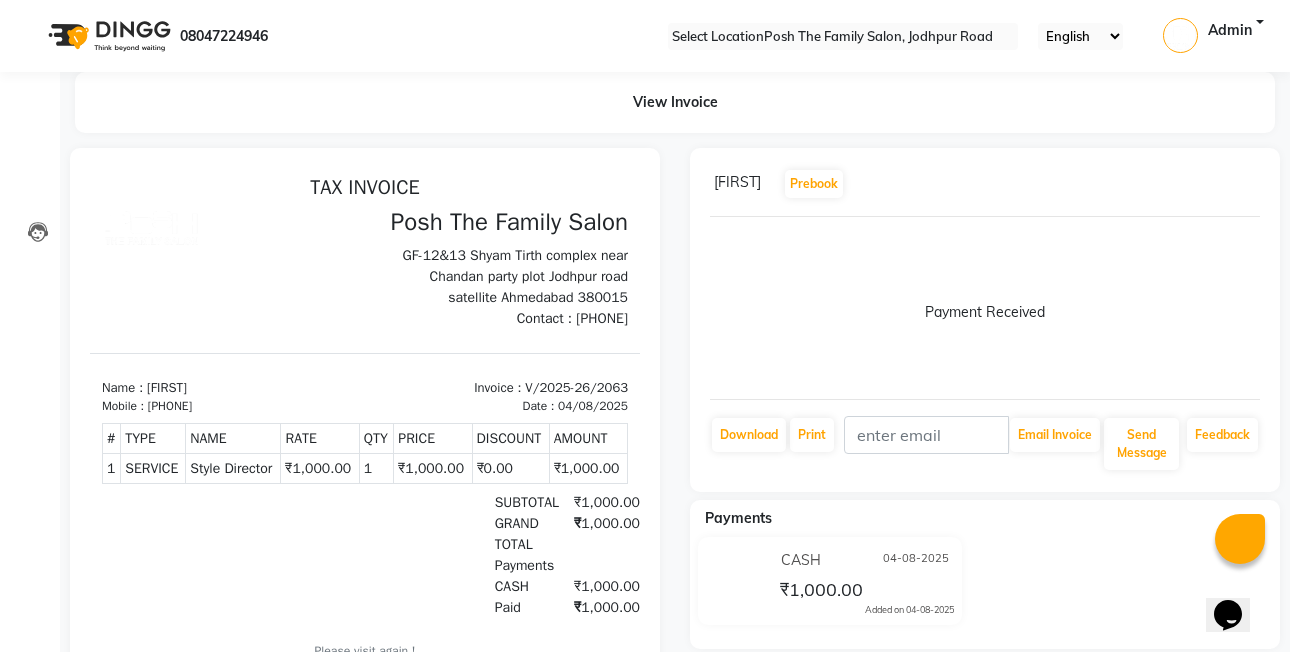 scroll, scrollTop: 0, scrollLeft: 0, axis: both 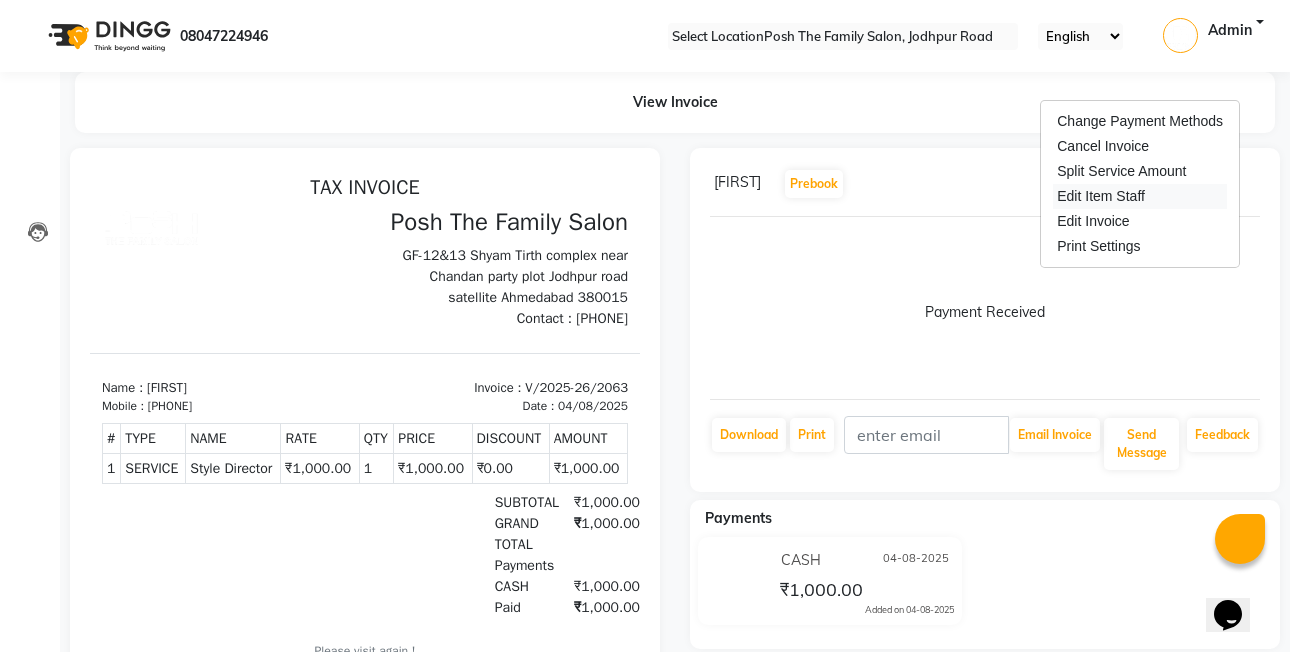 click on "Edit Item Staff" at bounding box center [1140, 196] 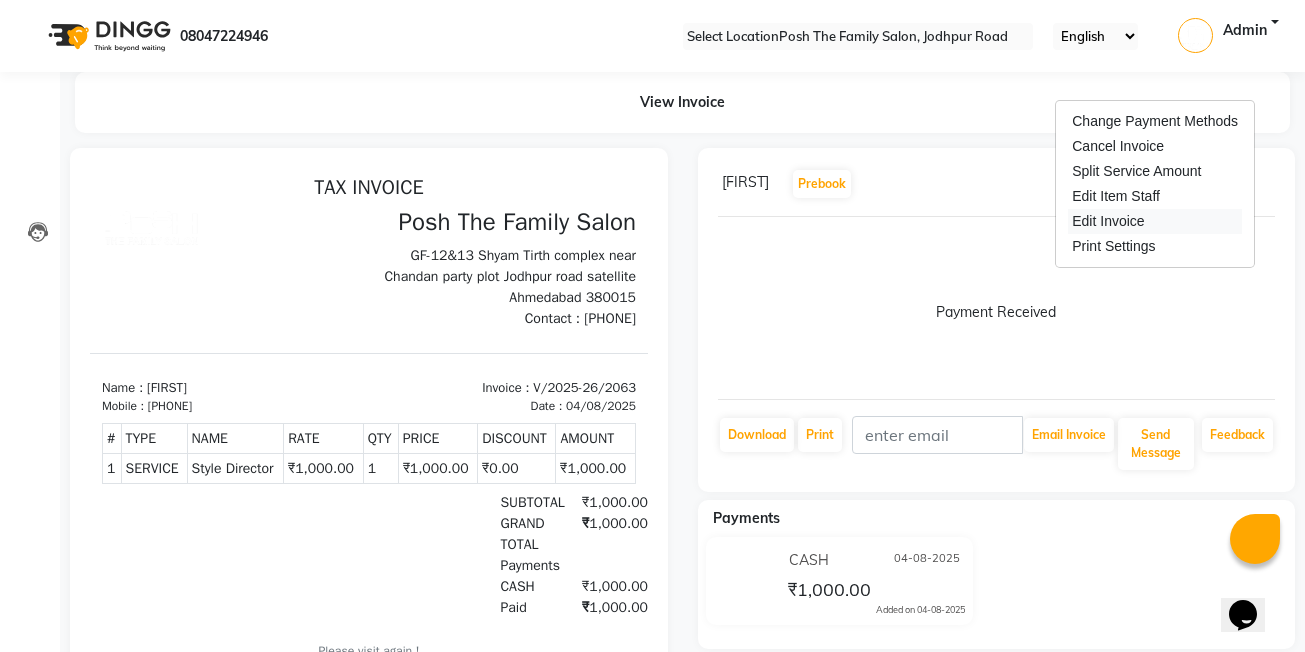 select on "54156" 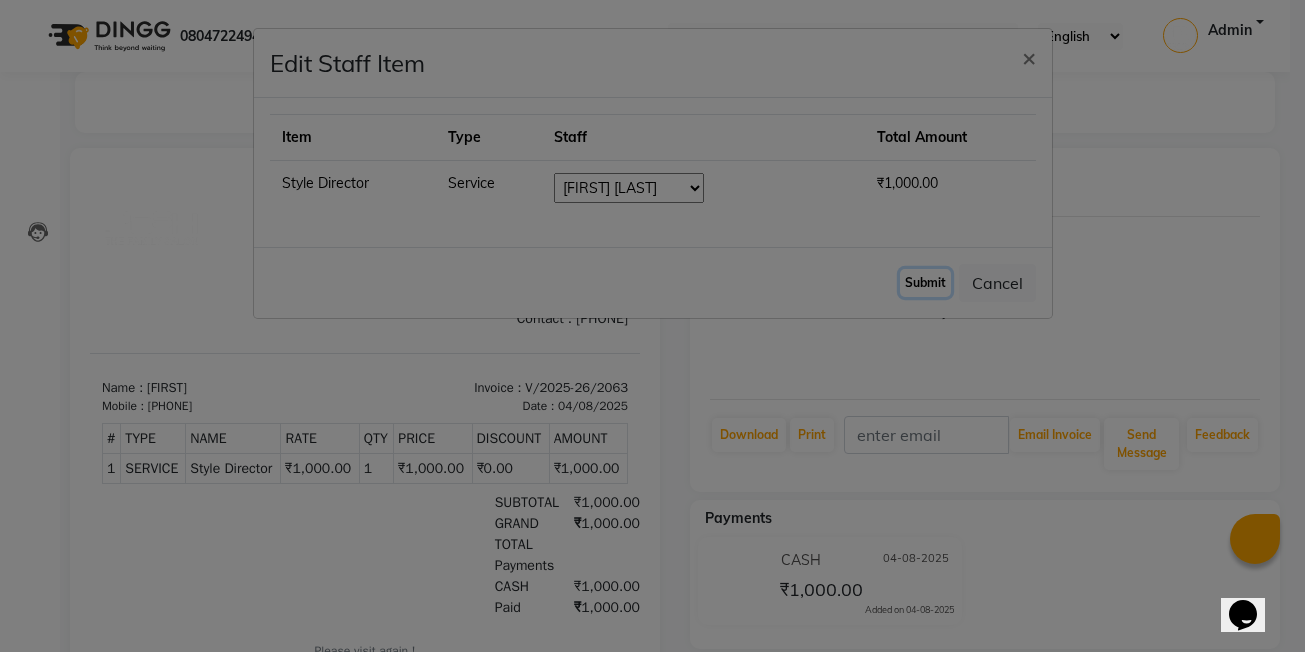 click on "Submit" 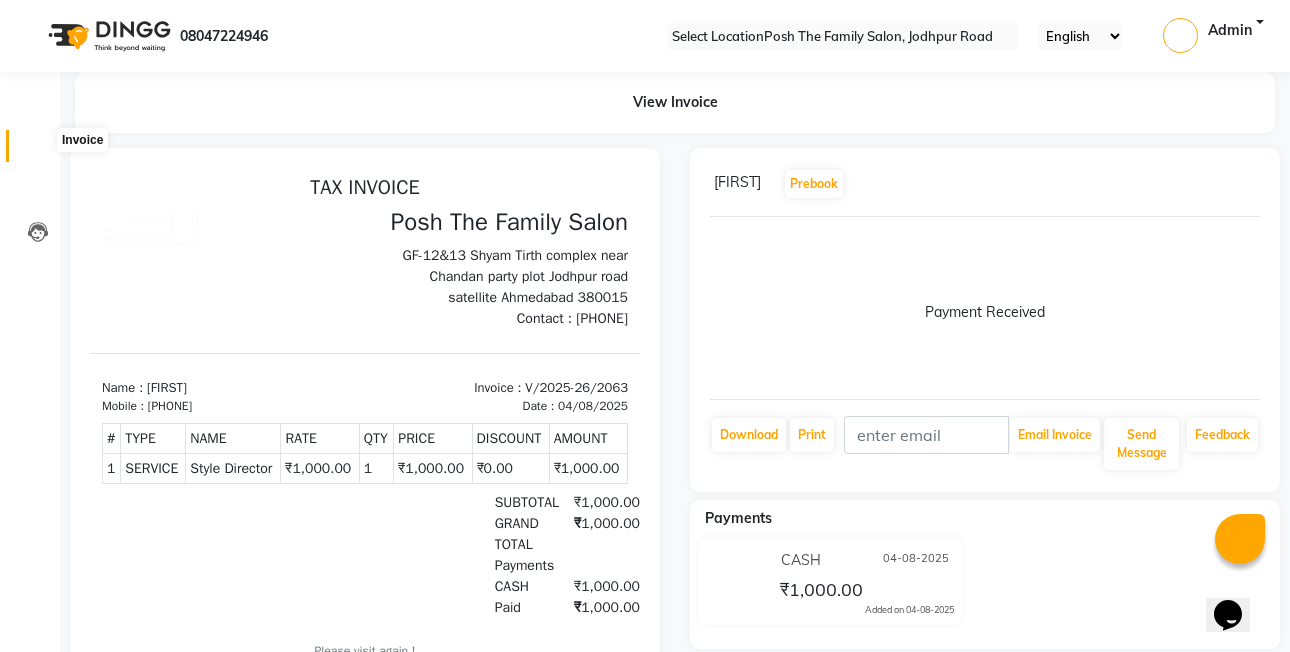 click 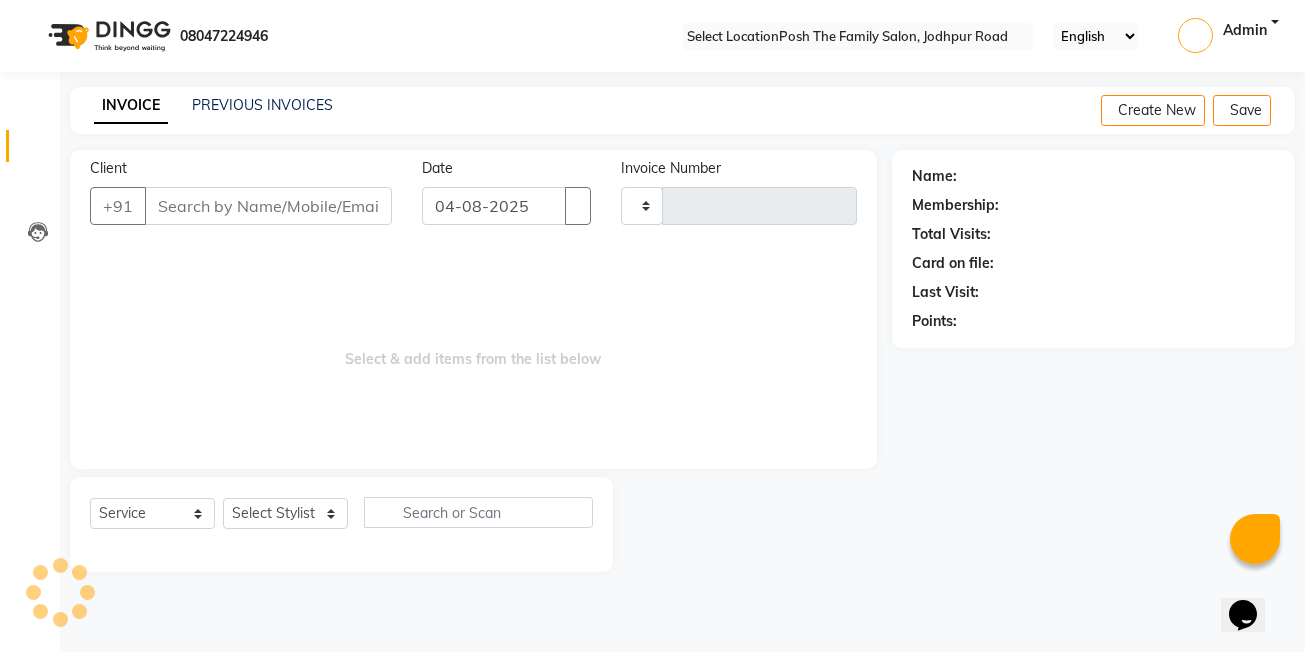 type on "2064" 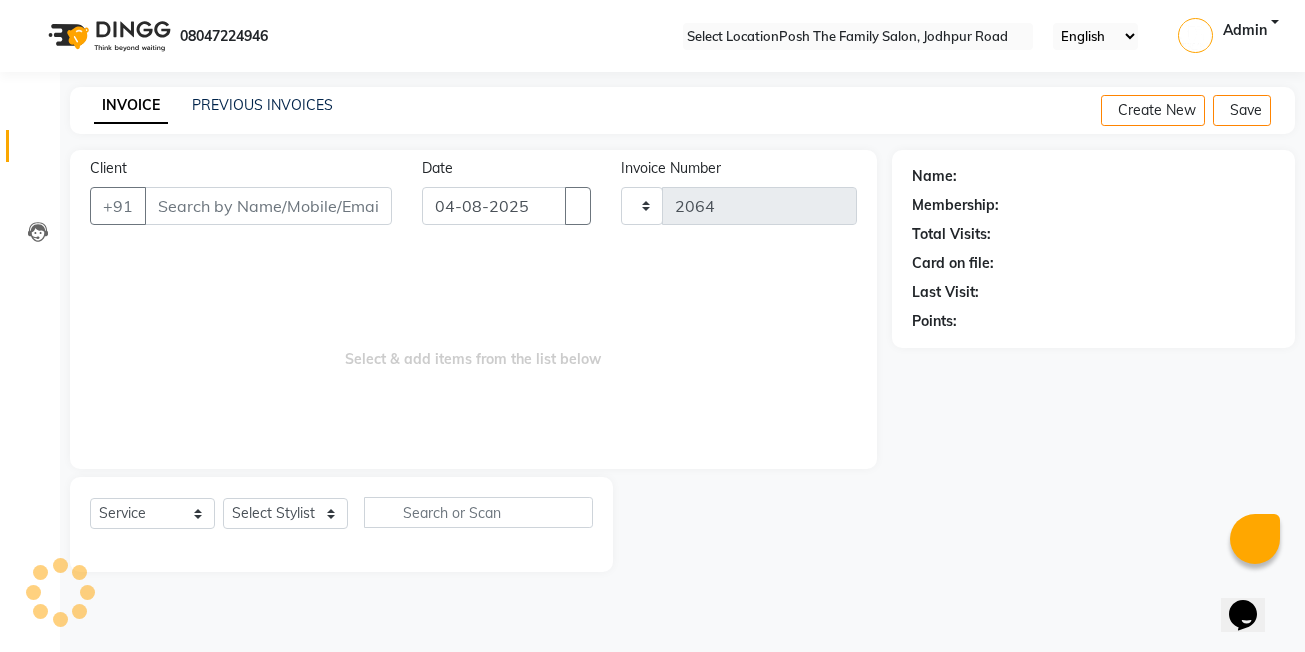 select on "6199" 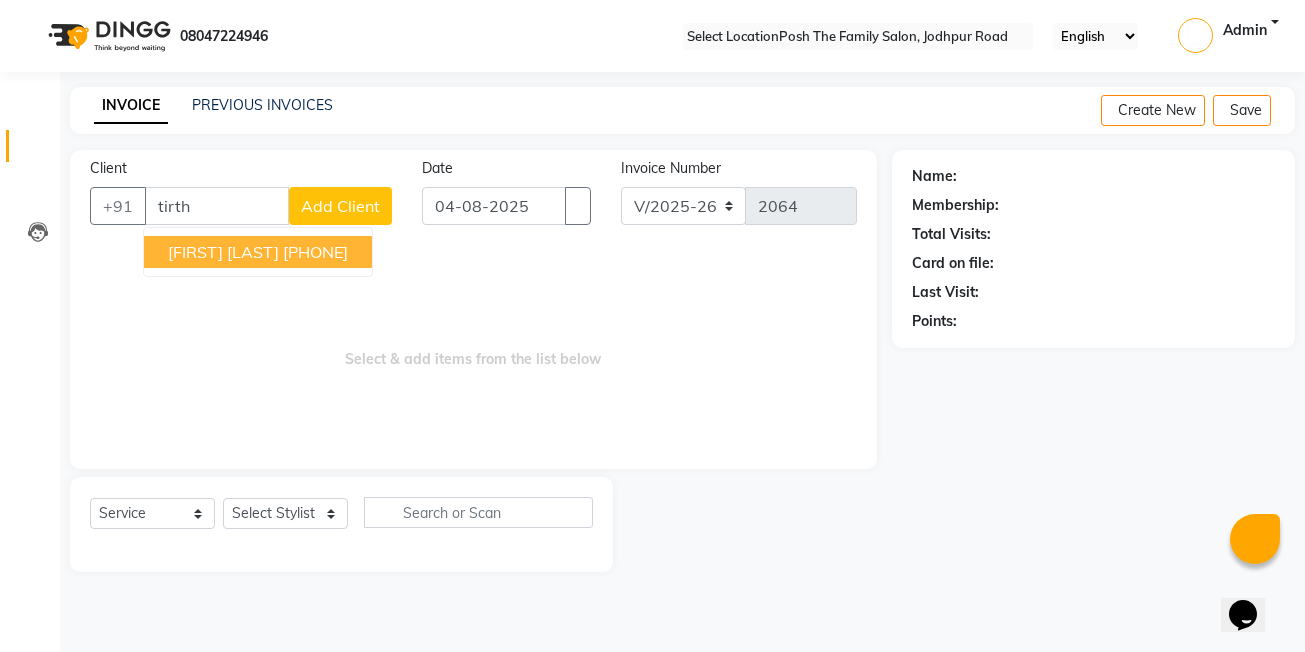click on "[PHONE]" at bounding box center [315, 252] 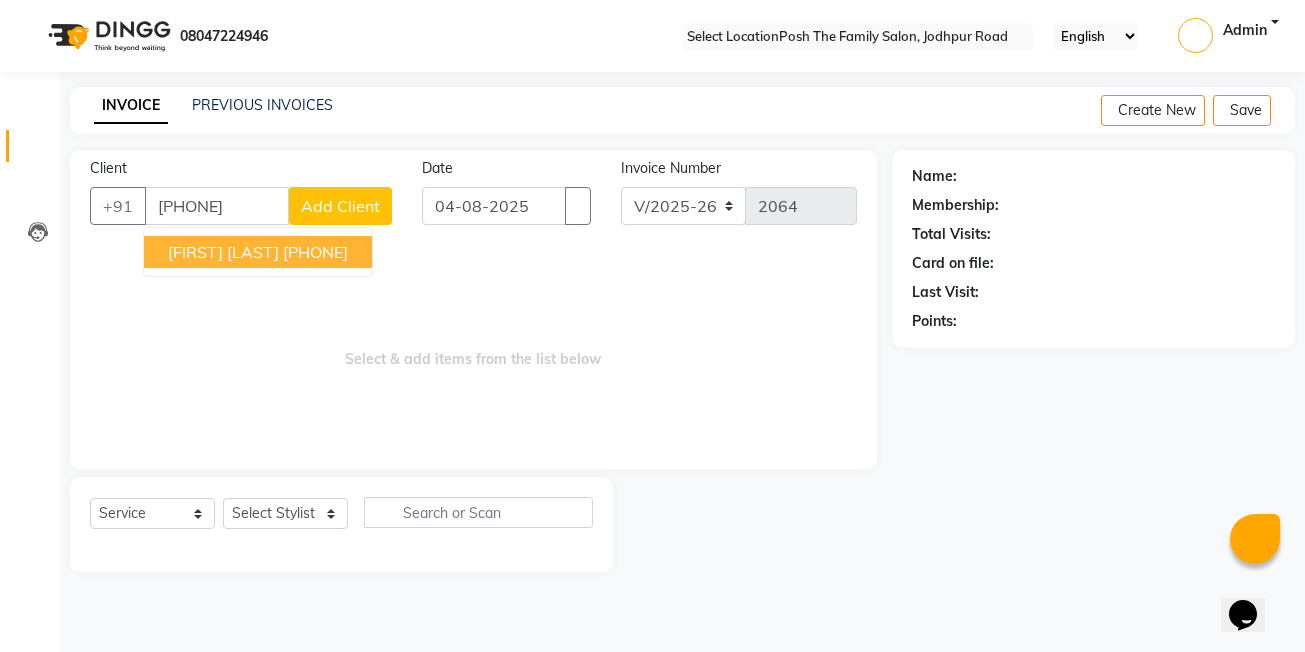 type on "[PHONE]" 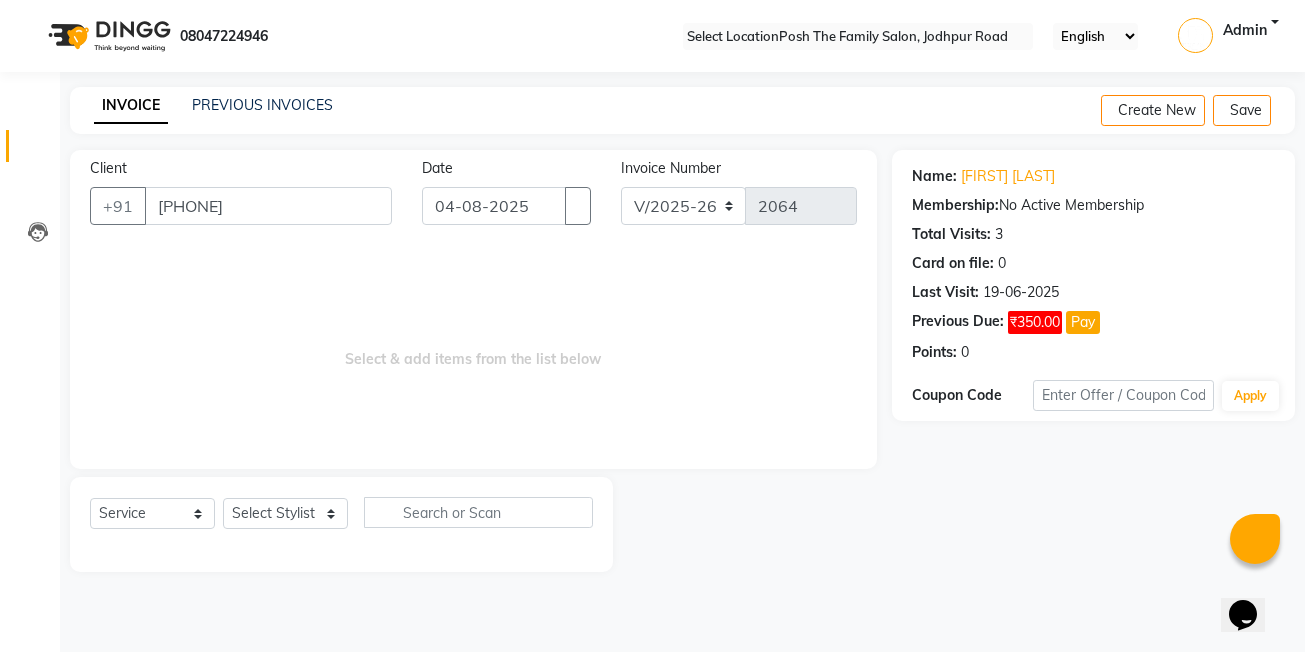 click on "Select  Service  Product  Membership  Package Voucher Prepaid Gift Card  Select Stylist [FIRST] [LAST] [FIRST] [LAST] [FIRST] [LAST] [FIRST] [LAST] [FIRST] [LAST] [FIRST] [LAST] [FIRST] [LAST] (OWNER) POSH [FIRST] [LAST] [FIRST] [LAST] [FIRST] [LAST] [FIRST] [LAST] [FIRST] [LAST] [FIRST] [LAST]" 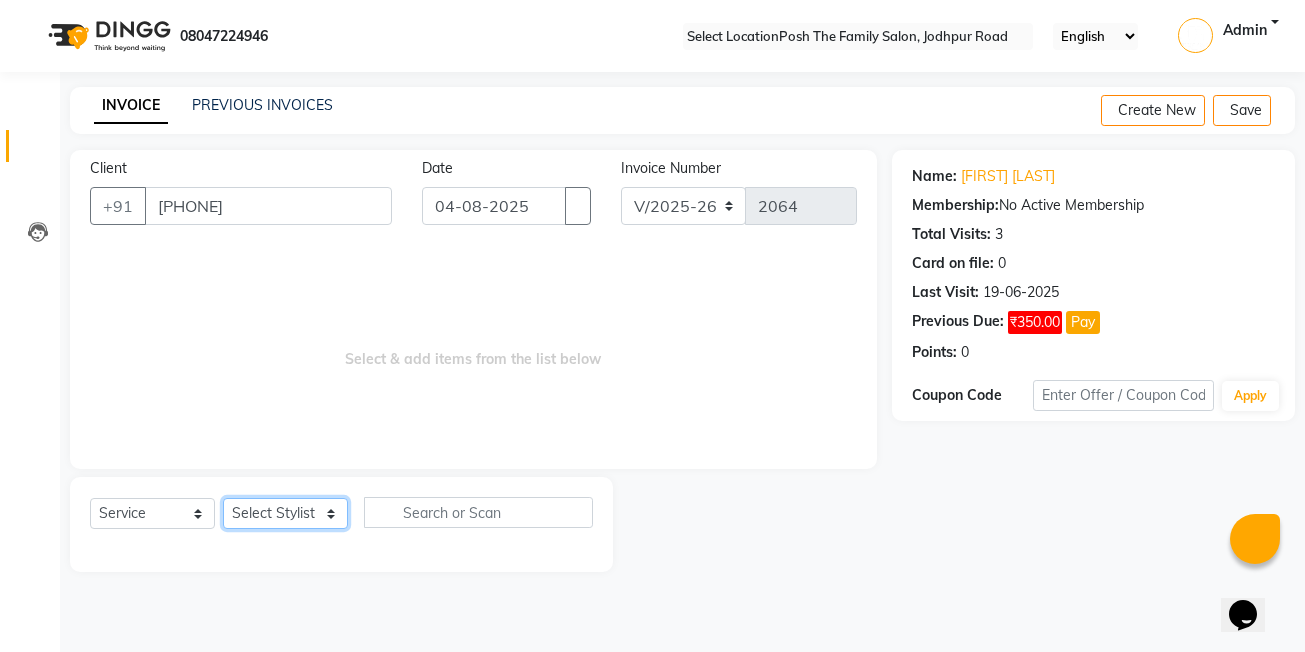 click on "Select Stylist [FIRST] [LAST] [FIRST] [LAST] [FIRST] [LAST] [FIRST] [LAST] [FIRST] [LAST] [FIRST] [LAST] [FIRST] [LAST] (OWNER) POSH [FIRST] [LAST] [FIRST] [LAST] [FIRST] [LAST] [FIRST] [LAST] [FIRST] [LAST] [FIRST] [LAST]" 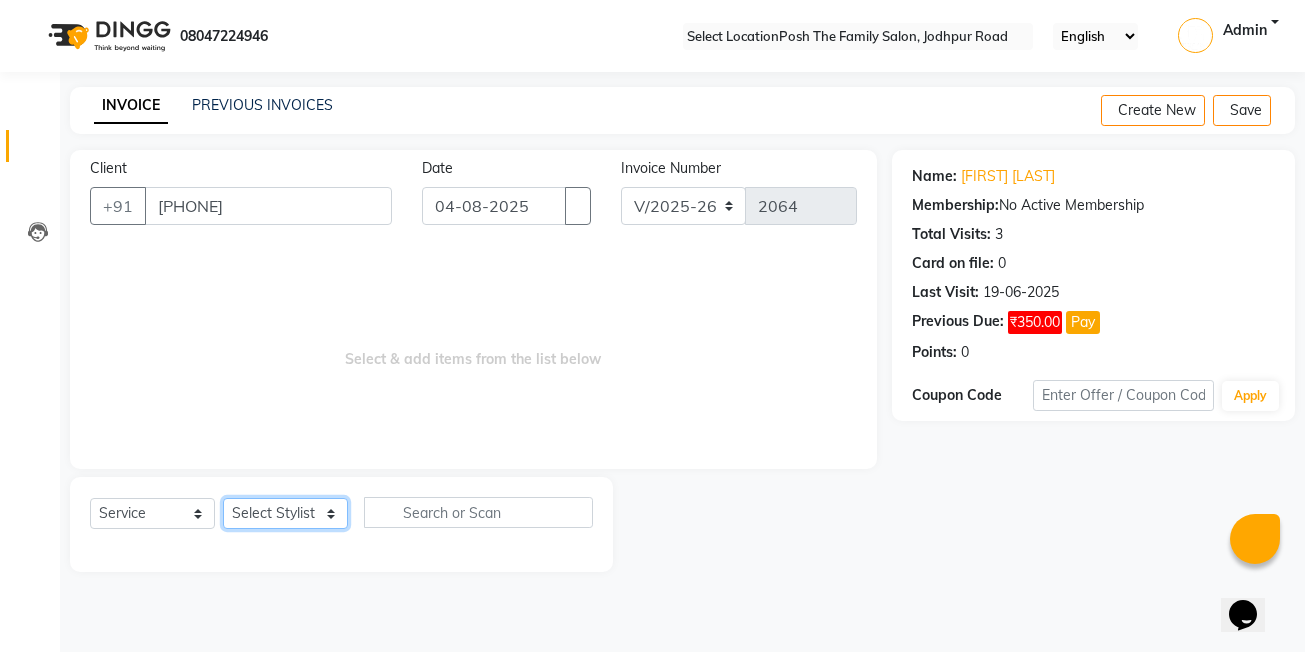 select on "53726" 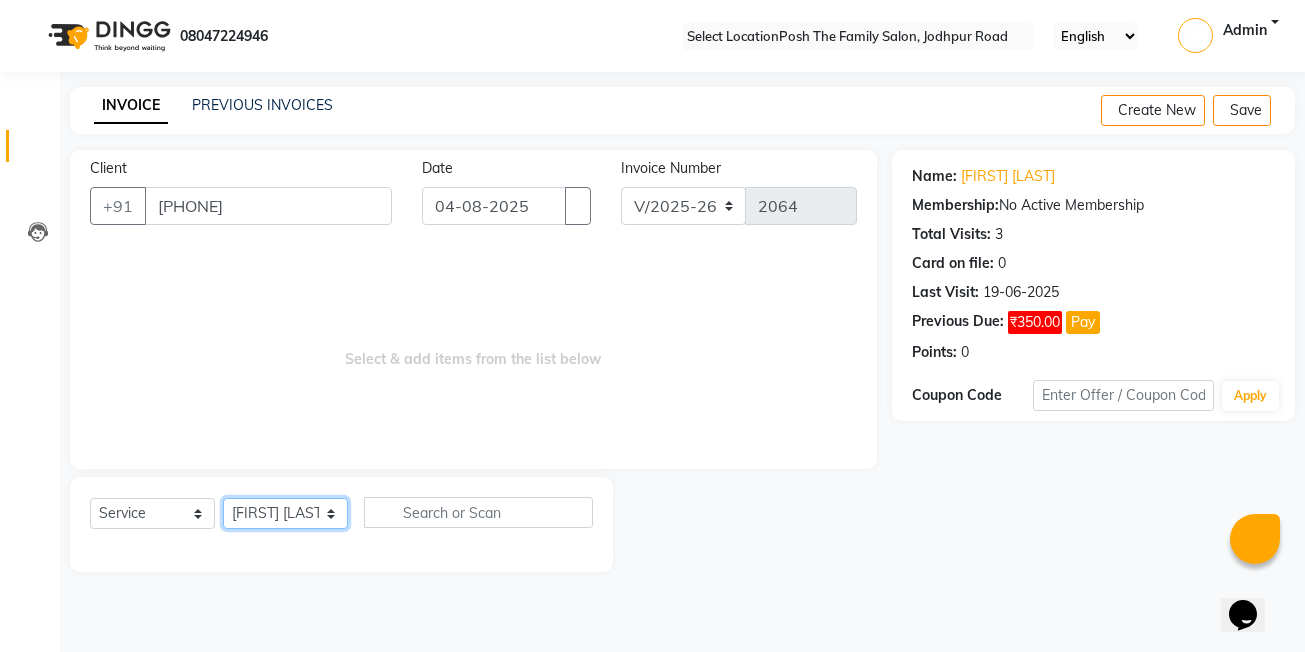 click on "Select Stylist [FIRST] [LAST] [FIRST] [LAST] [FIRST] [LAST] [FIRST] [LAST] [FIRST] [LAST] [FIRST] [LAST] [FIRST] [LAST] (OWNER) POSH [FIRST] [LAST] [FIRST] [LAST] [FIRST] [LAST] [FIRST] [LAST] [FIRST] [LAST] [FIRST] [LAST]" 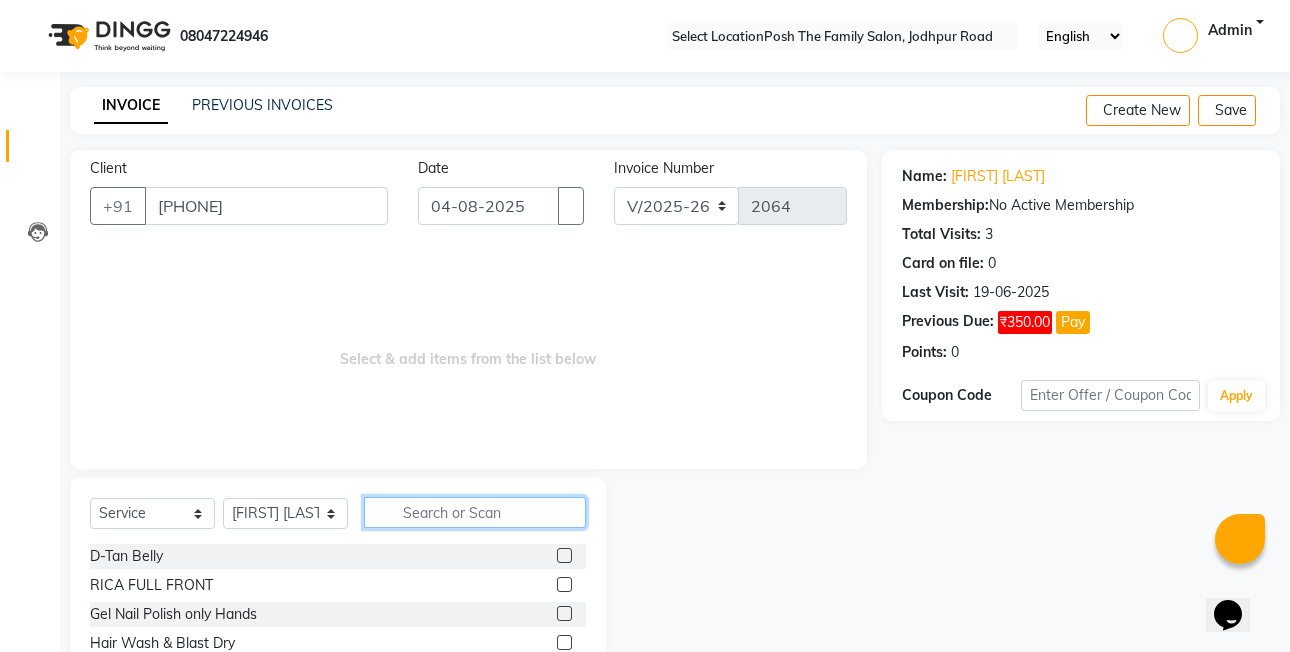 drag, startPoint x: 443, startPoint y: 520, endPoint x: 429, endPoint y: 503, distance: 22.022715 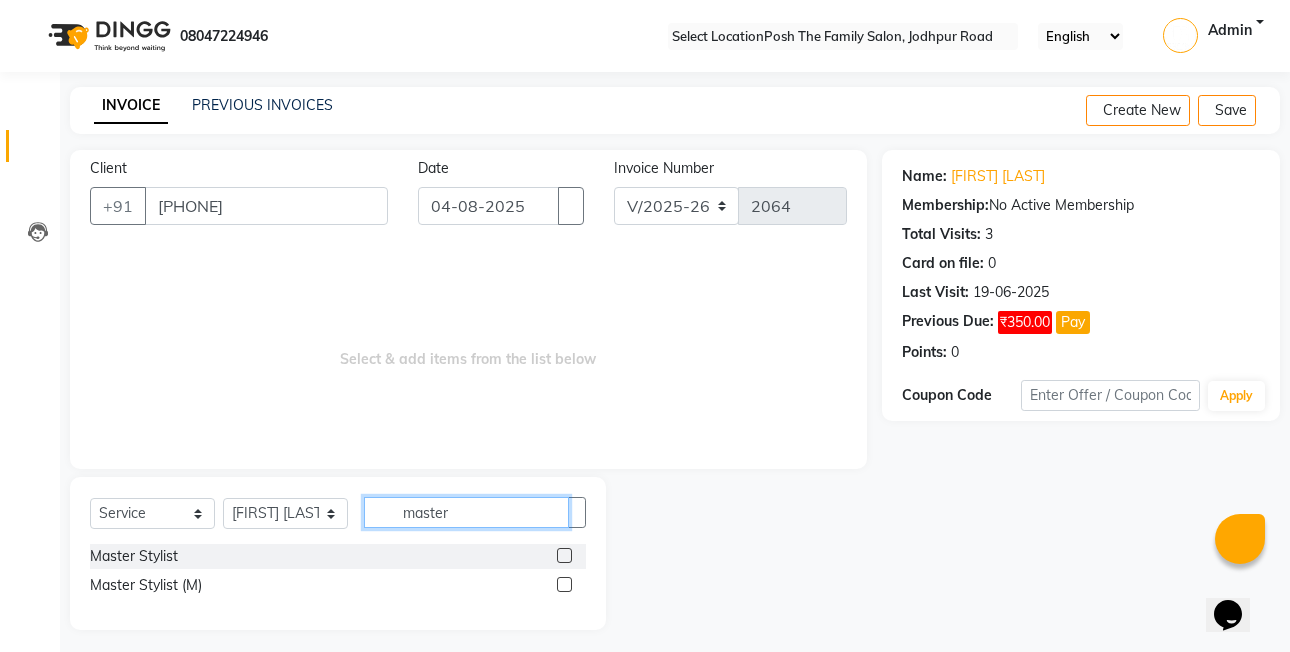 type on "master" 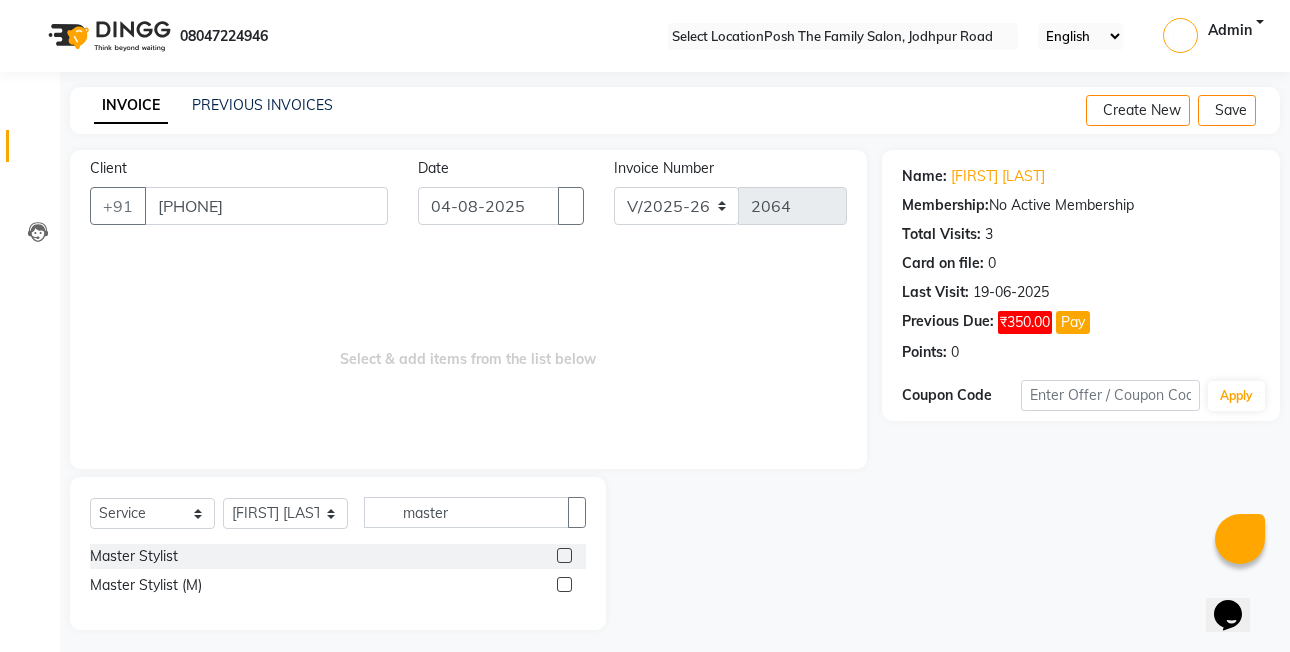 click 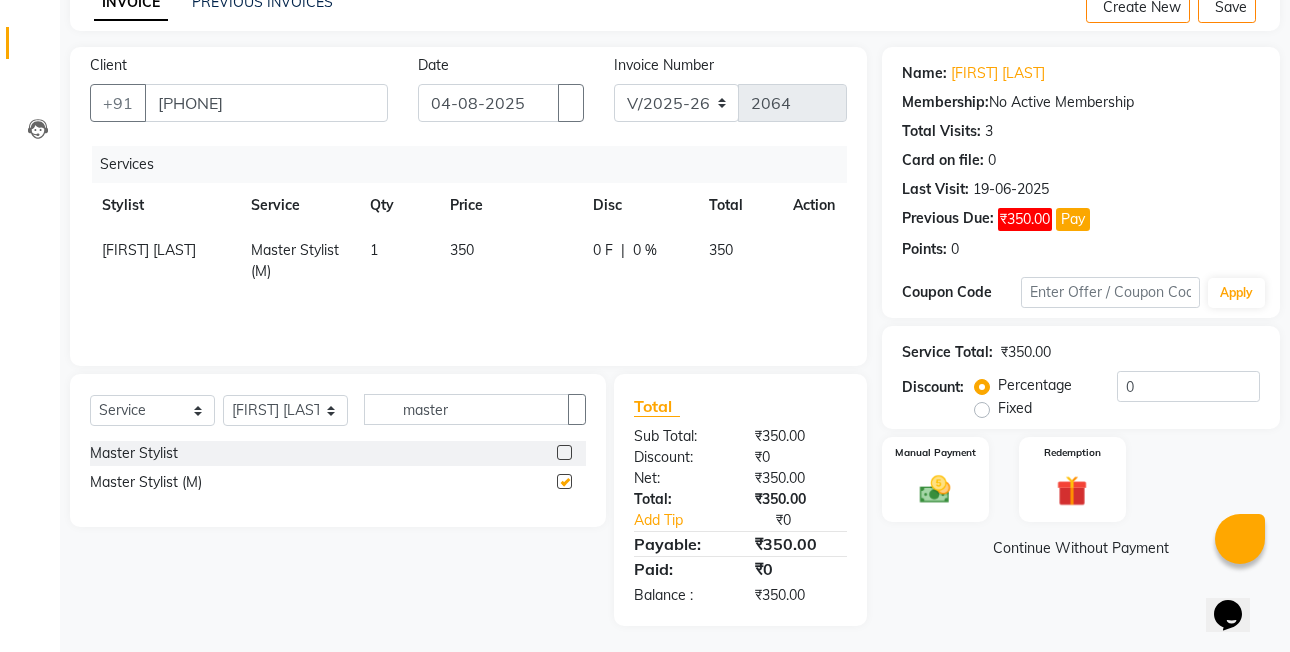 checkbox on "false" 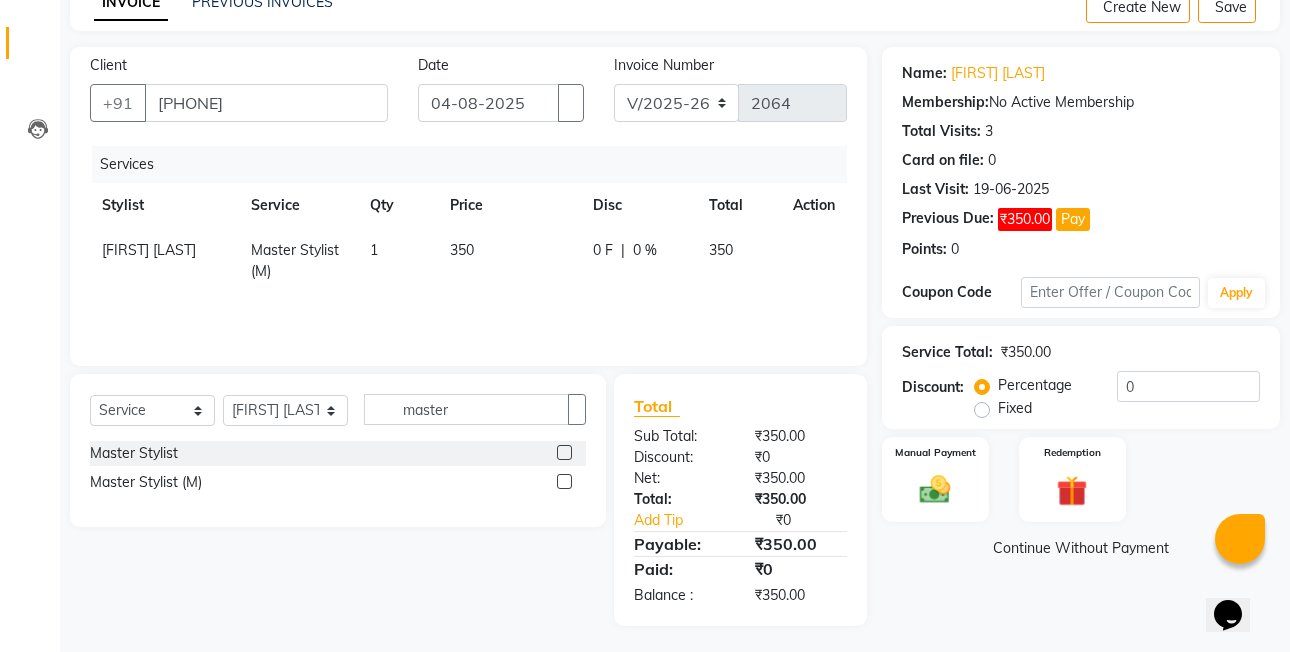 scroll, scrollTop: 106, scrollLeft: 0, axis: vertical 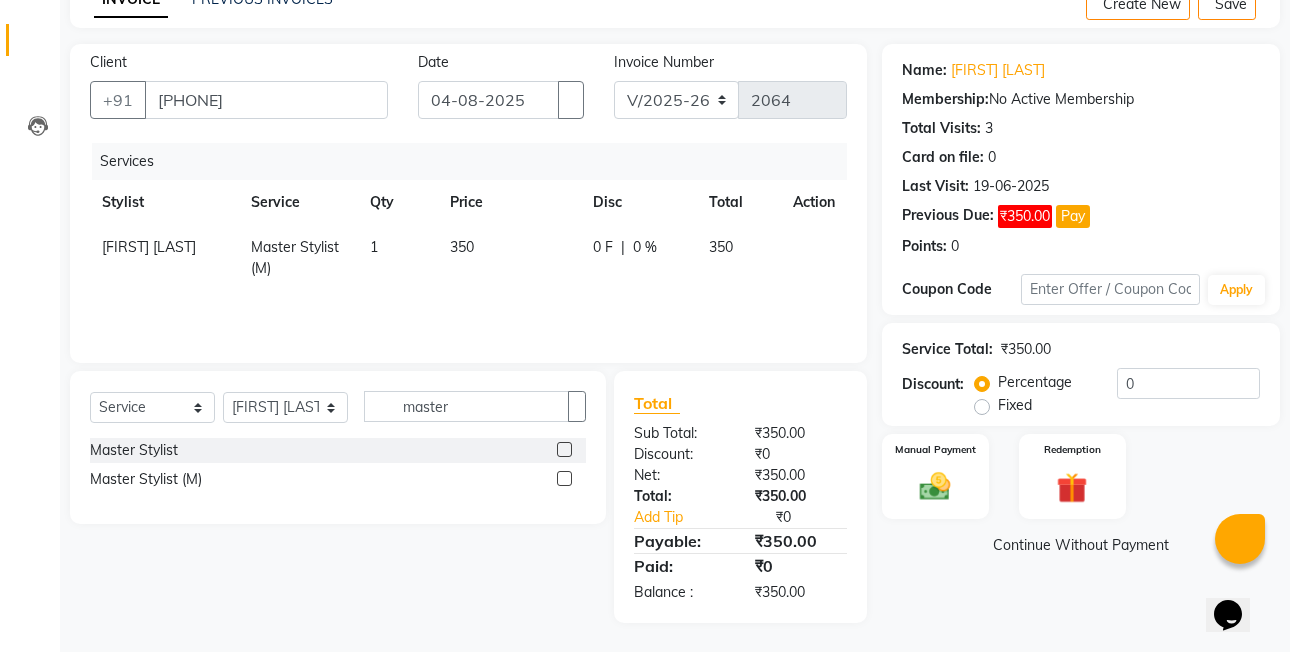 click on "Fixed" 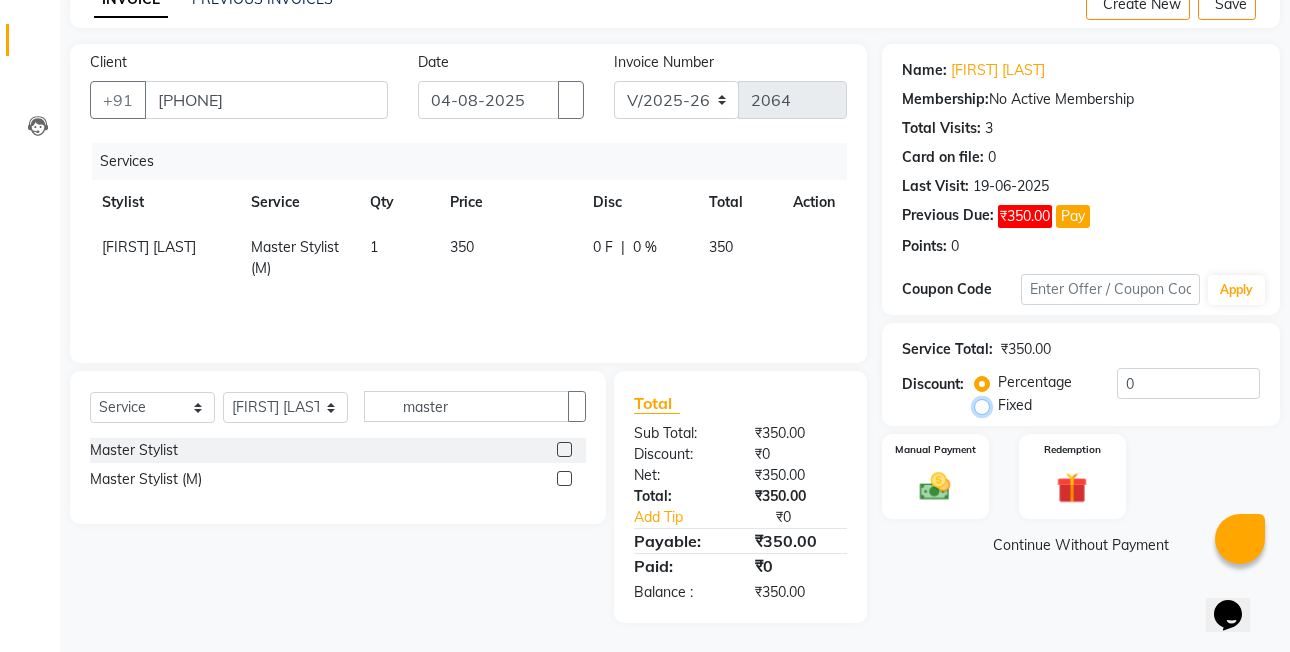 click on "Fixed" at bounding box center [986, 405] 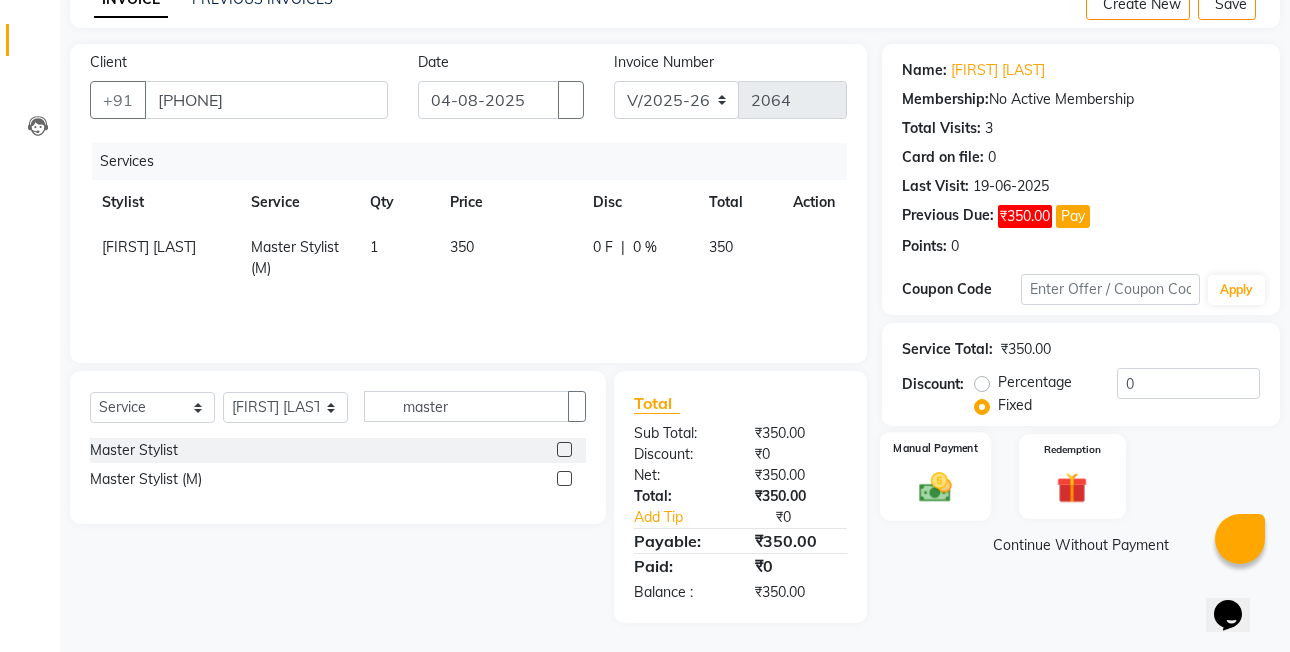 click on "Manual Payment" 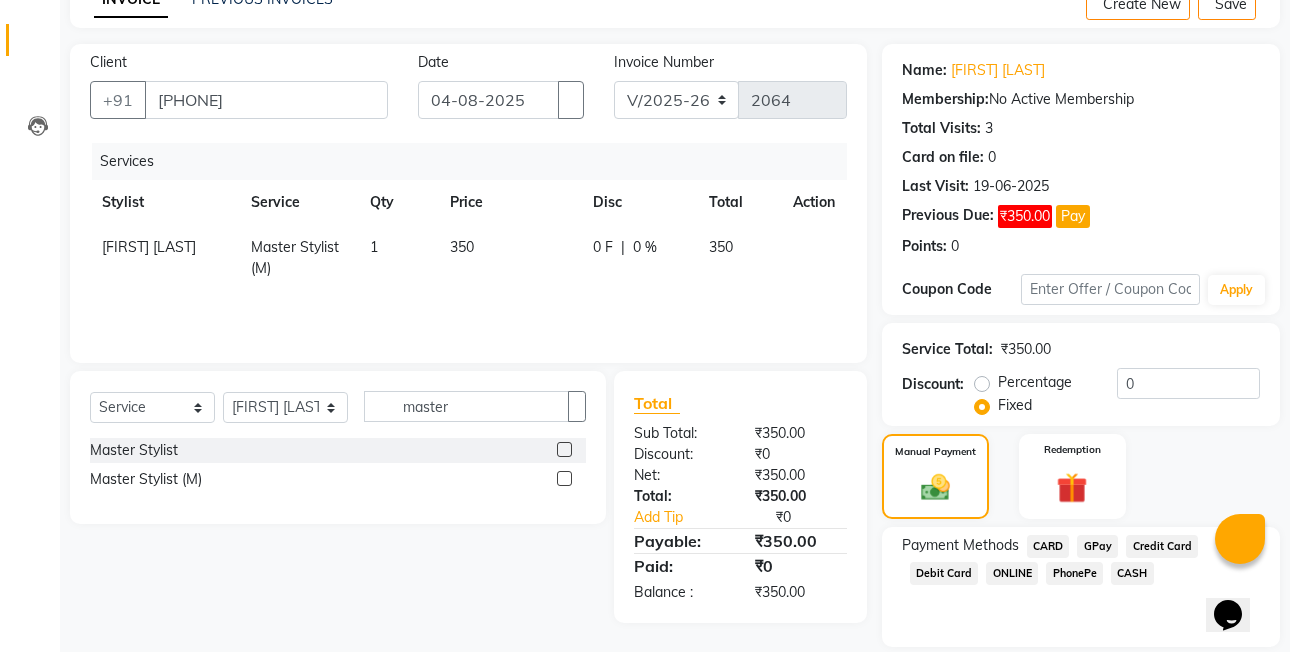 scroll, scrollTop: 179, scrollLeft: 0, axis: vertical 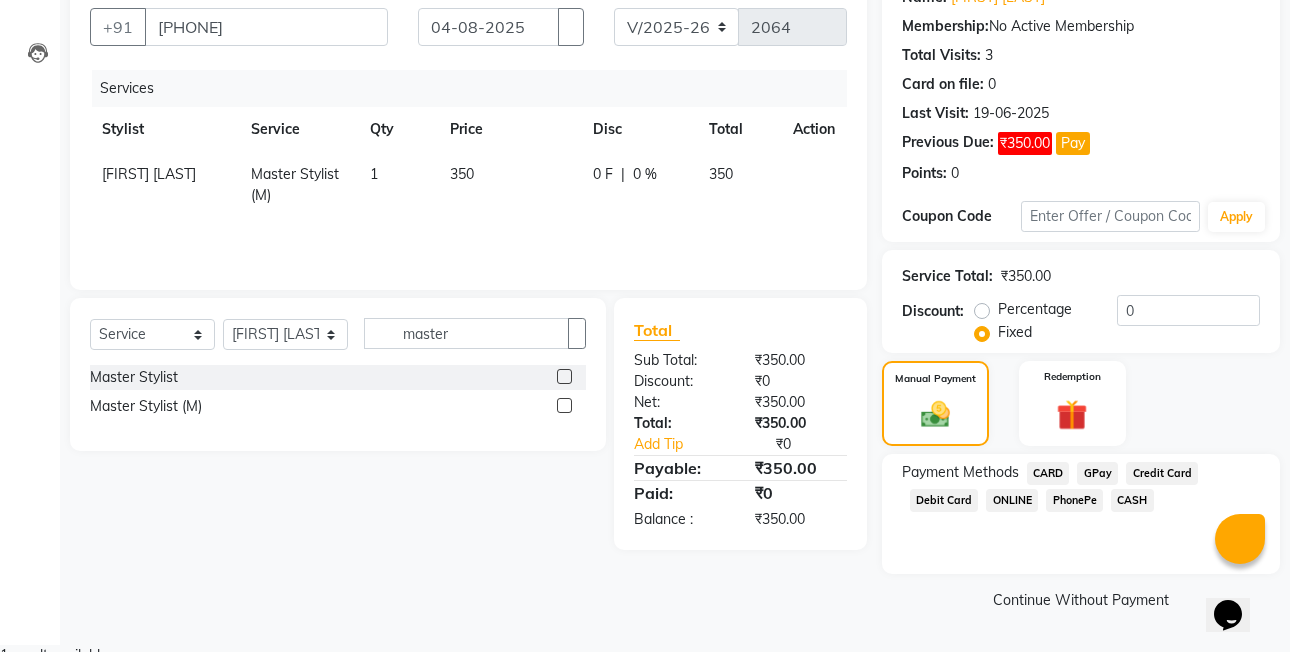 click on "CASH" 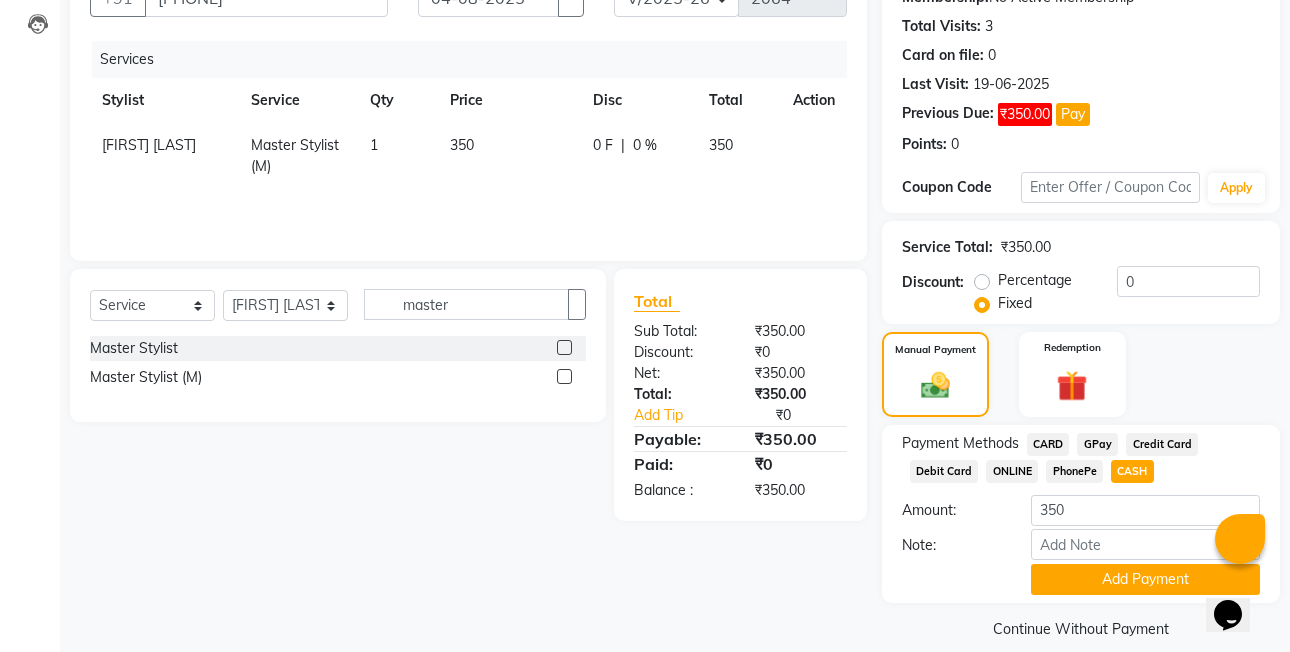 scroll, scrollTop: 235, scrollLeft: 0, axis: vertical 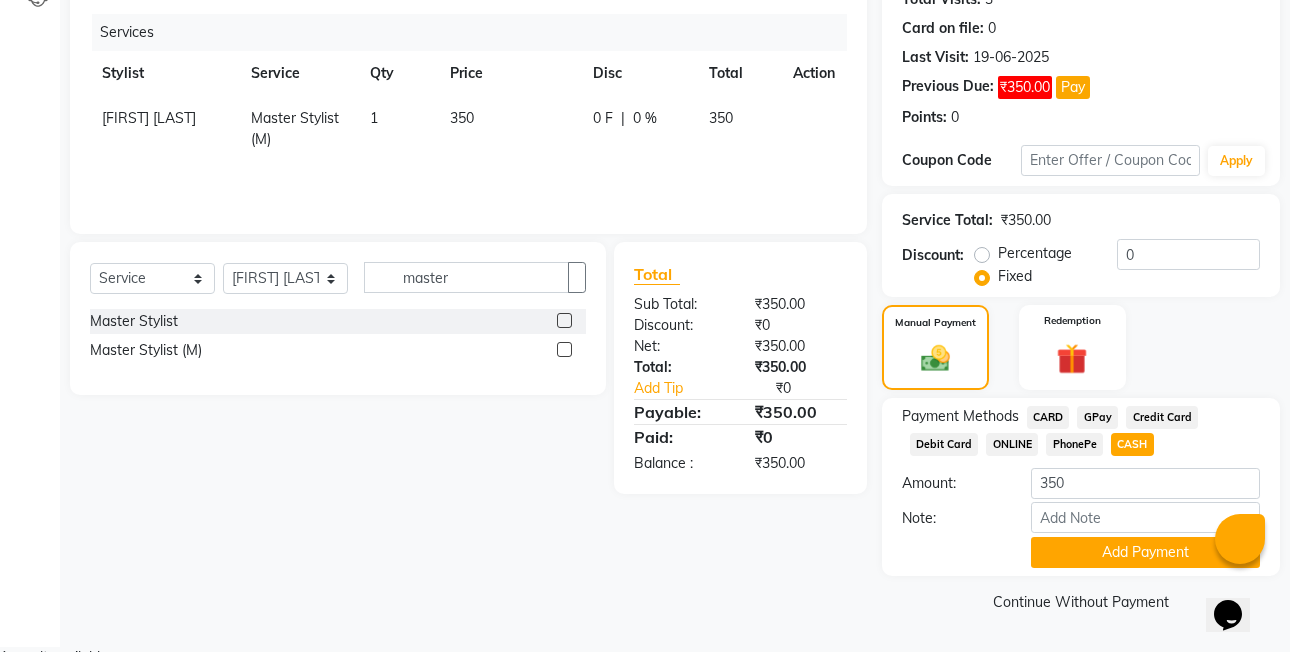 click on "Payment Methods  CARD   GPay   Credit Card   Debit Card   ONLINE   PhonePe   CASH  Amount: 350 Note: Add Payment" 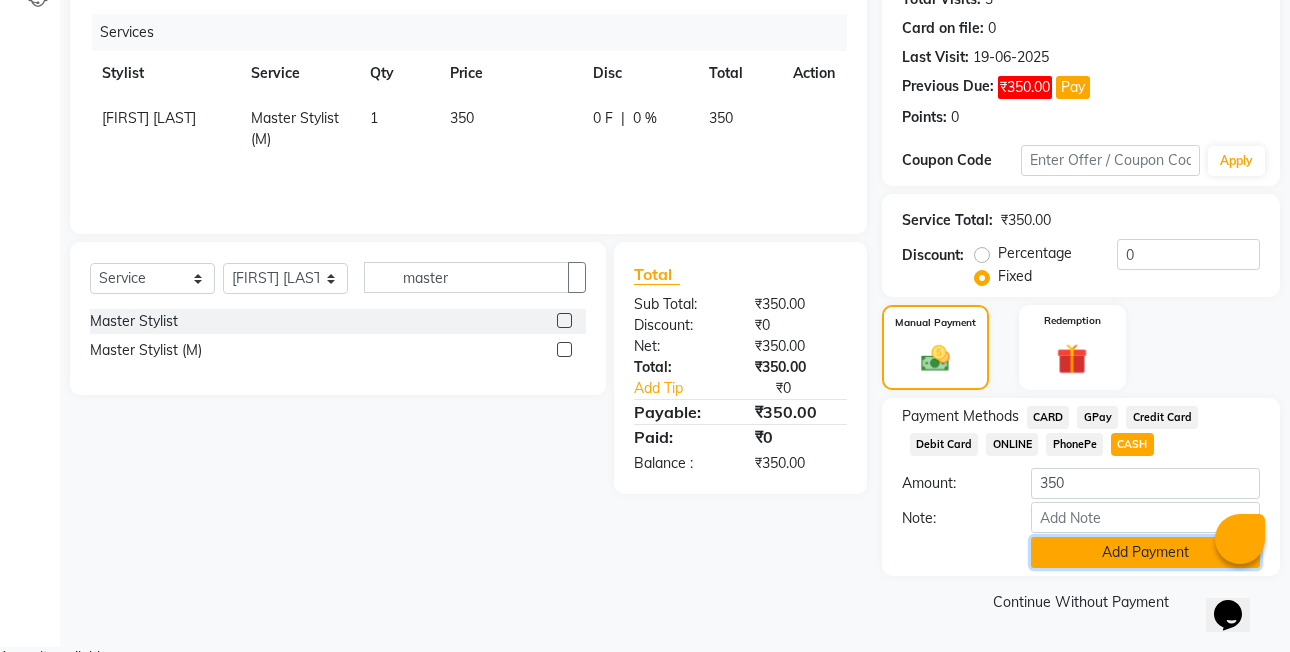 click on "Add Payment" 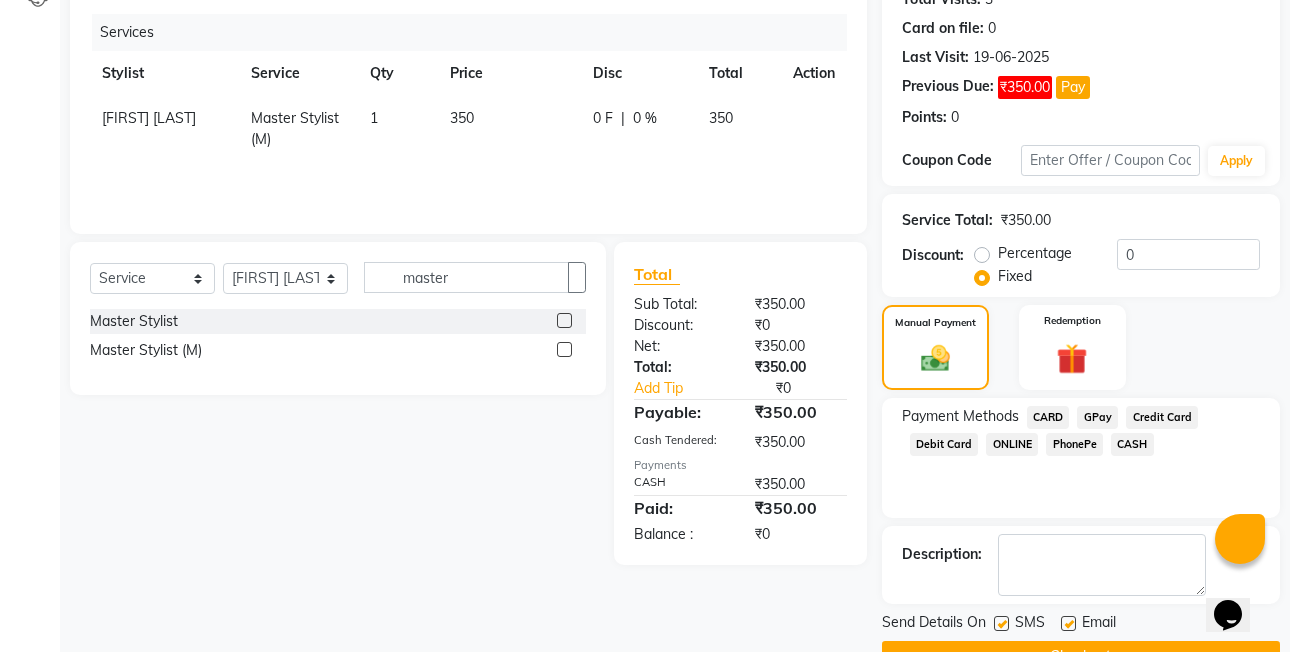scroll, scrollTop: 292, scrollLeft: 0, axis: vertical 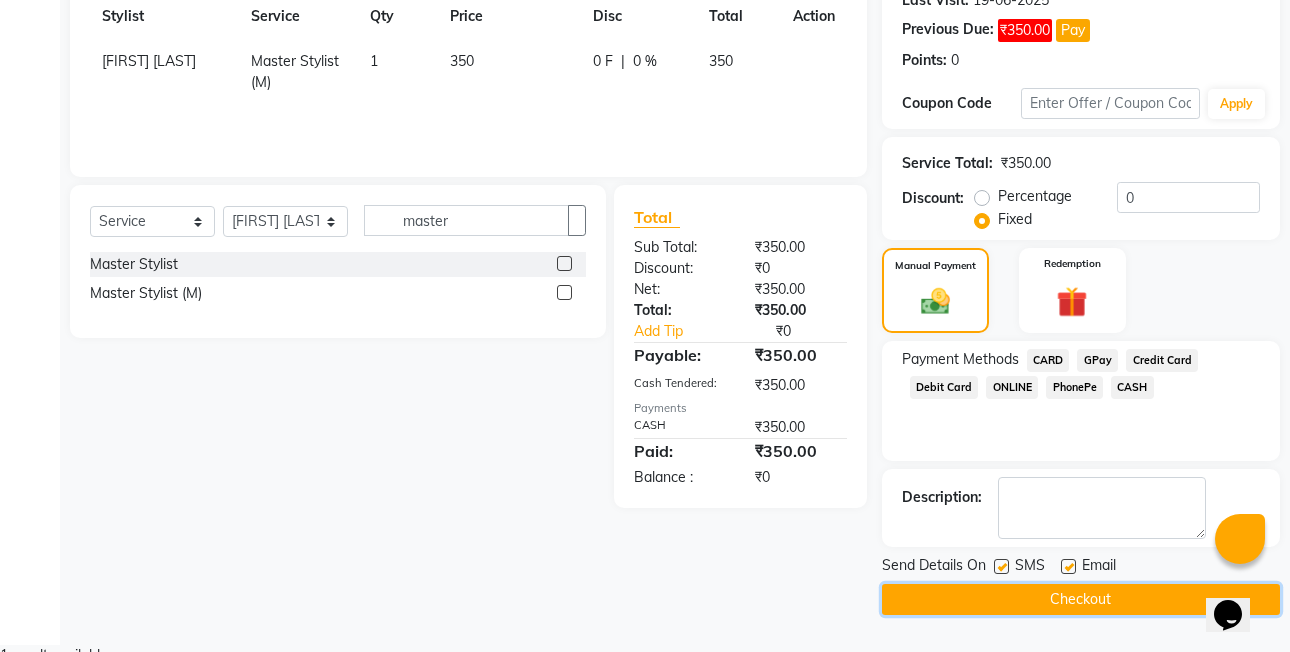 click on "Checkout" 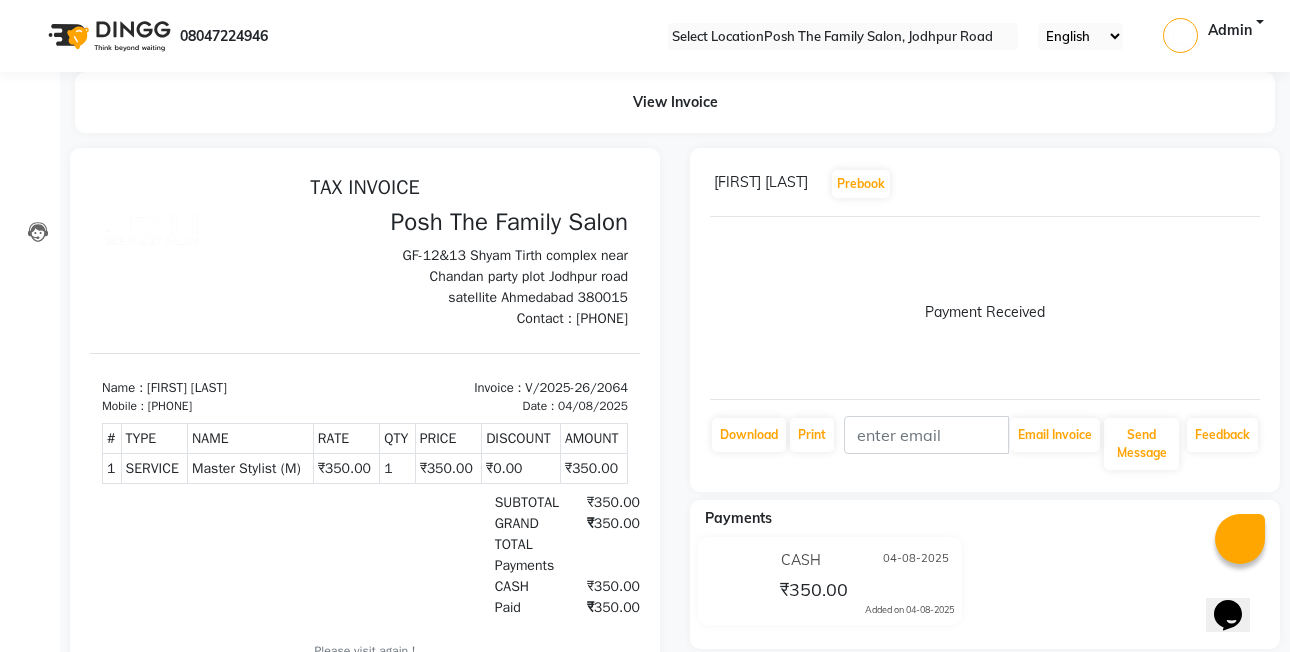 scroll, scrollTop: 0, scrollLeft: 0, axis: both 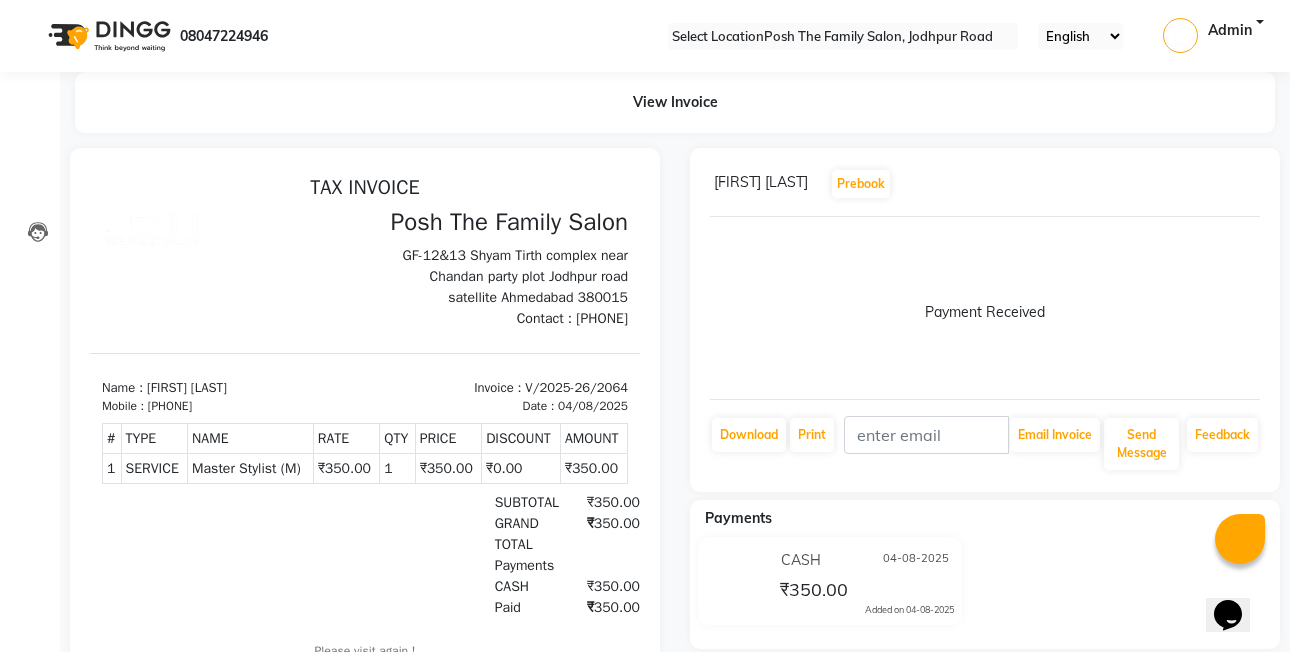 click 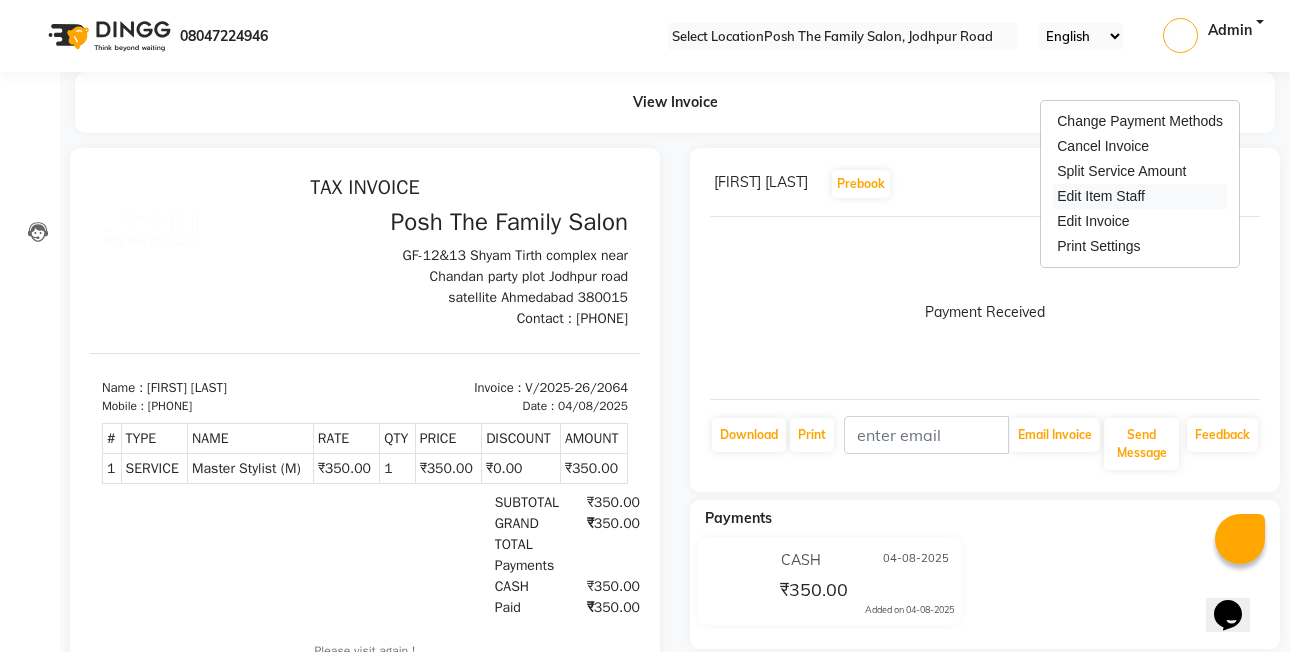 click on "Edit Item Staff" at bounding box center (1140, 196) 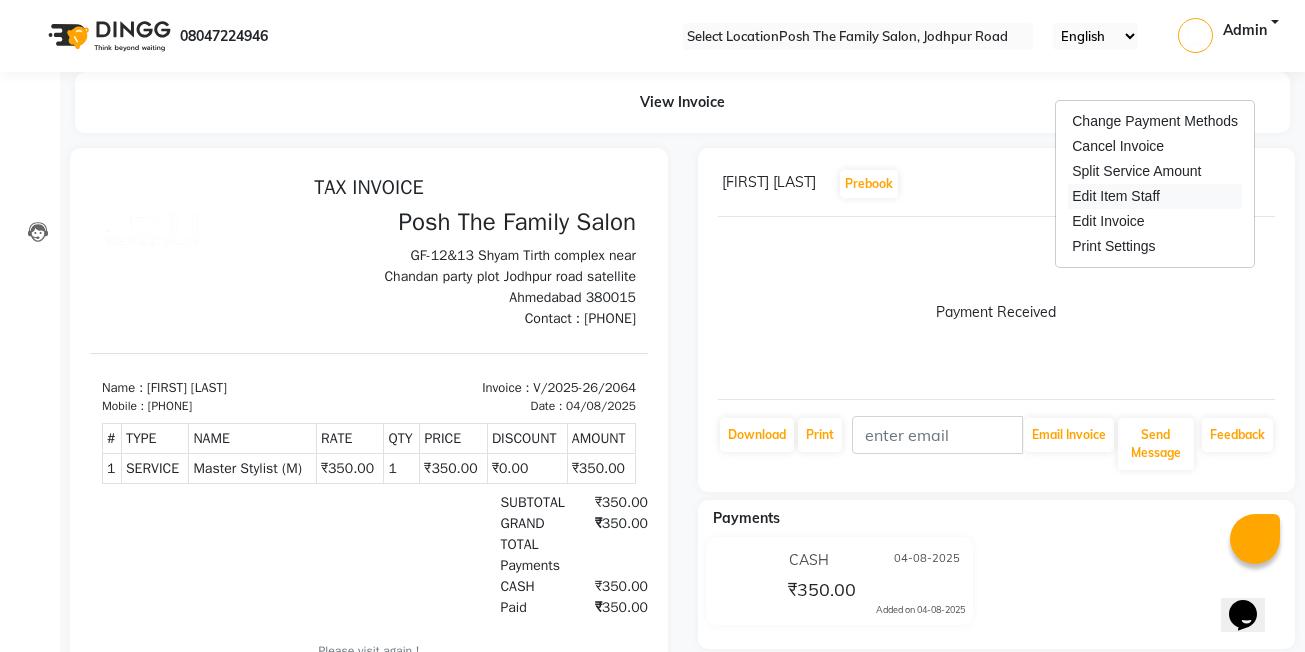 select on "53726" 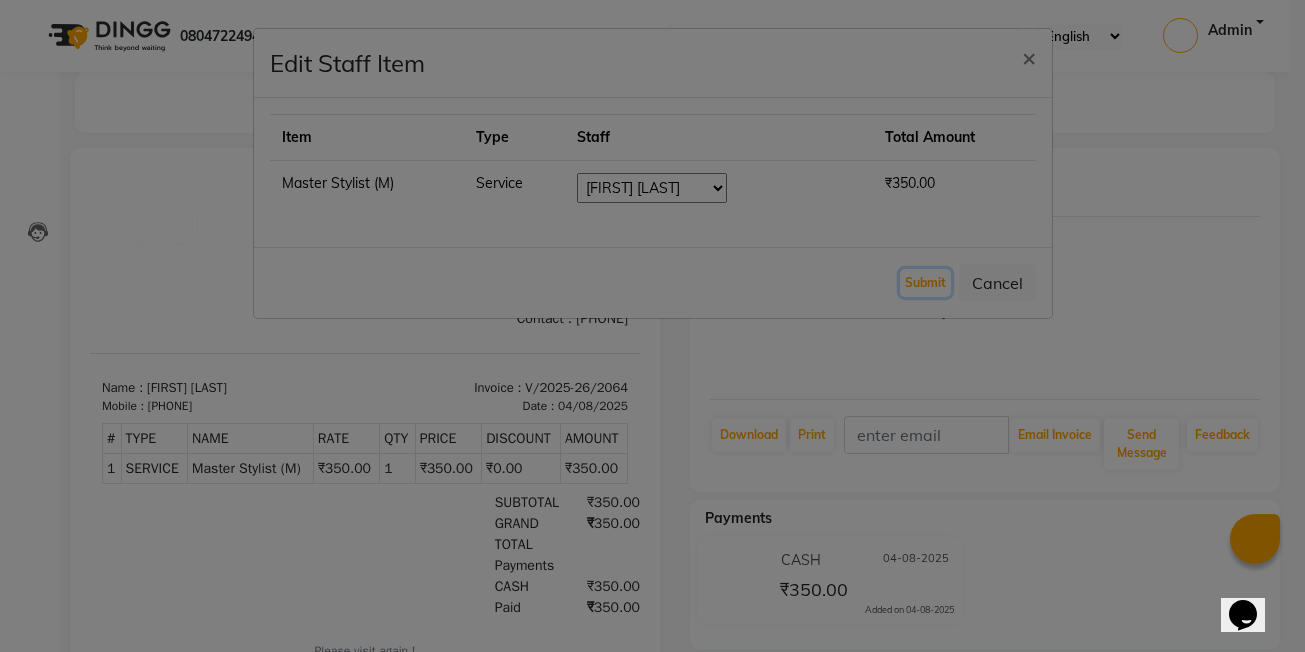 click on "Submit" 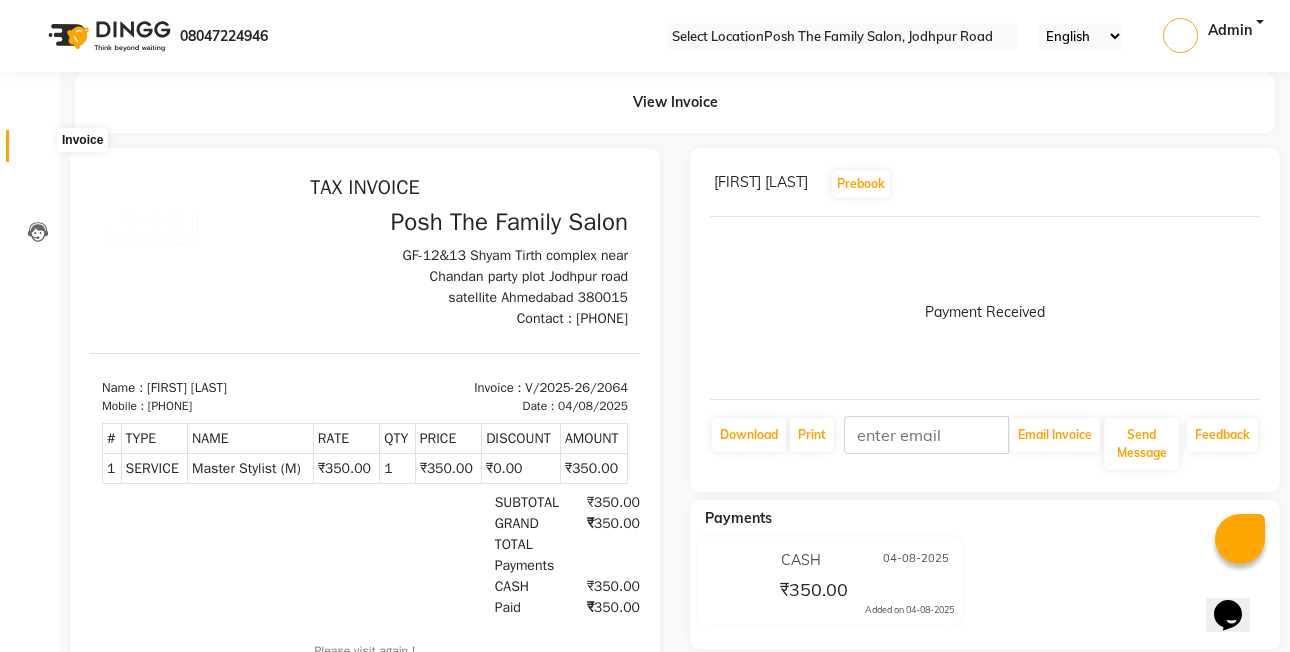 click 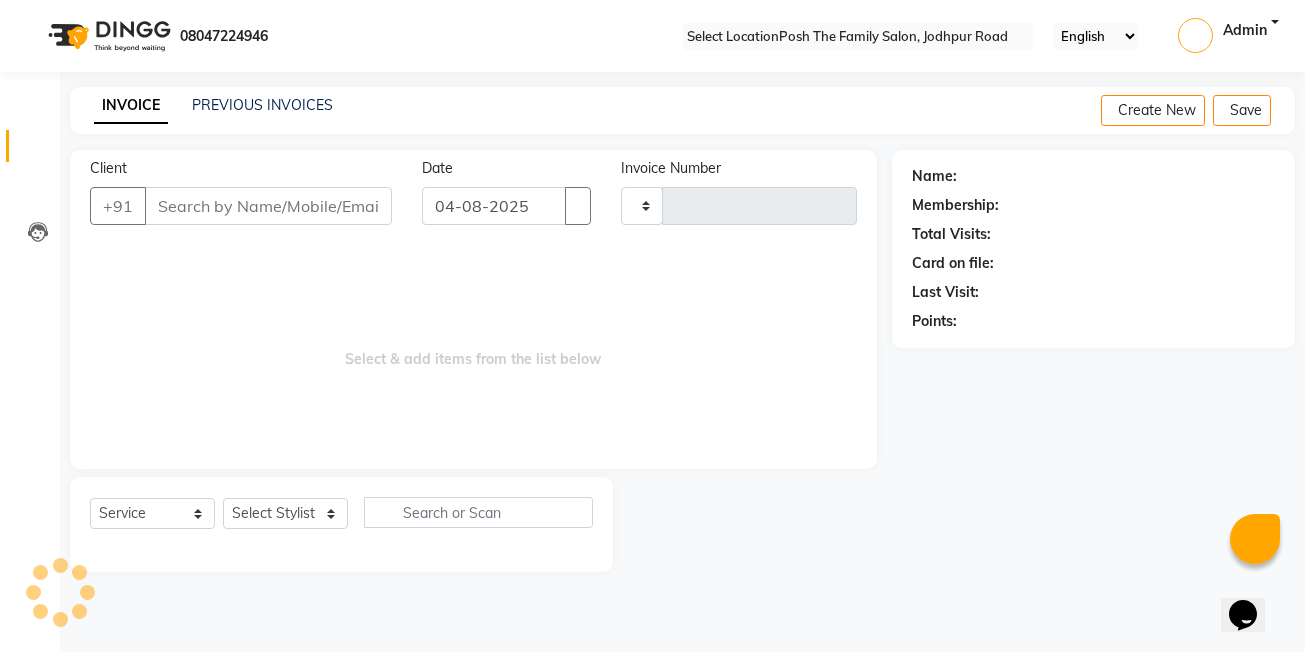 type on "2065" 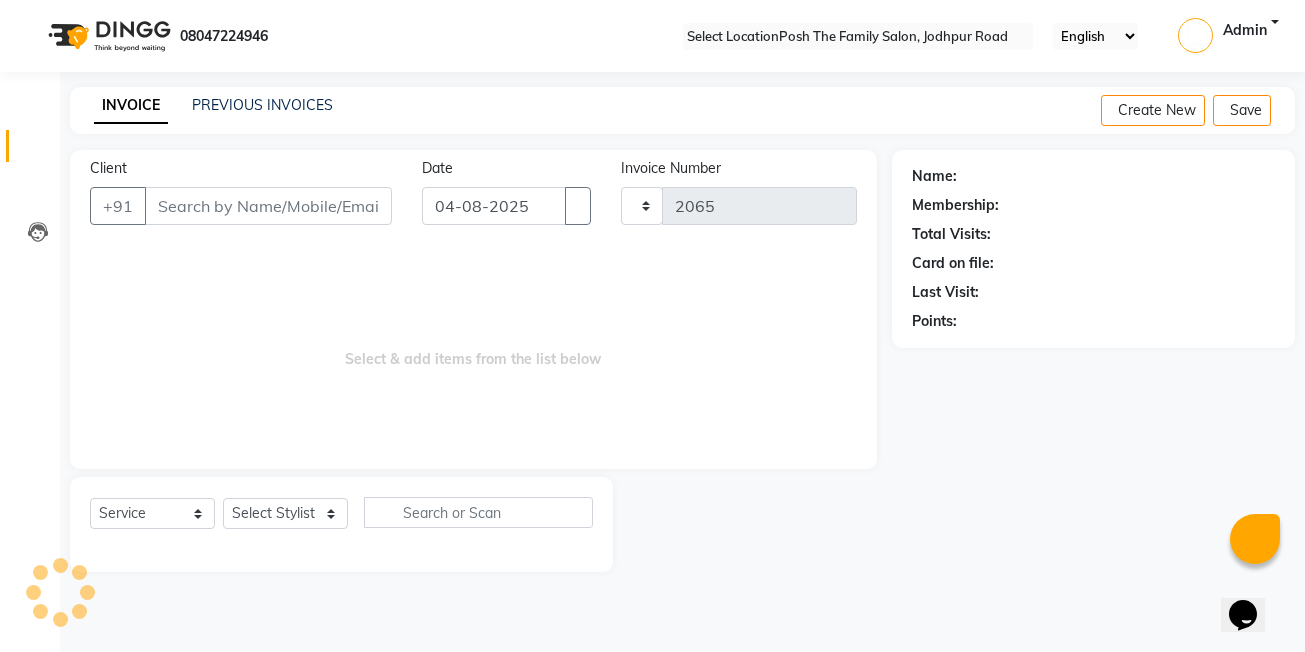 select on "6199" 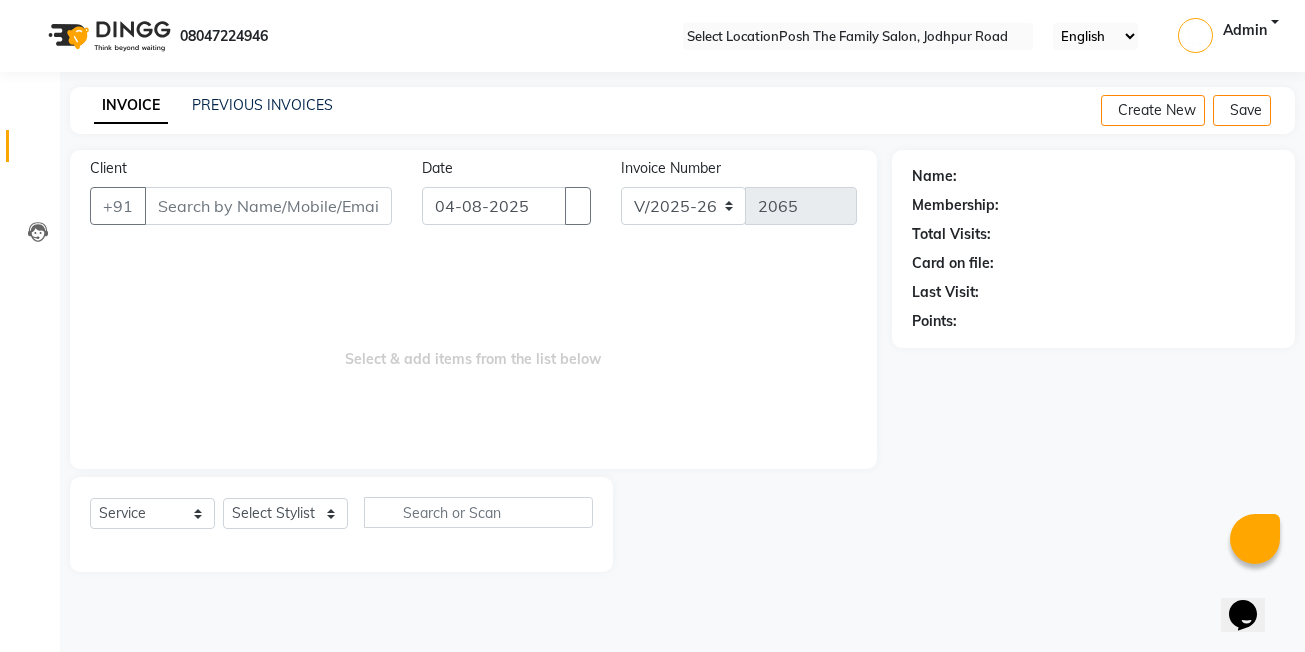 drag, startPoint x: 1026, startPoint y: 448, endPoint x: 801, endPoint y: 464, distance: 225.56818 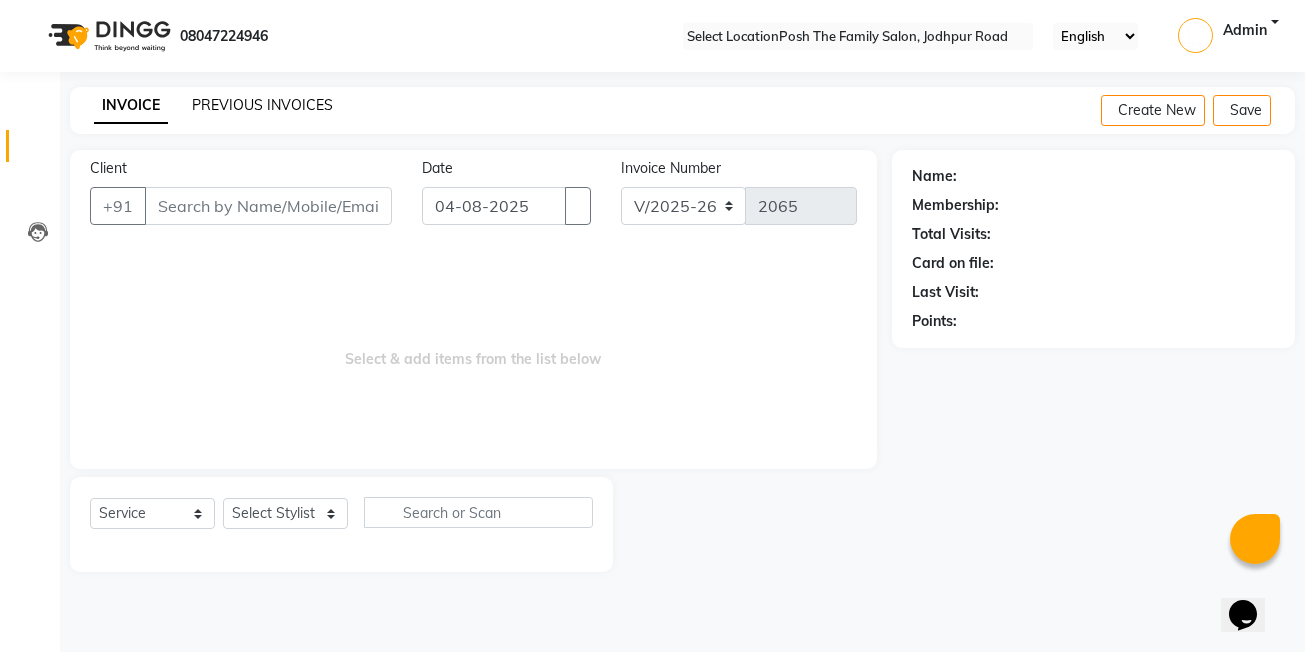 click on "PREVIOUS INVOICES" 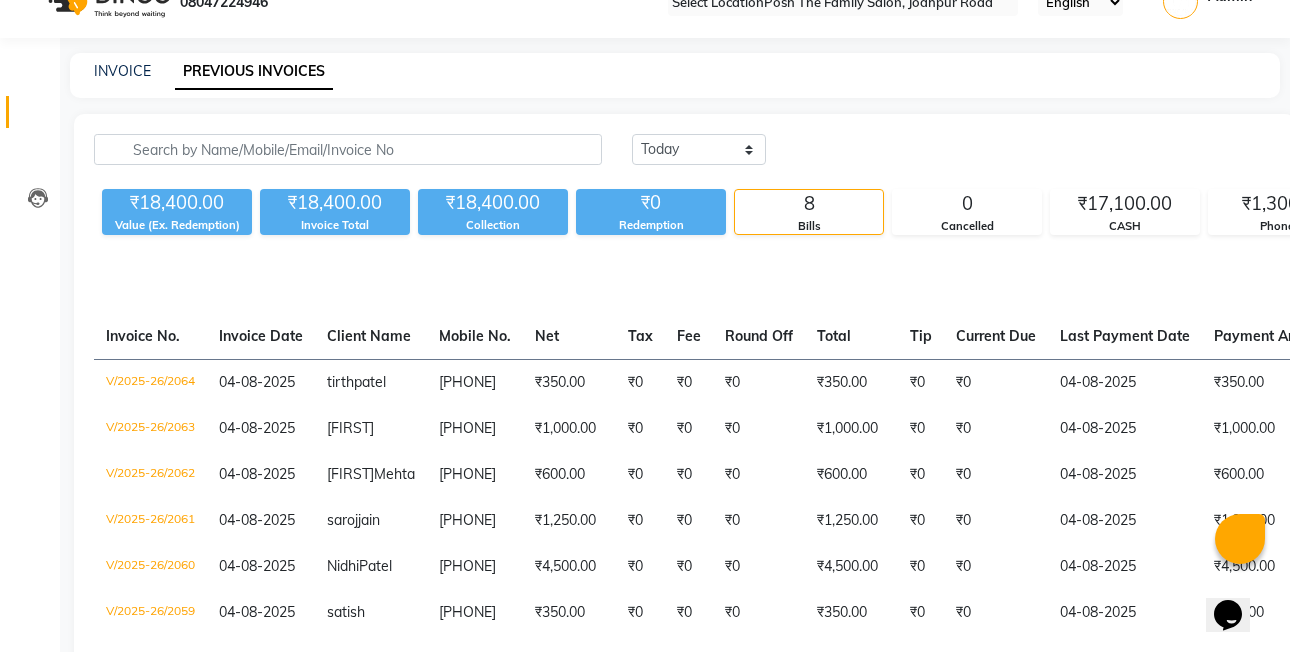 scroll, scrollTop: 0, scrollLeft: 0, axis: both 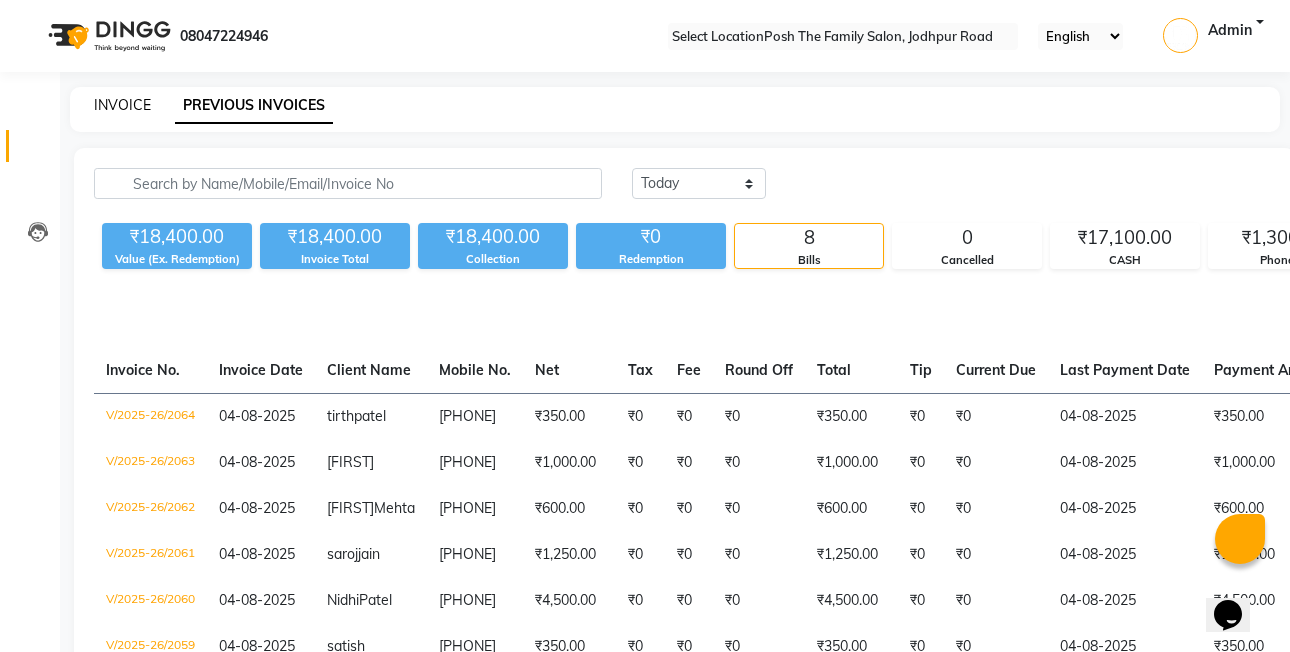 click on "INVOICE" 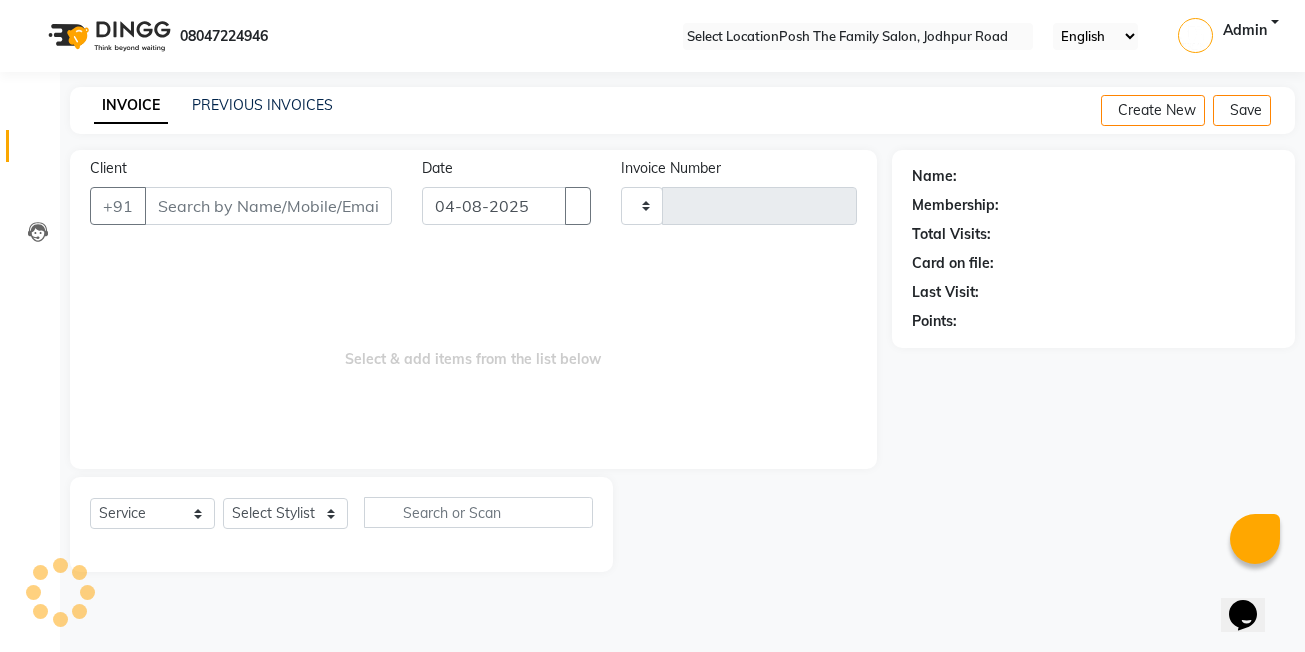 type on "2065" 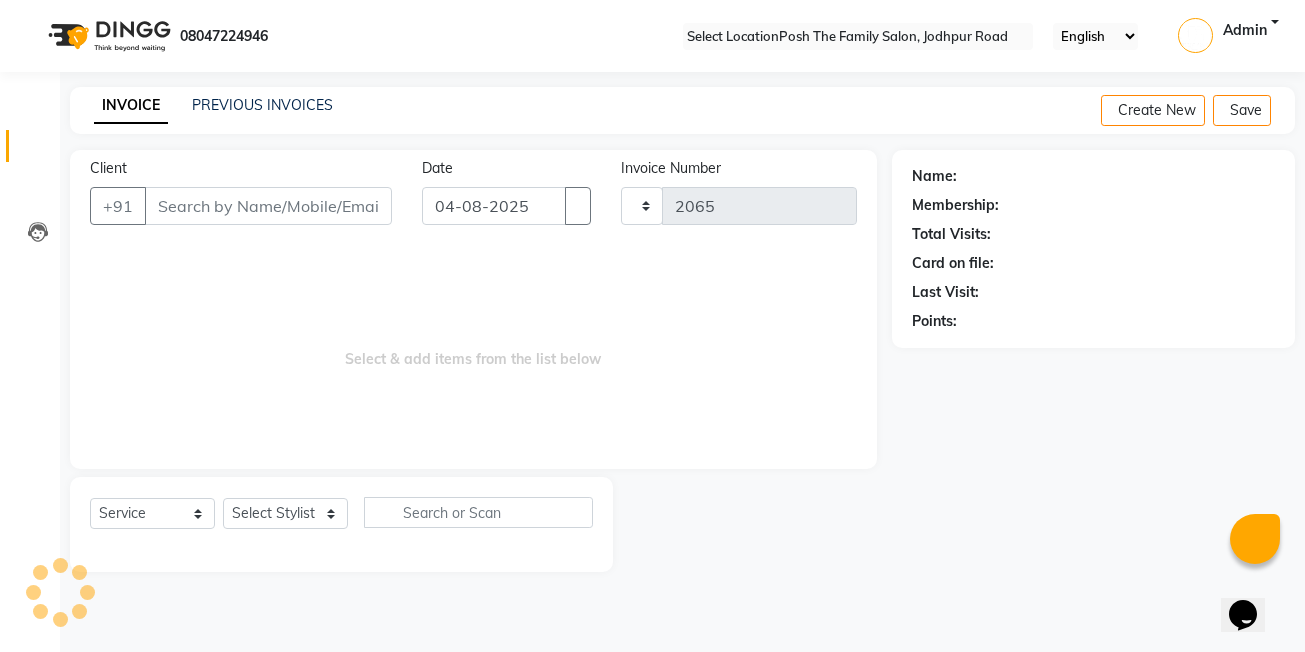 select on "6199" 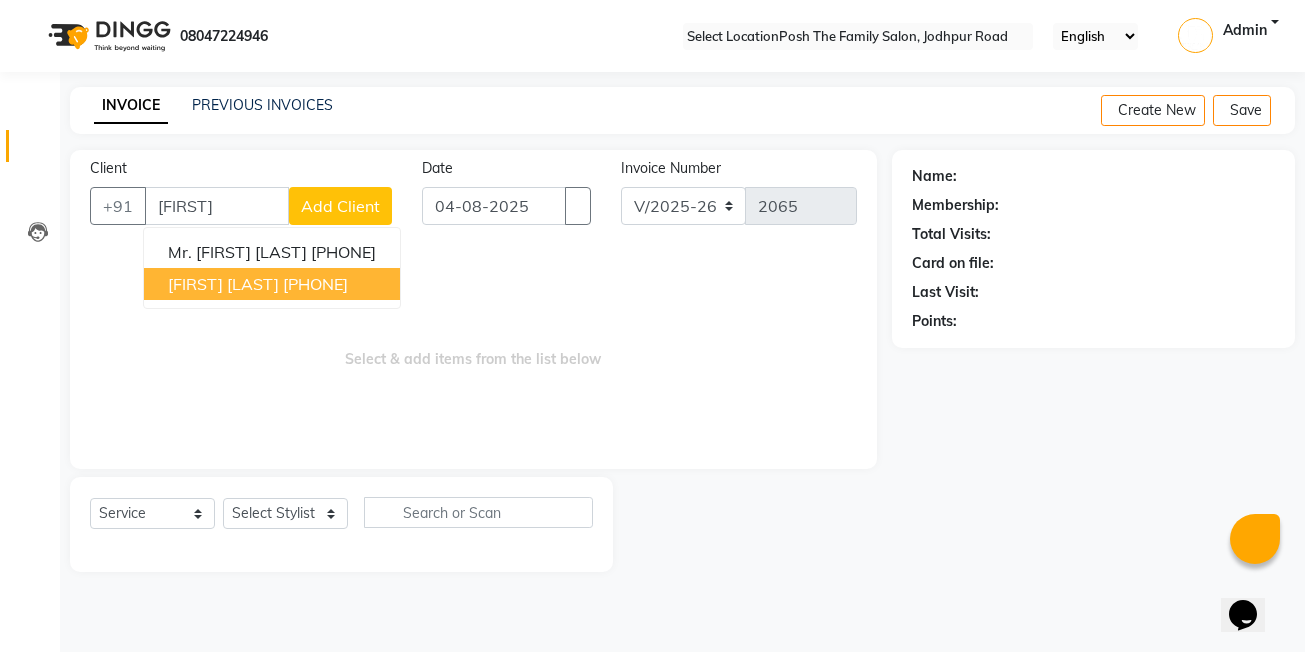 click on "[FIRST] [LAST] [PHONE]" at bounding box center [272, 284] 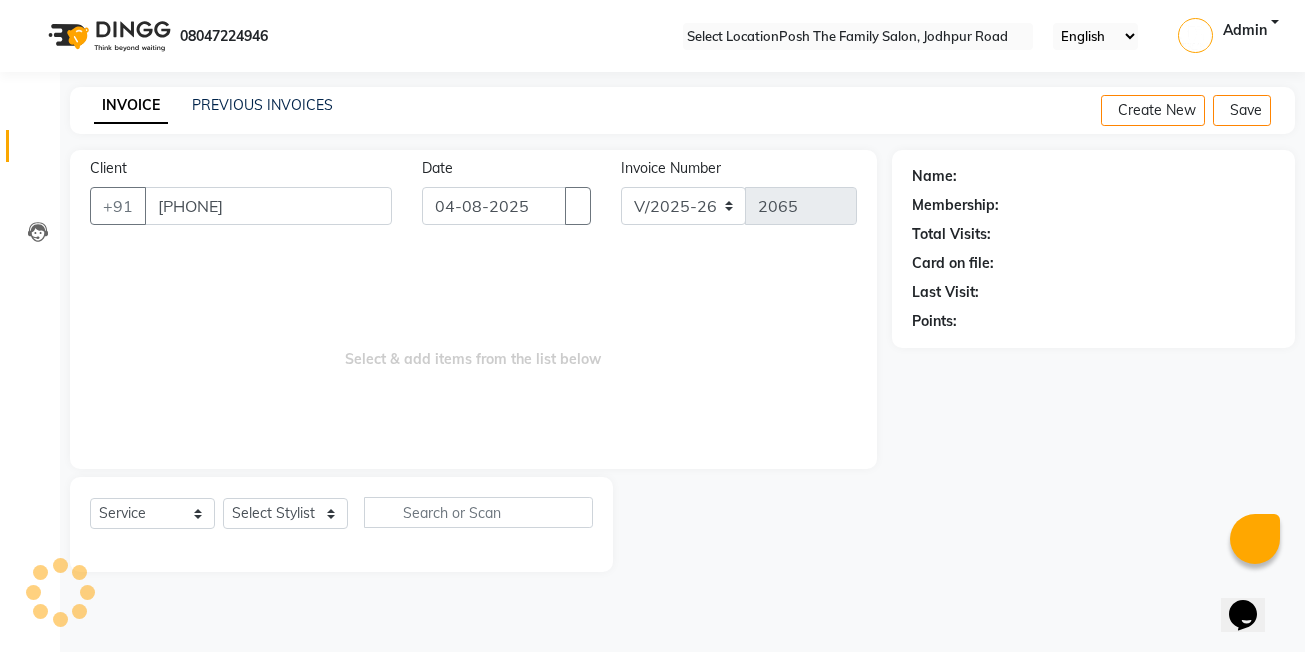 type on "[PHONE]" 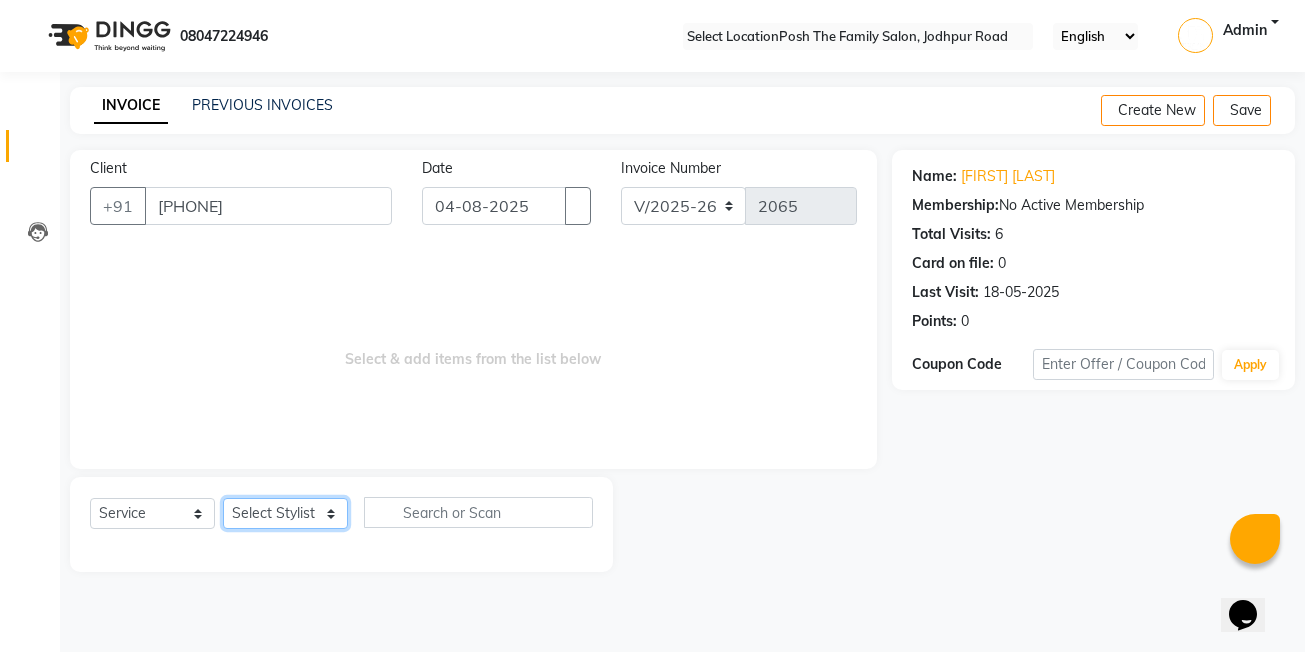 drag, startPoint x: 313, startPoint y: 526, endPoint x: 313, endPoint y: 511, distance: 15 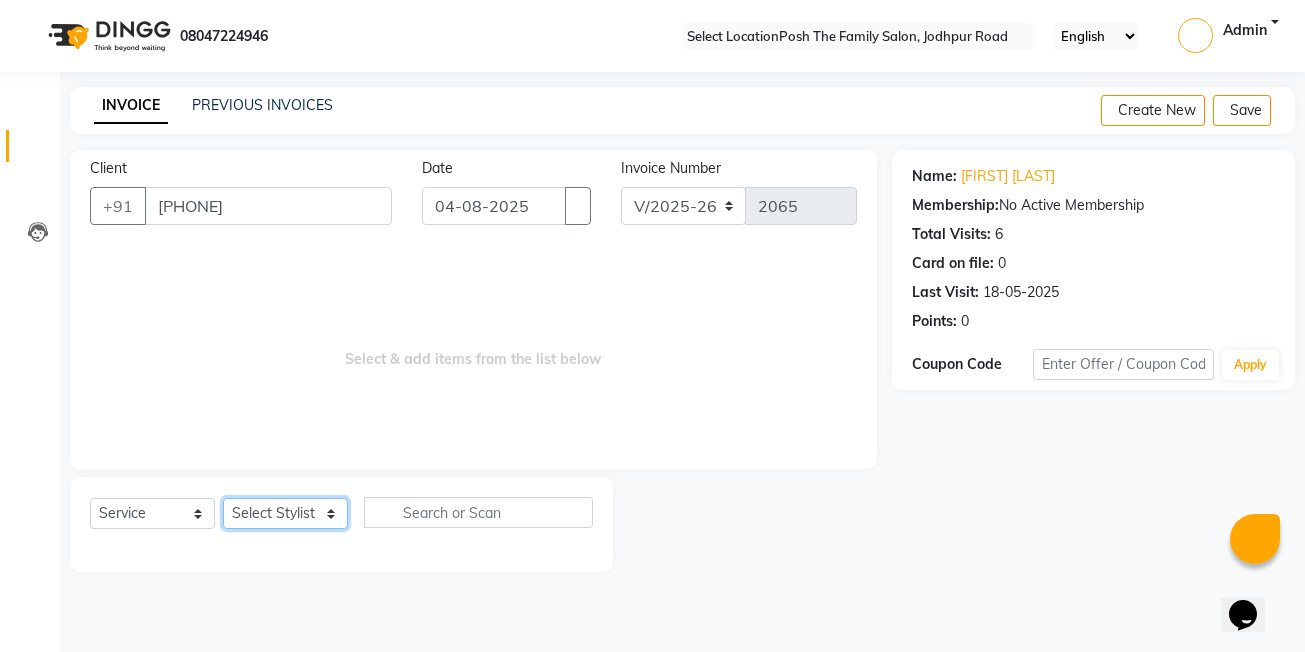 select on "57191" 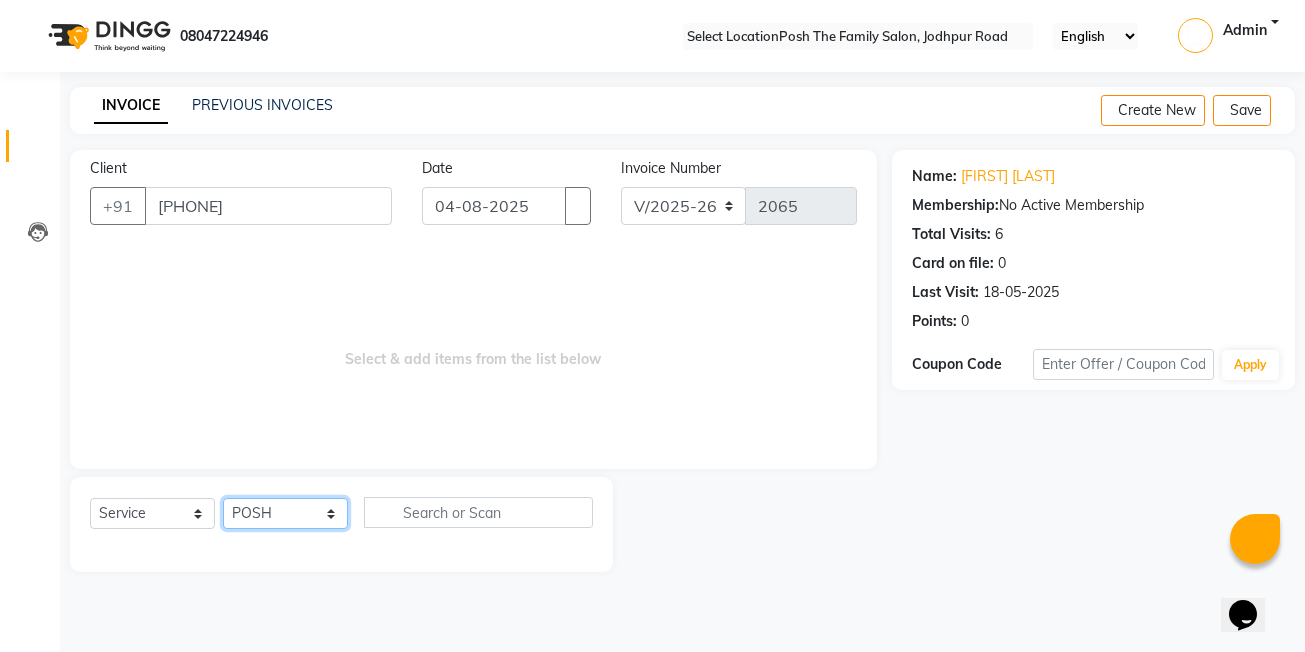 click on "Select Stylist [FIRST] [LAST] [FIRST] [LAST] [FIRST] [LAST] [FIRST] [LAST] [FIRST] [LAST] [FIRST] [LAST] [FIRST] [LAST] (OWNER) POSH [FIRST] [LAST] [FIRST] [LAST] [FIRST] [LAST] [FIRST] [LAST] [FIRST] [LAST] [FIRST] [LAST]" 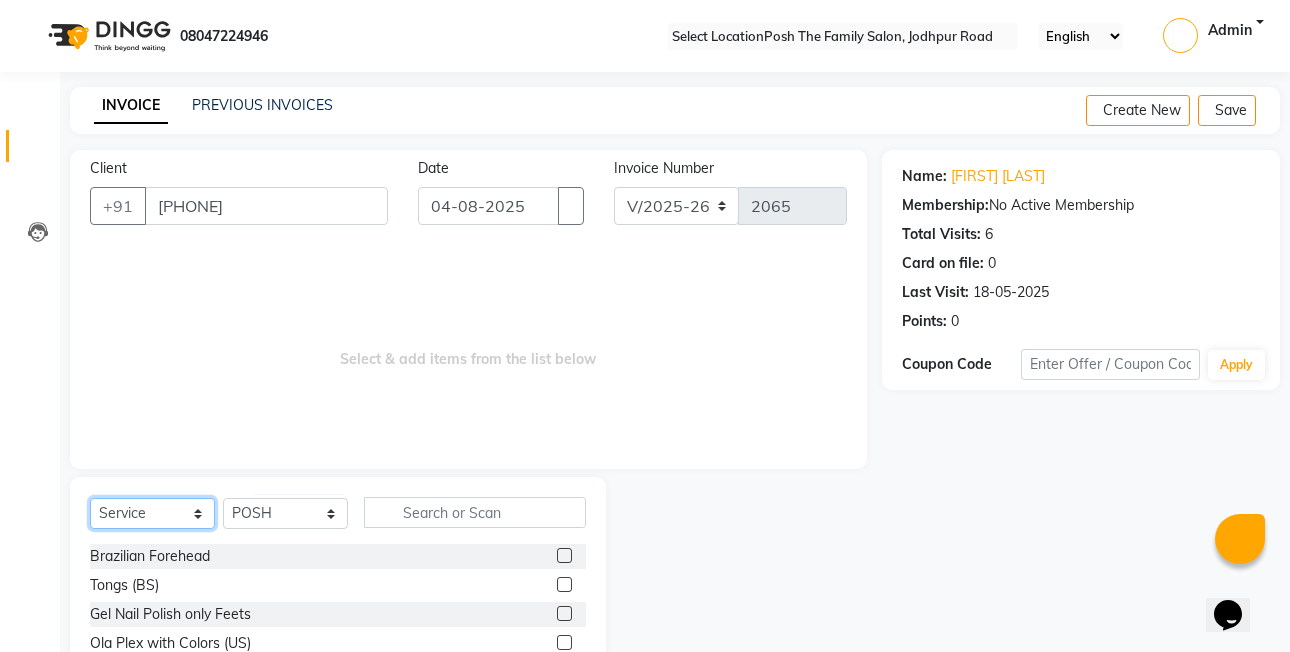drag, startPoint x: 141, startPoint y: 522, endPoint x: 159, endPoint y: 493, distance: 34.132095 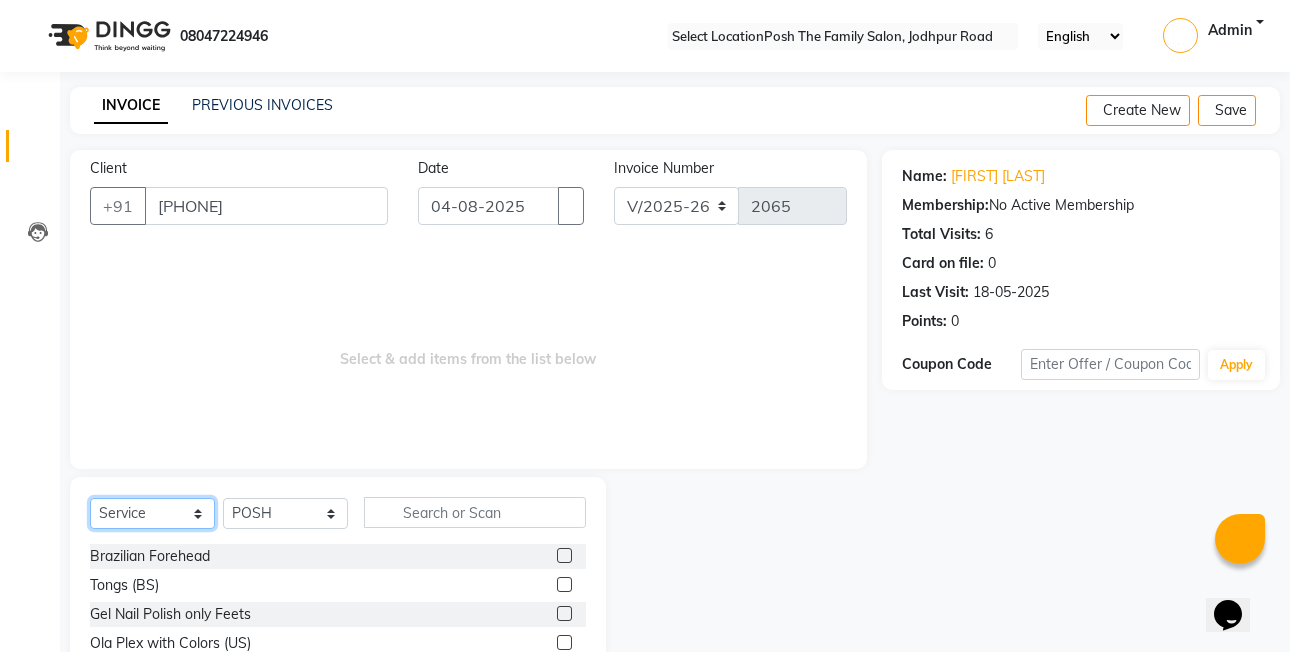 select on "product" 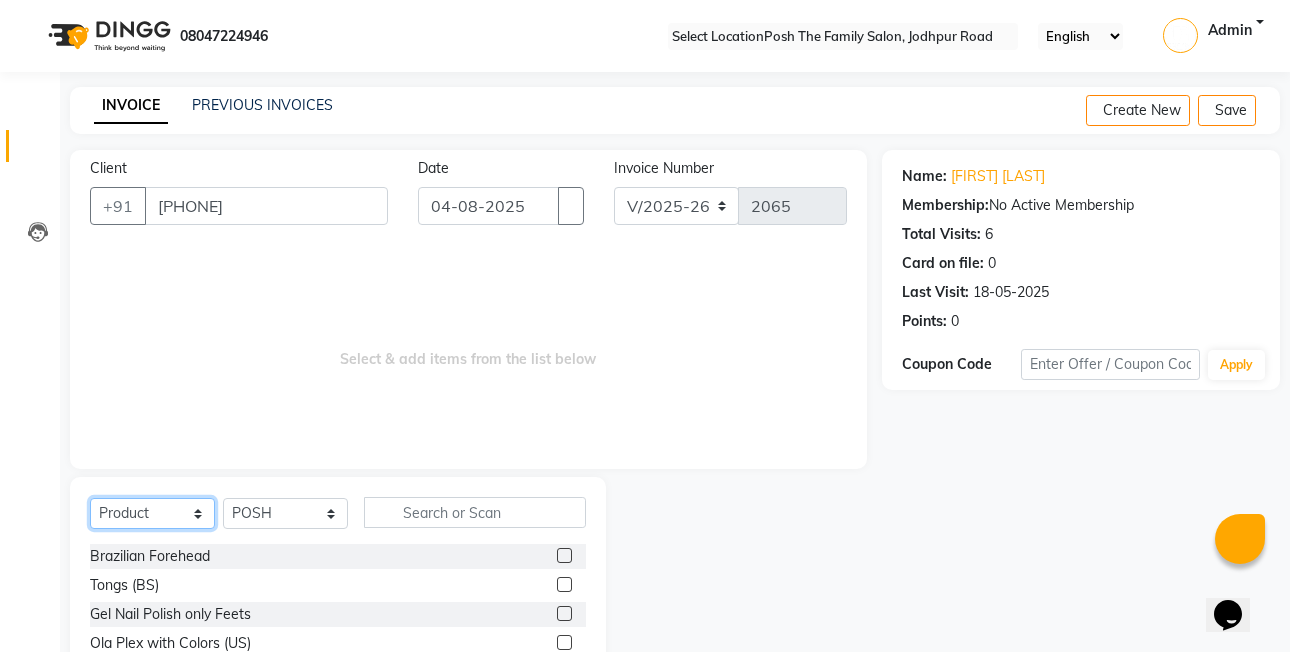 click on "Select  Service  Product  Membership  Package Voucher Prepaid Gift Card" 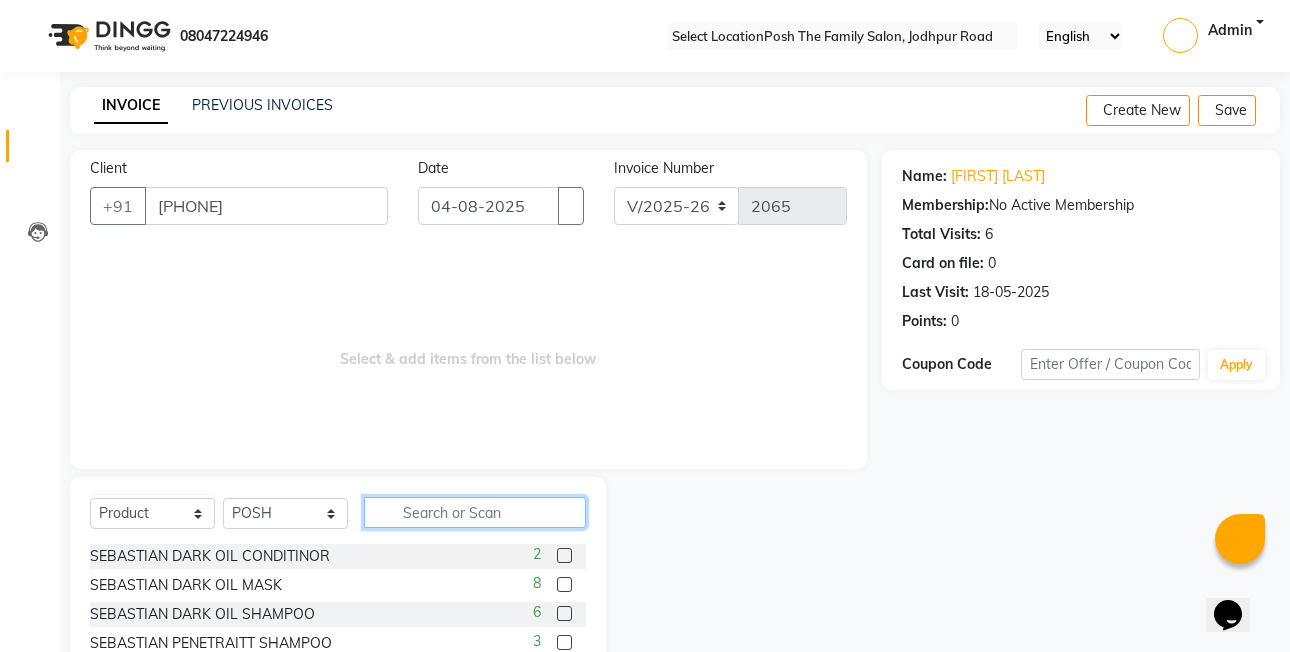 click 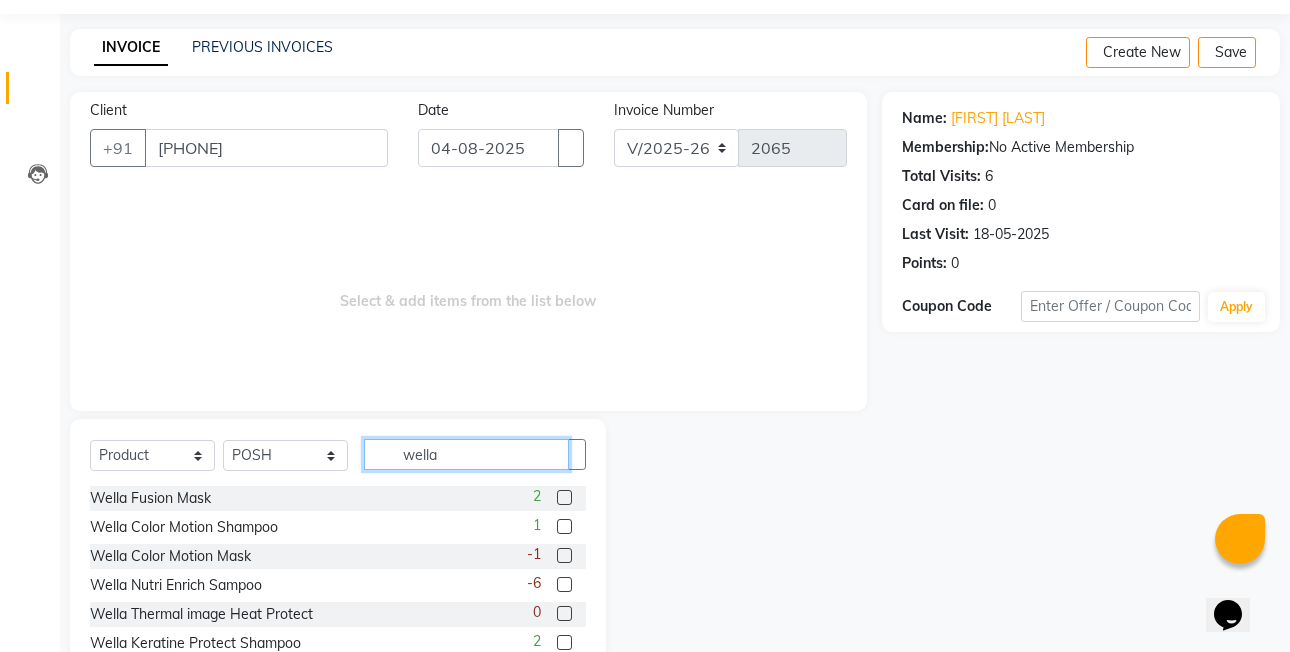 scroll, scrollTop: 100, scrollLeft: 0, axis: vertical 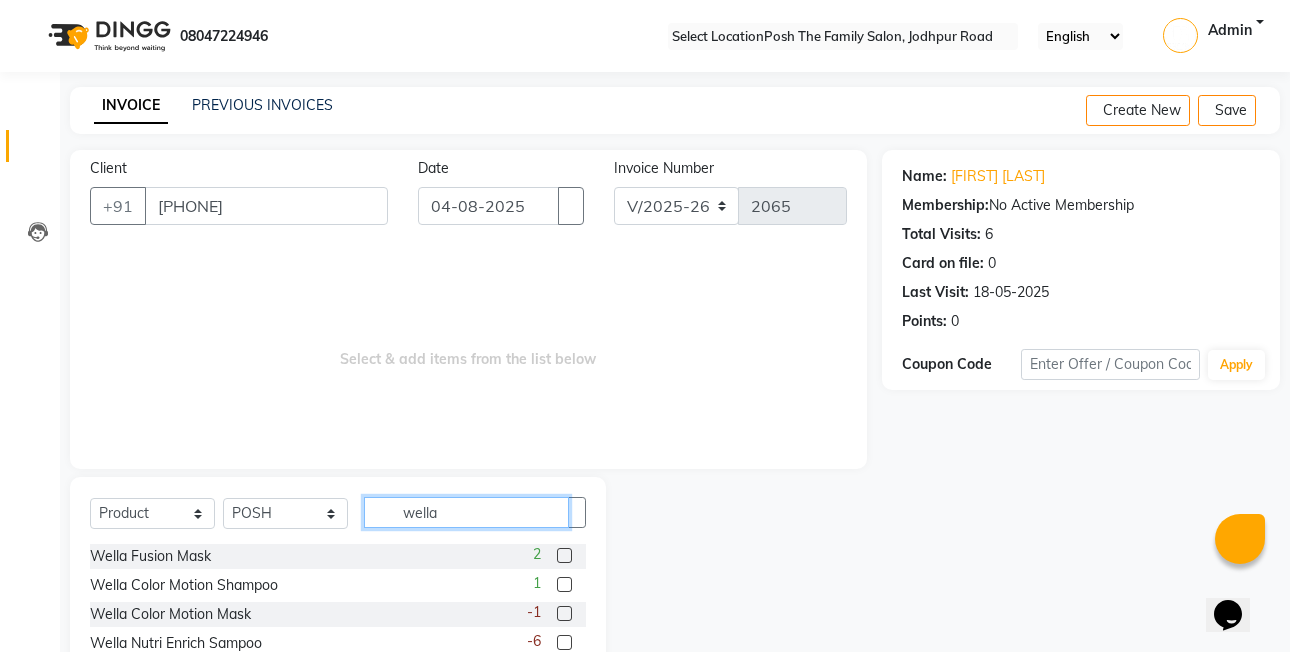 click on "wella" 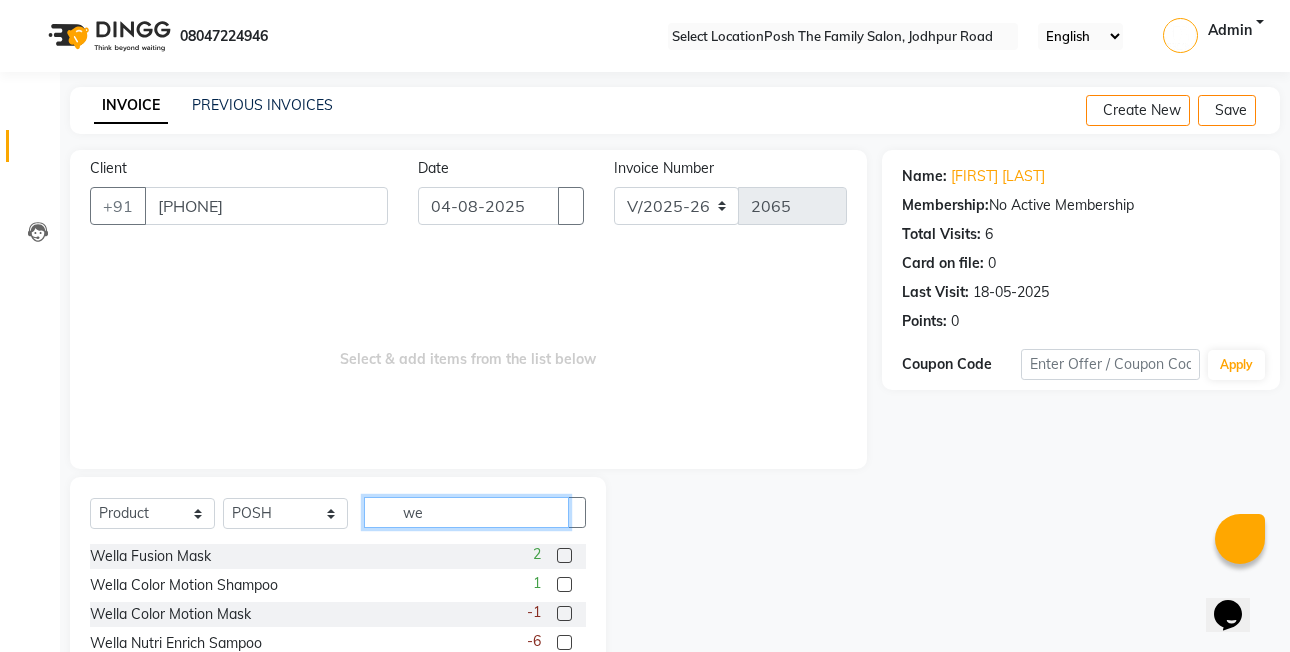 type on "w" 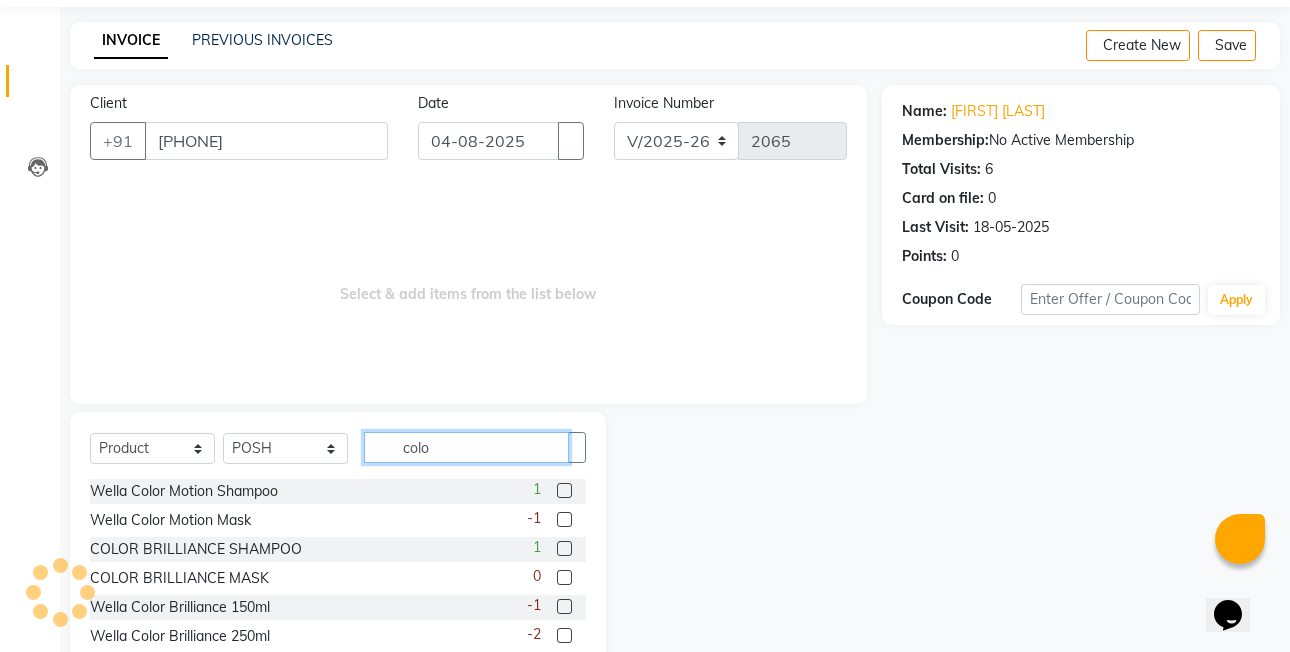 scroll, scrollTop: 100, scrollLeft: 0, axis: vertical 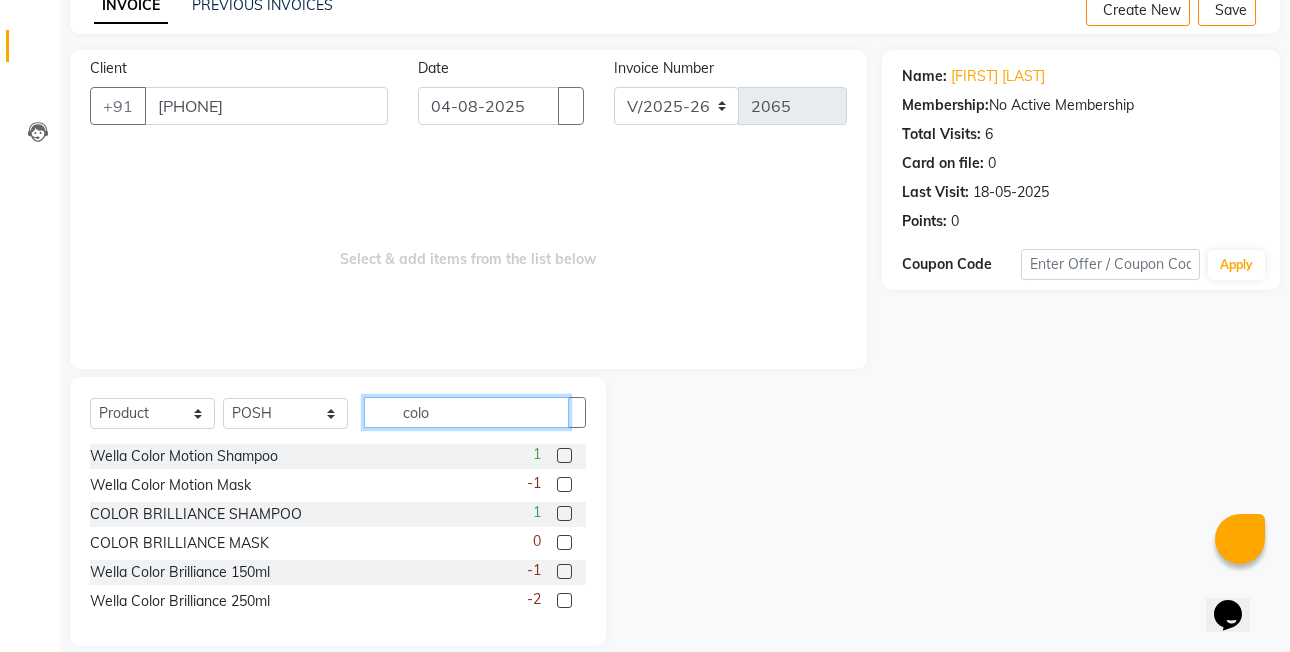 type on "colo" 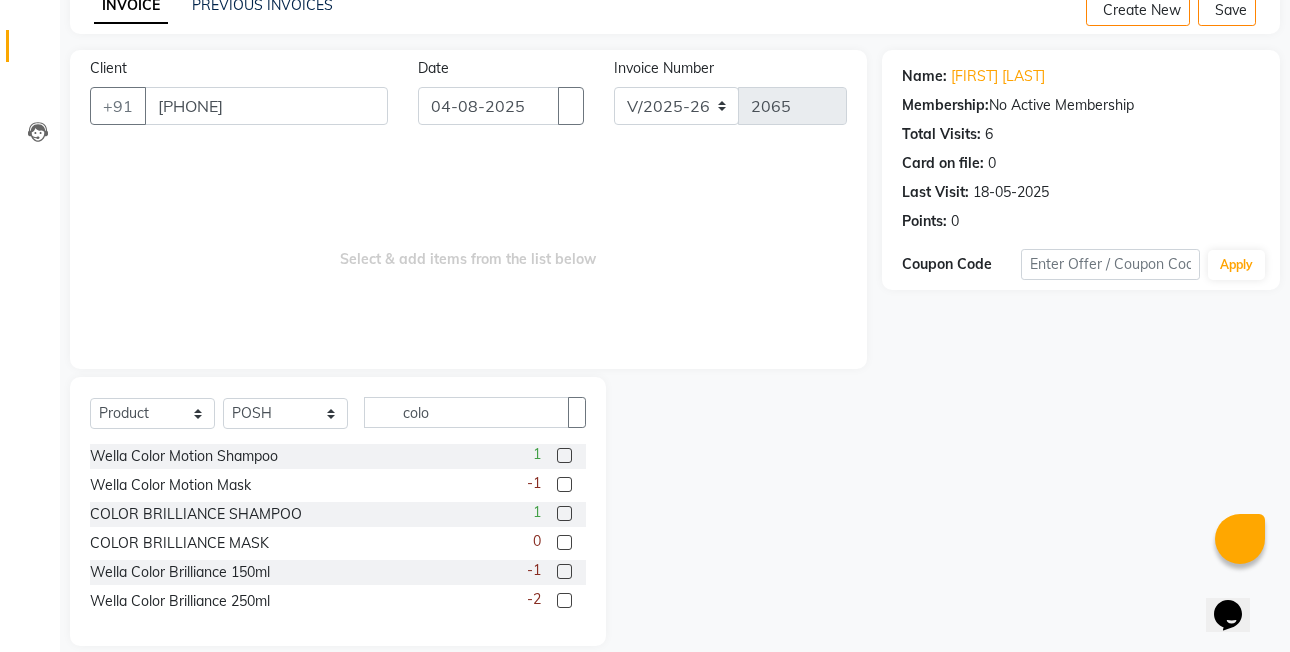 click 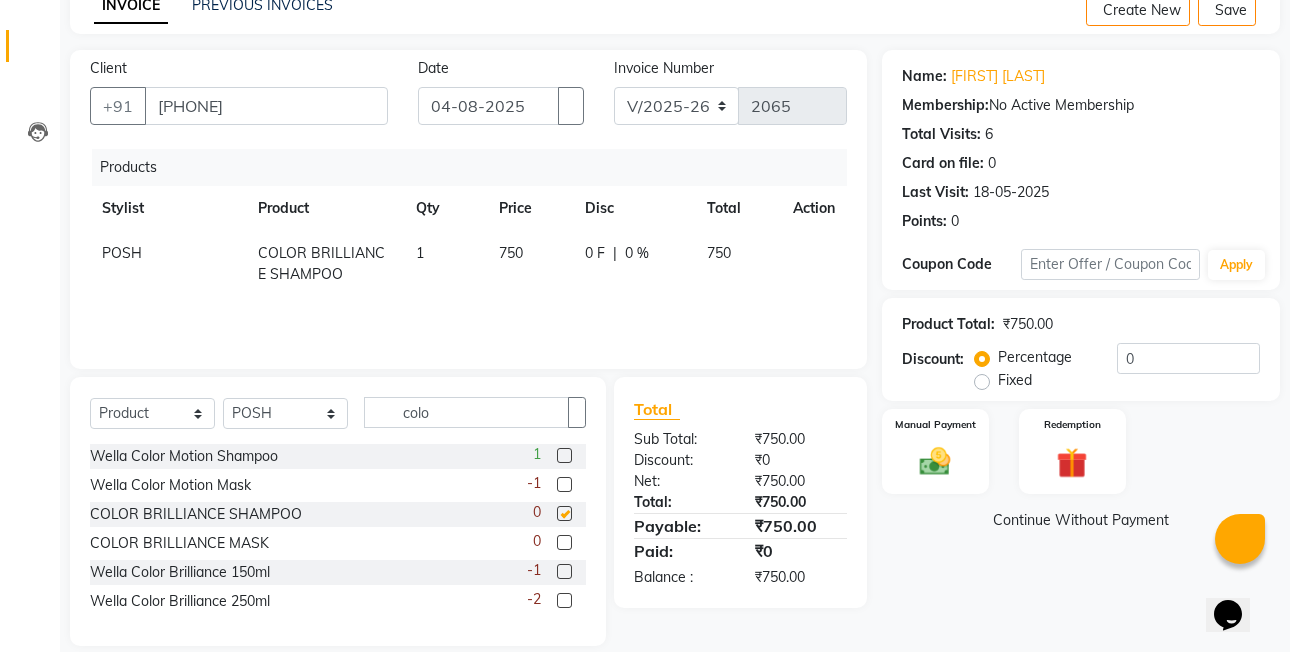 checkbox on "false" 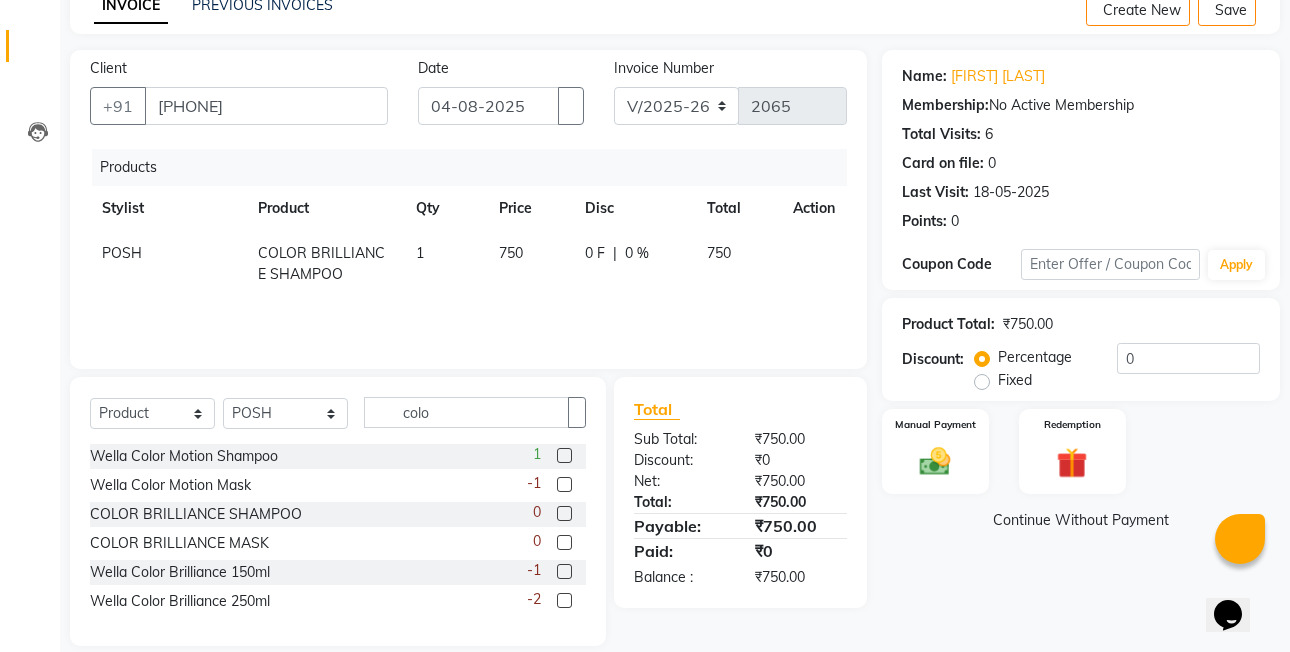 click 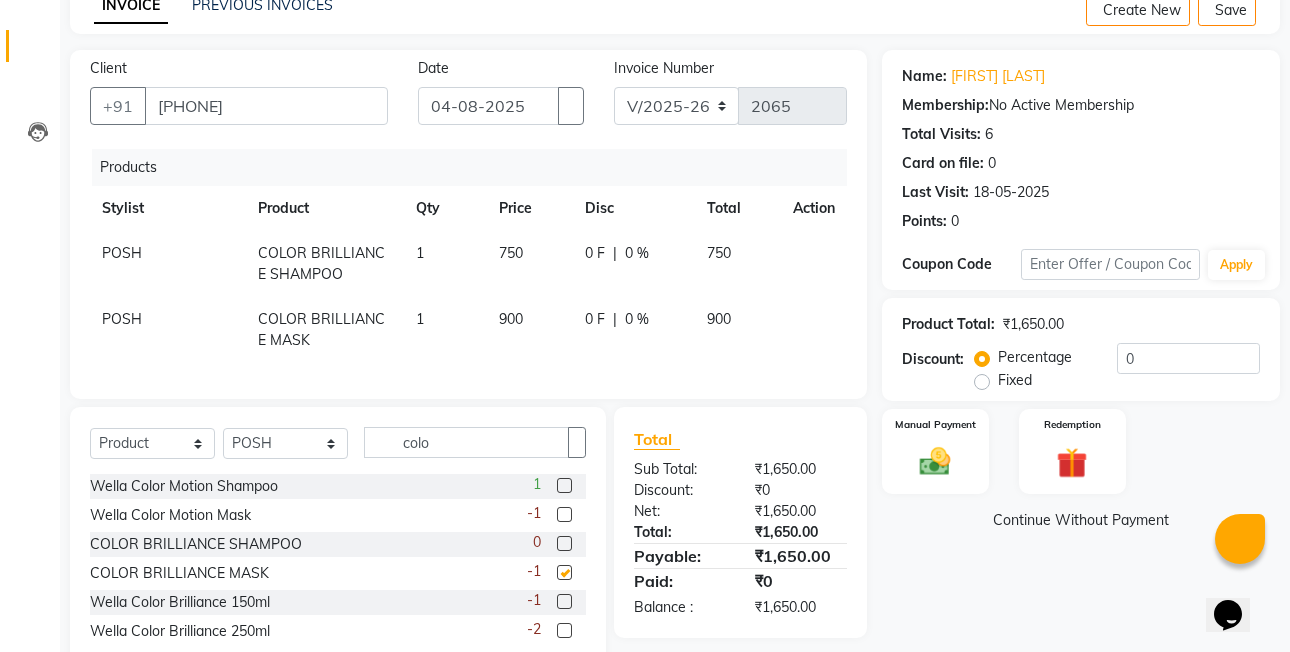 checkbox on "false" 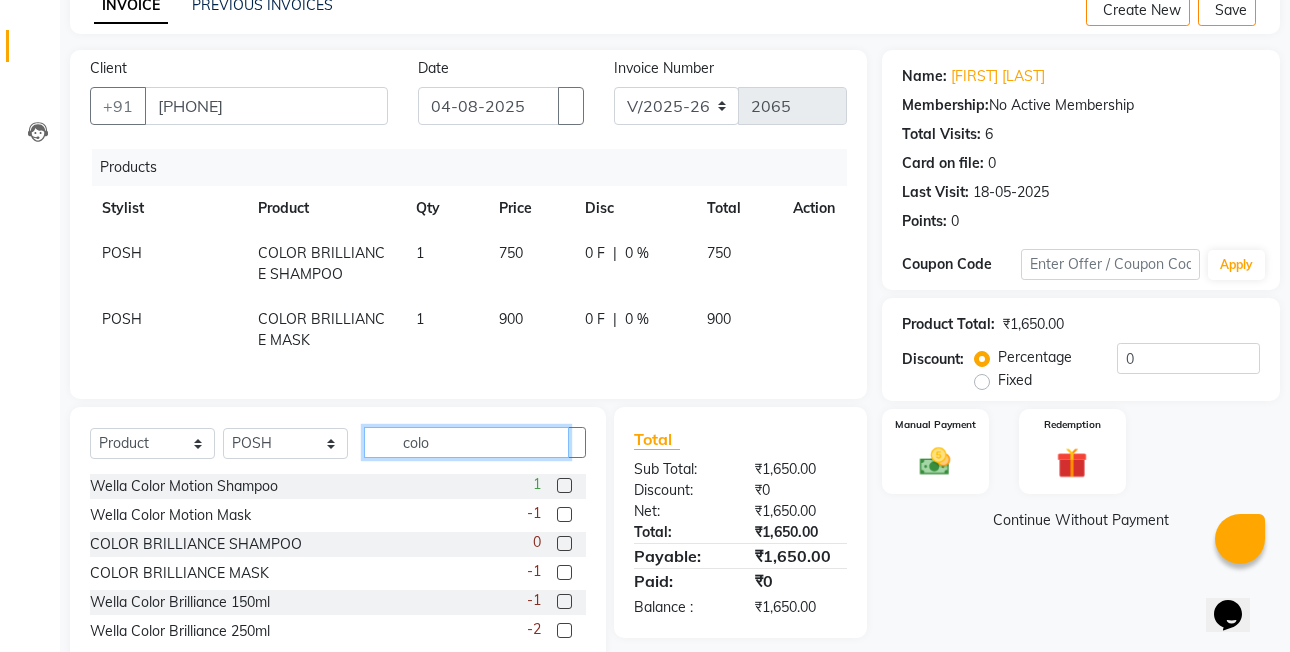 click on "colo" 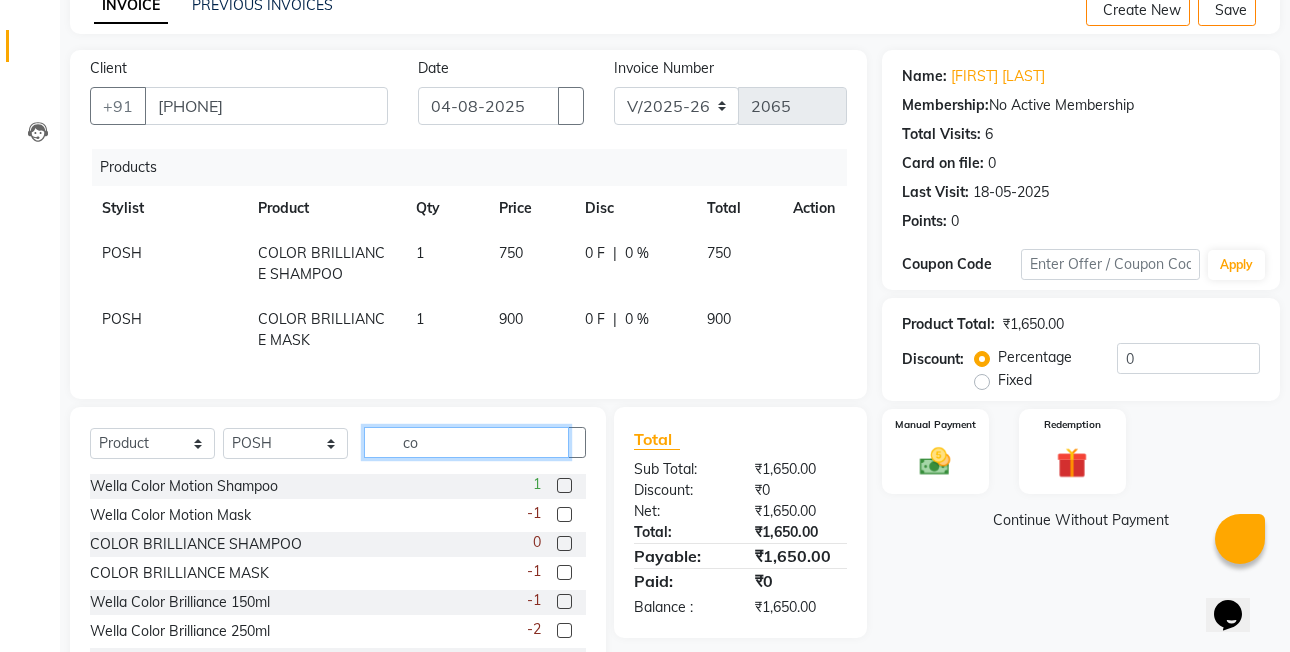 type on "c" 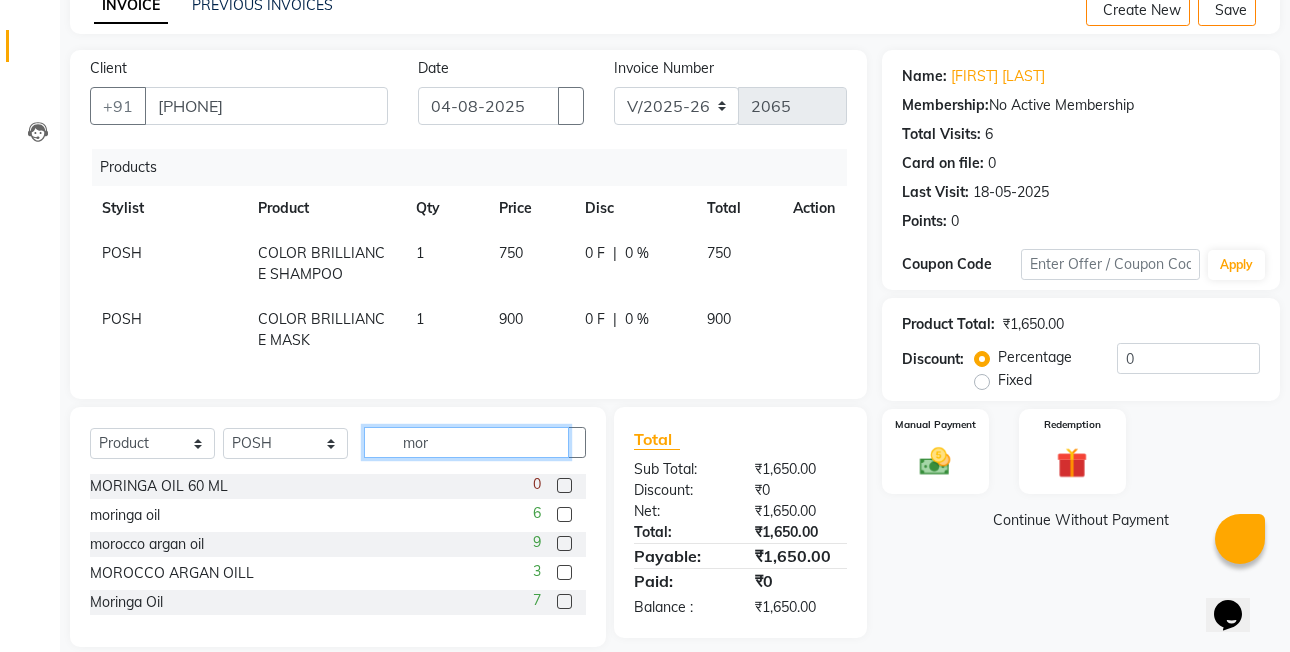 type on "mor" 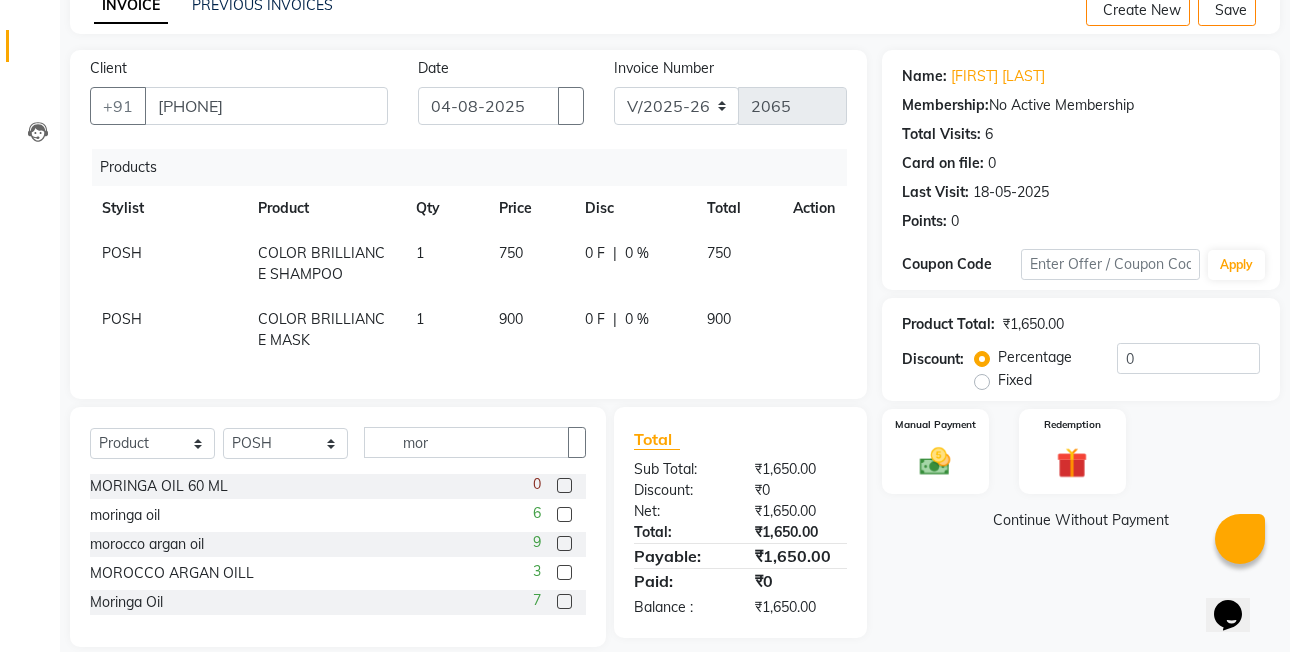 click 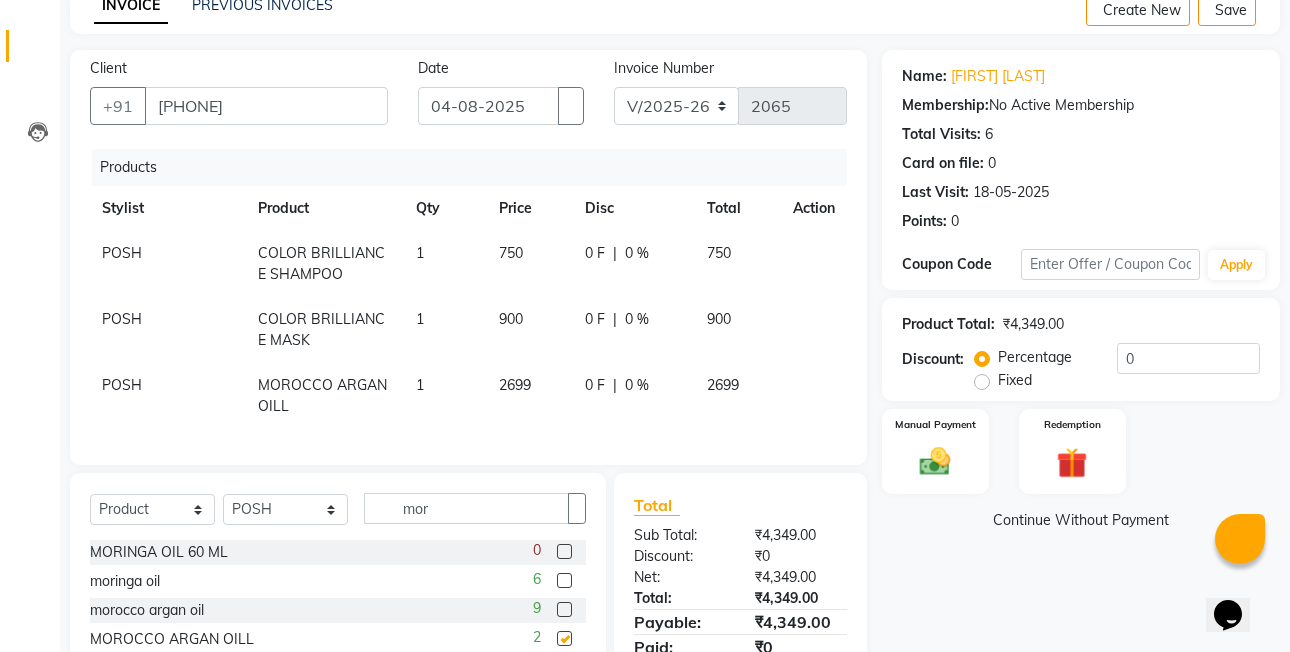checkbox on "false" 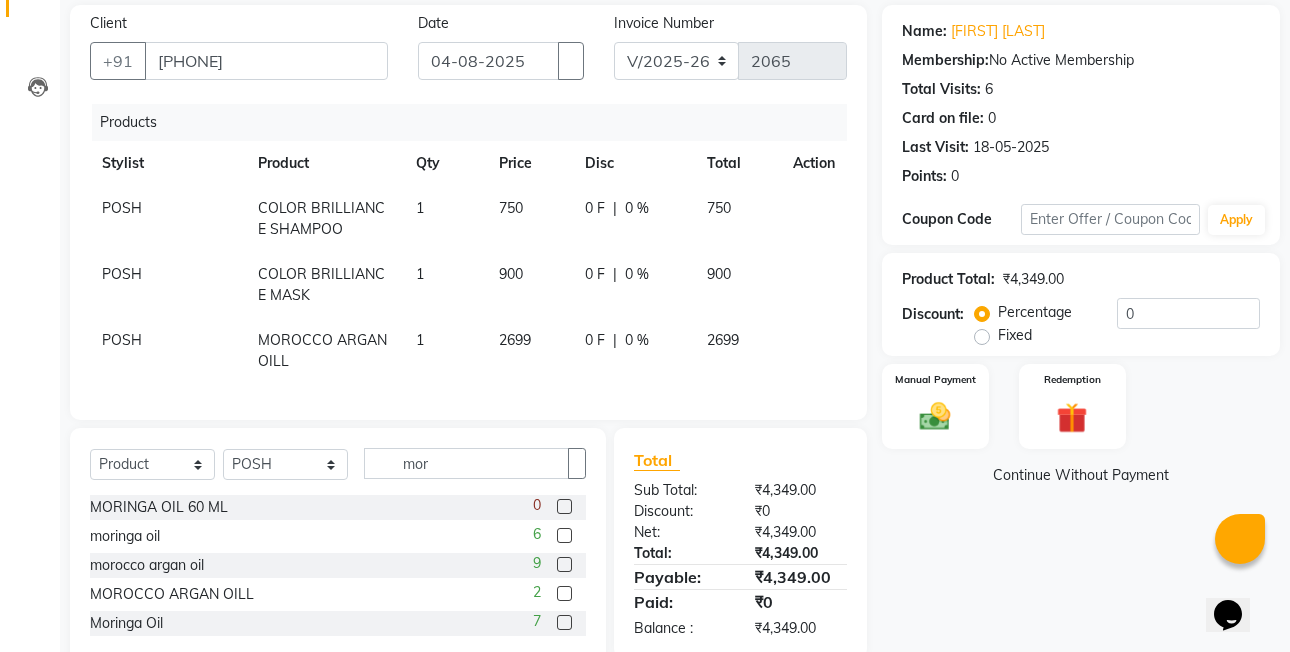 scroll, scrollTop: 205, scrollLeft: 0, axis: vertical 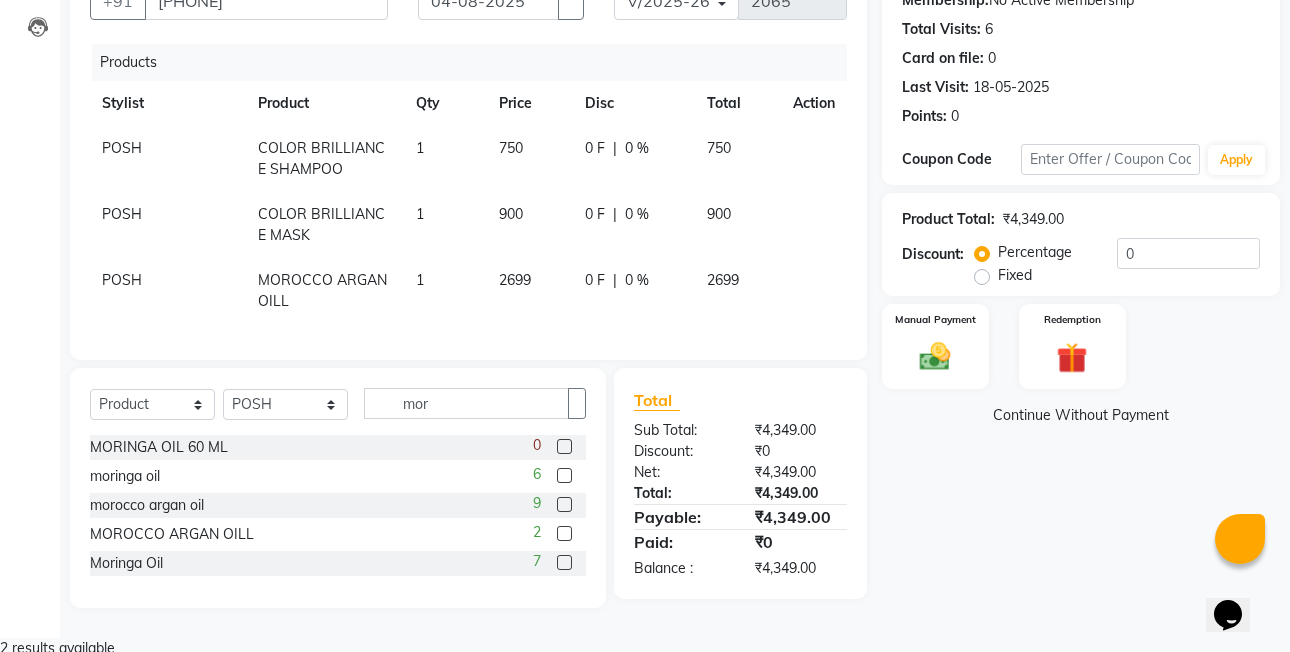 click 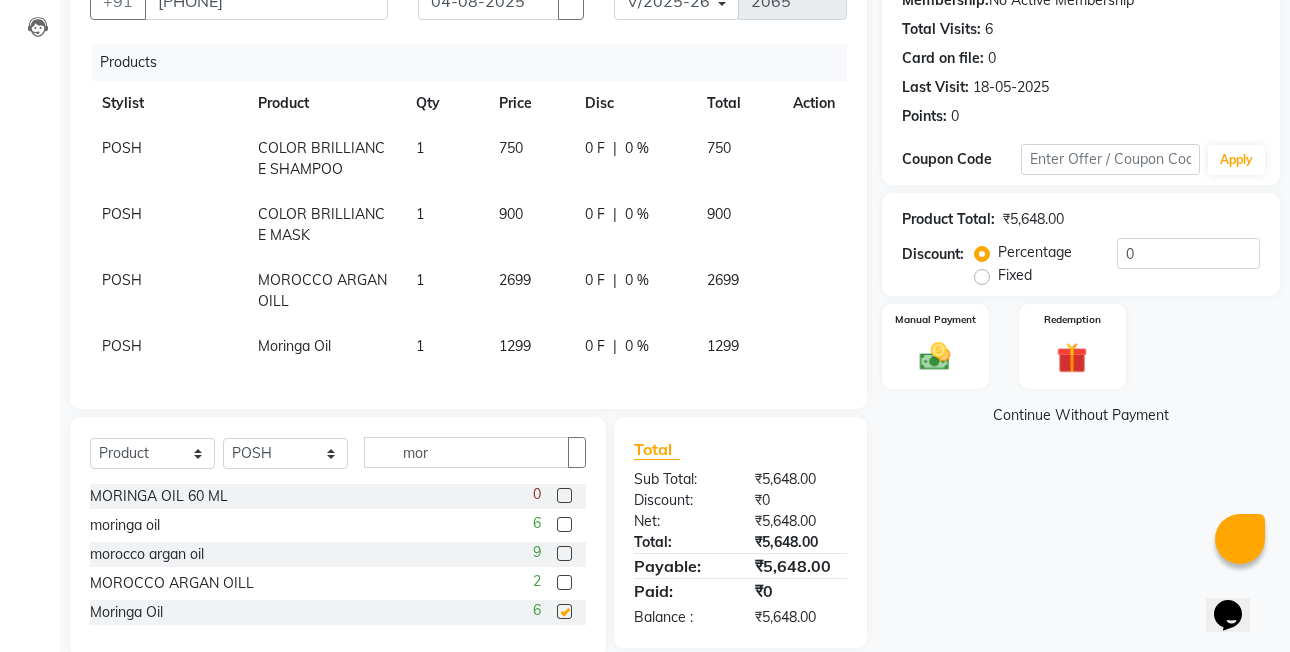 checkbox on "false" 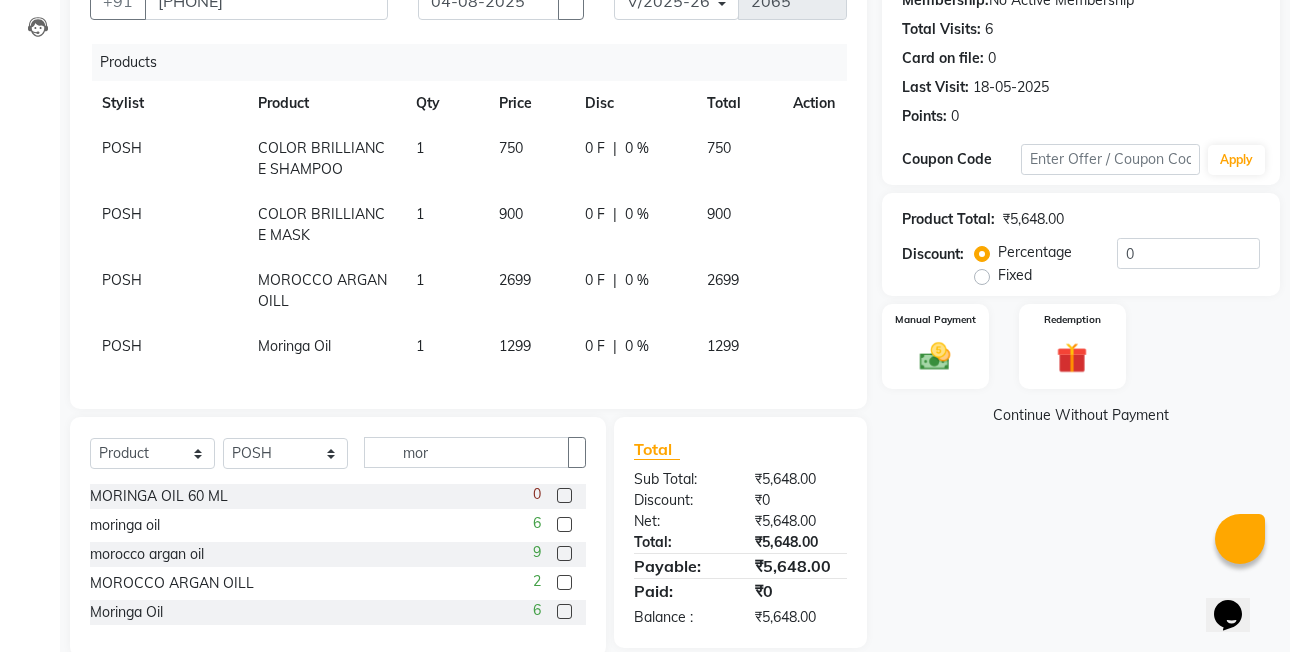 click 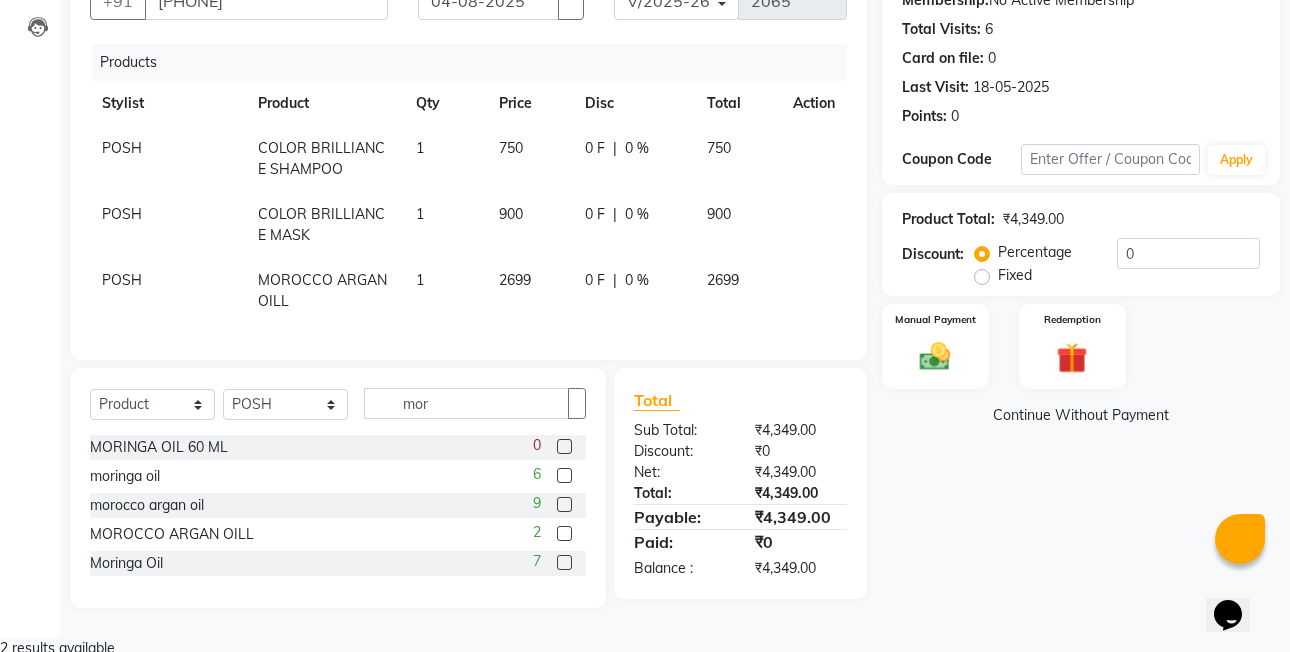 click on "2699" 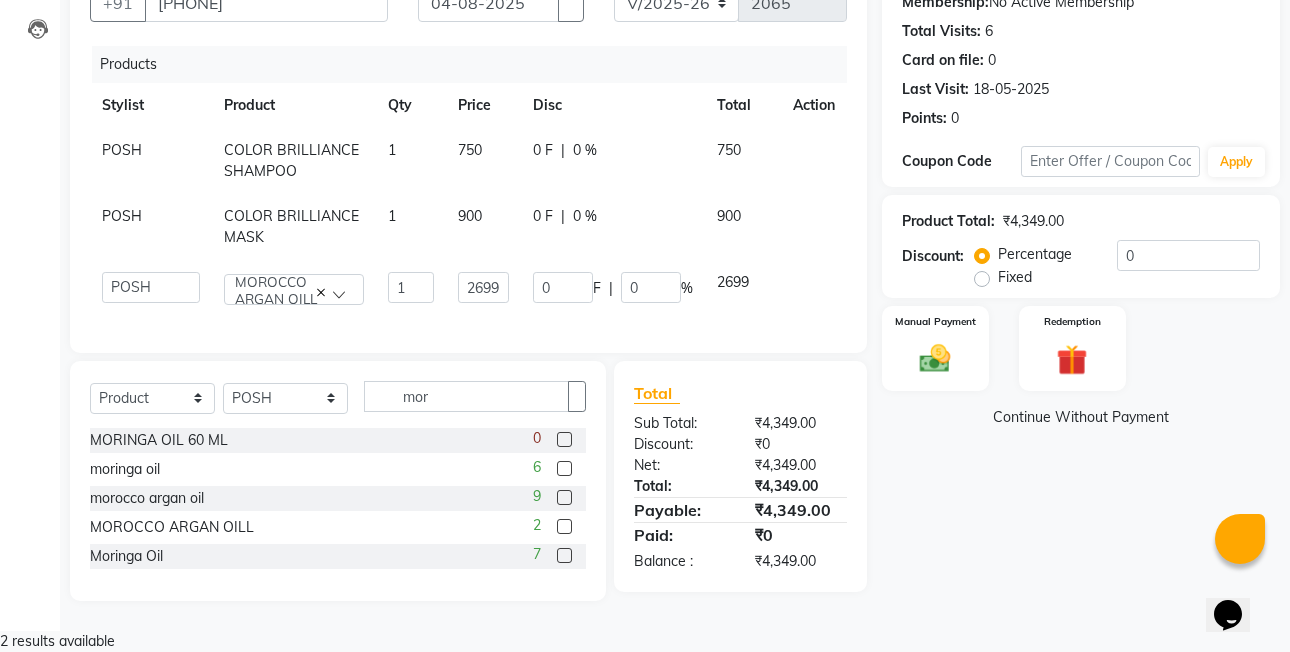 scroll, scrollTop: 196, scrollLeft: 0, axis: vertical 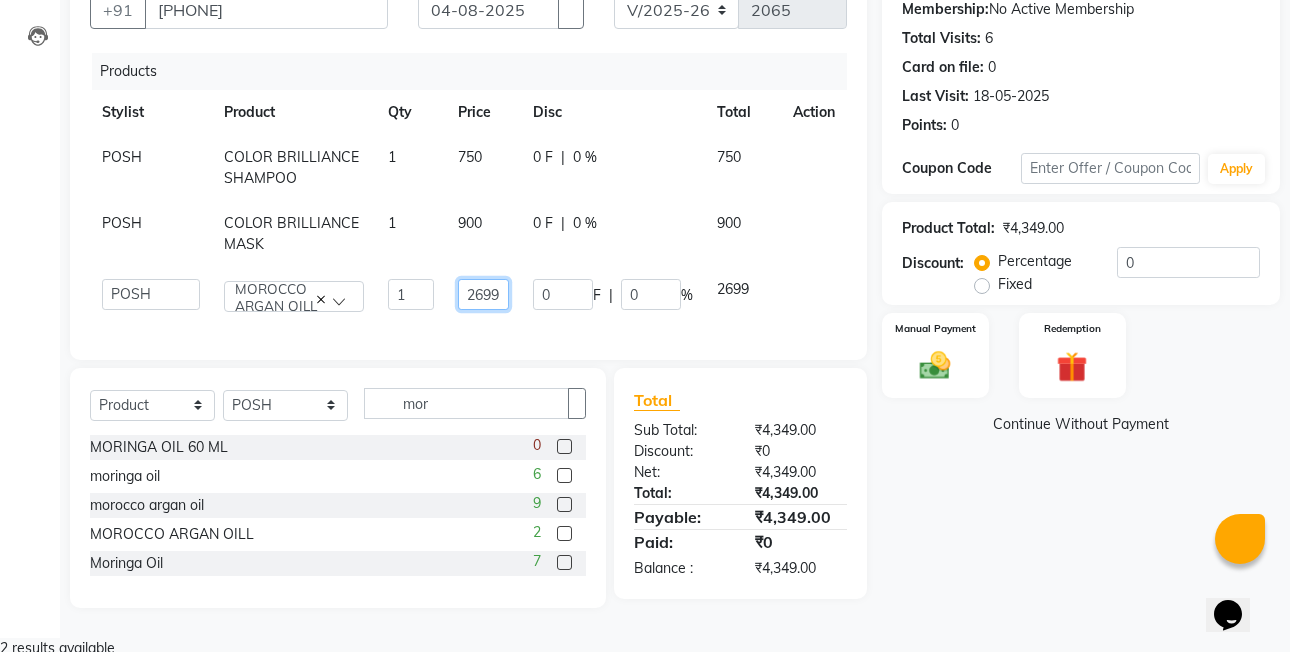 click on "2699" 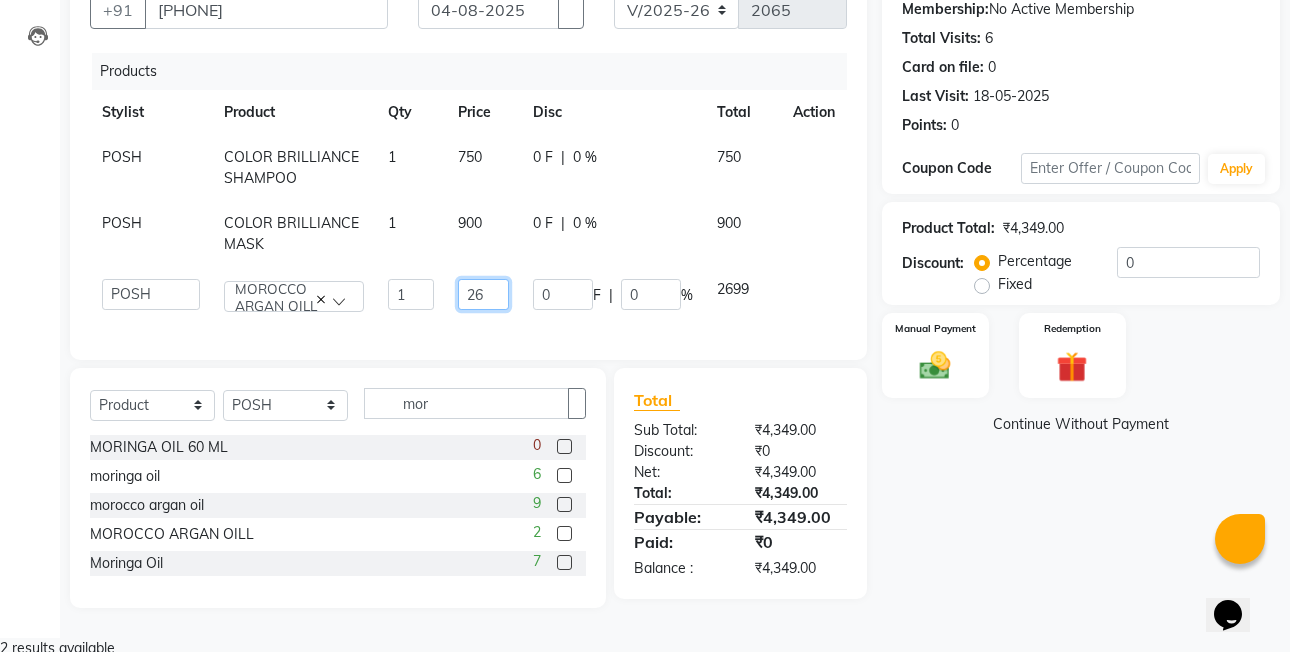 type on "2" 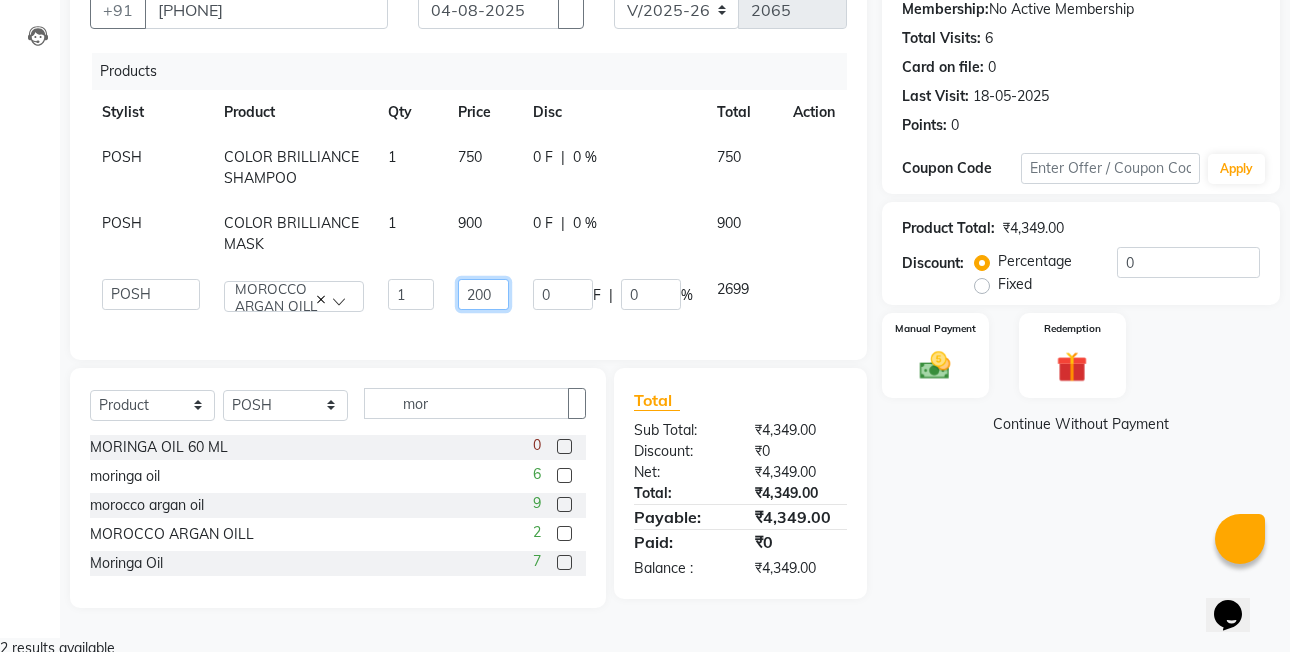 type on "2000" 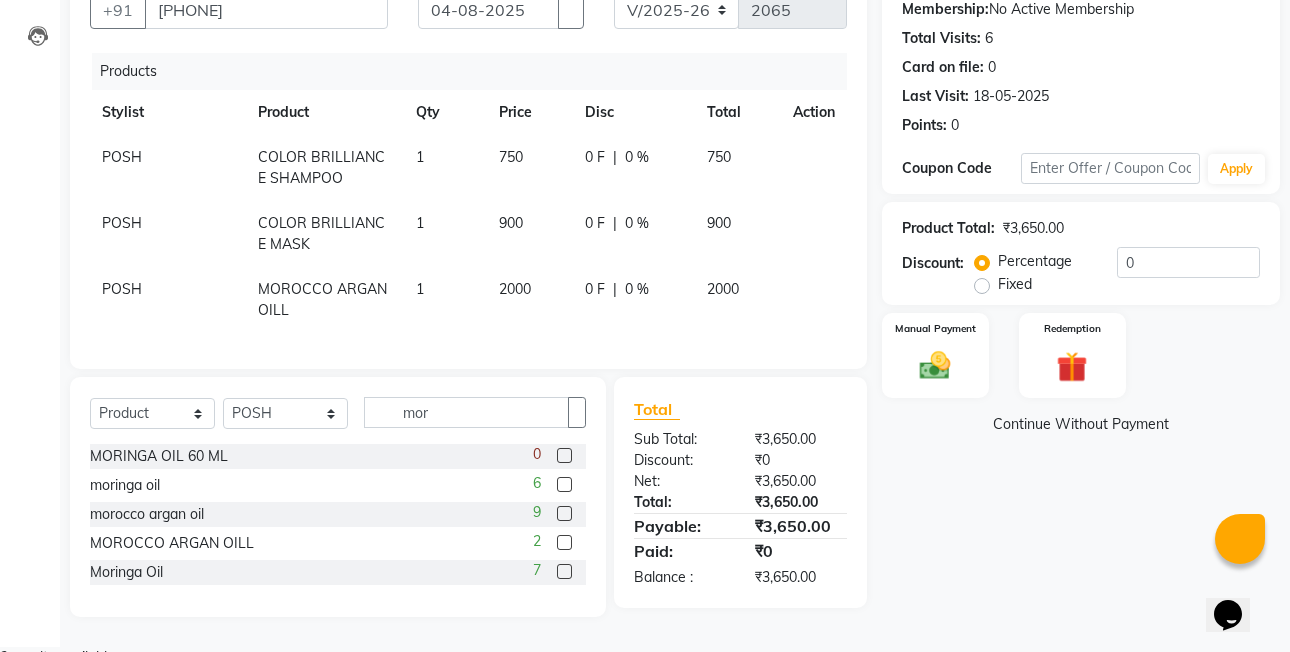 click on "0 F | 0 %" 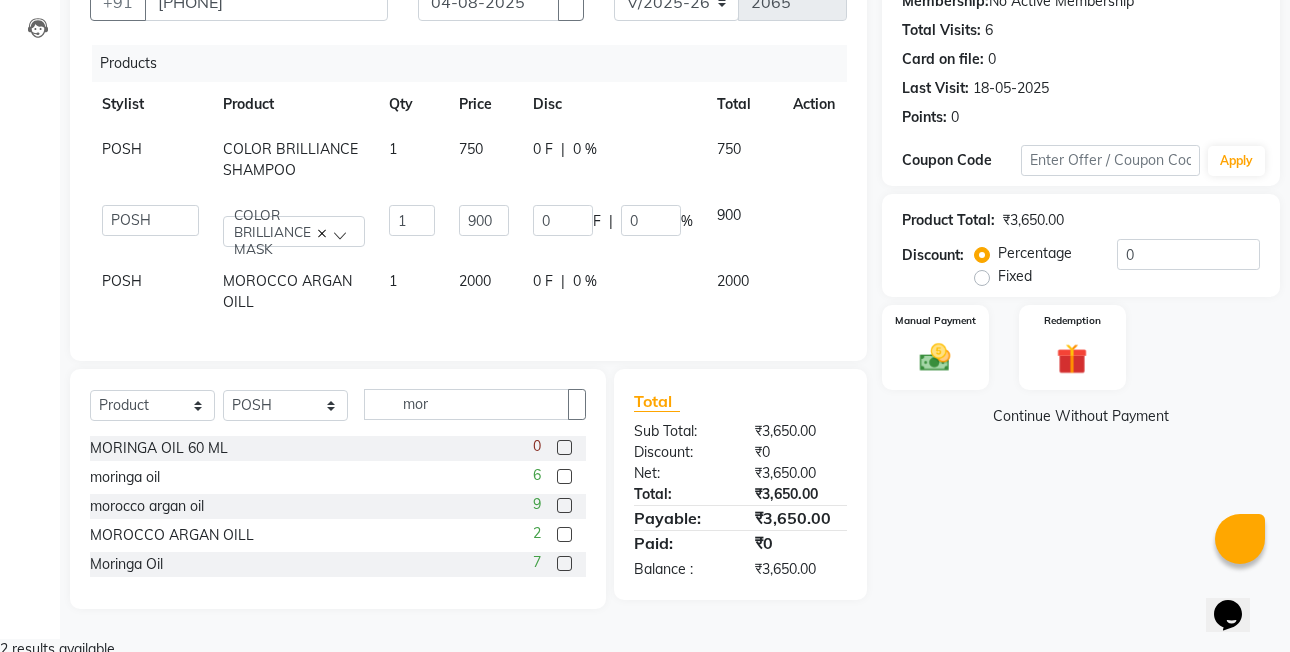 scroll, scrollTop: 205, scrollLeft: 0, axis: vertical 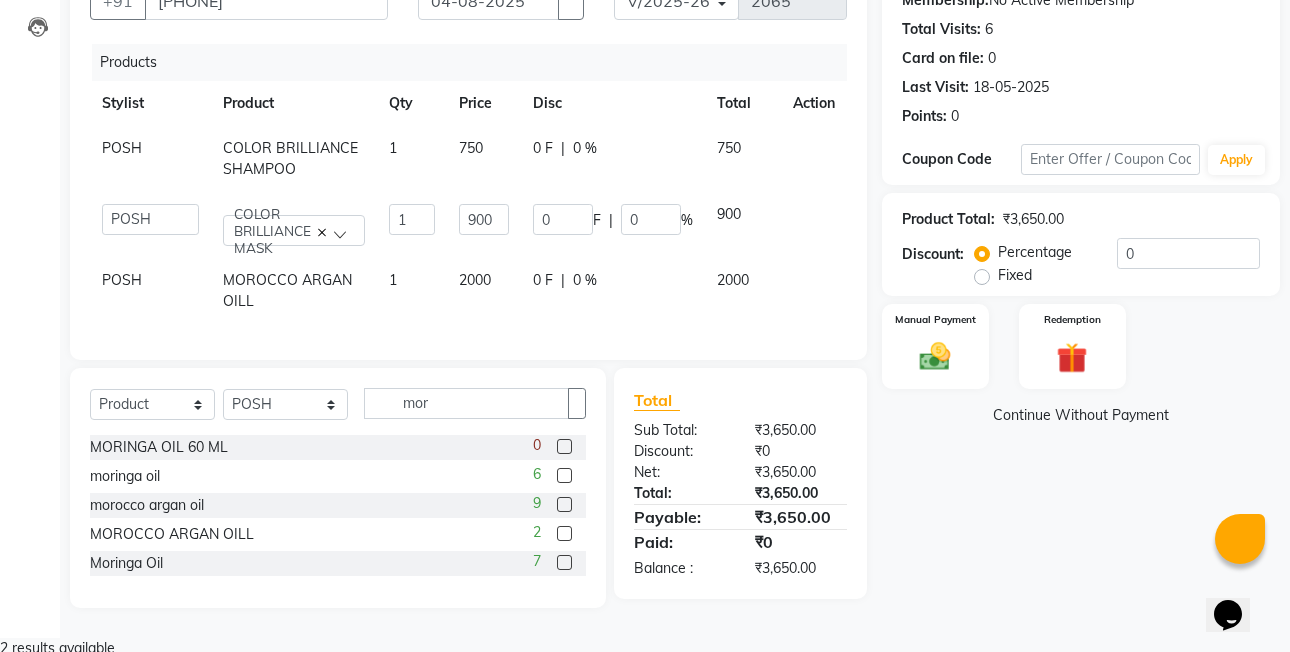 click on "Fixed" 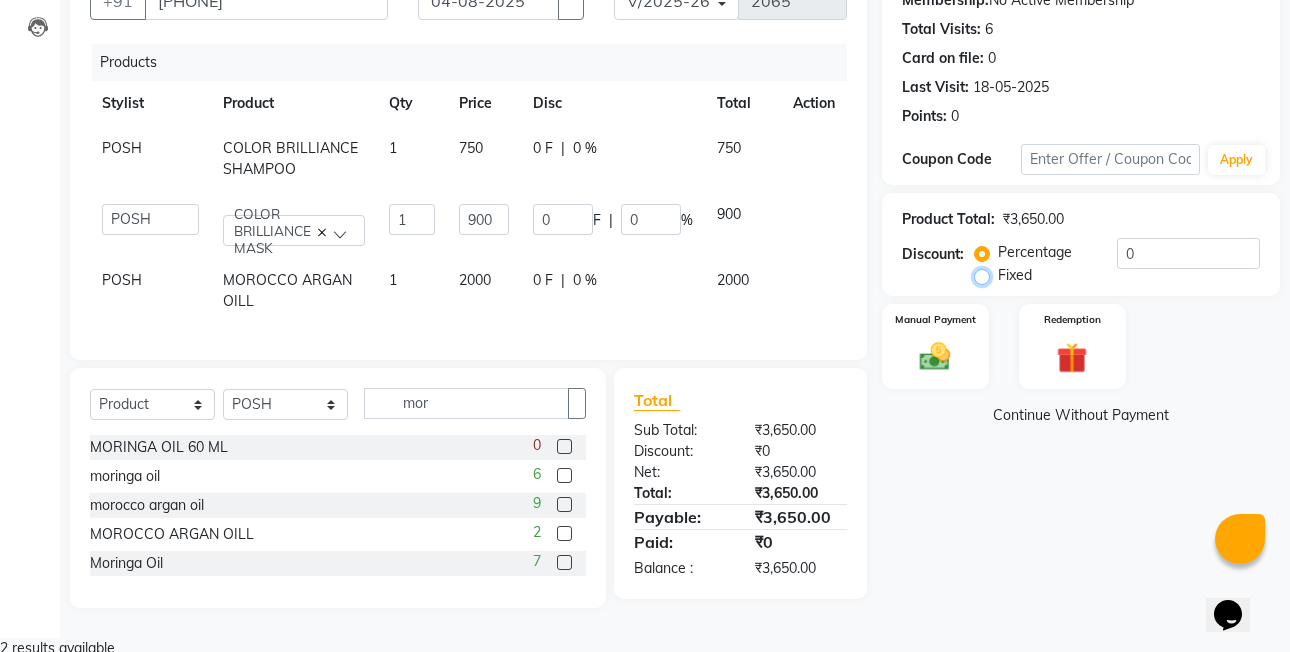 click on "Fixed" at bounding box center (986, 275) 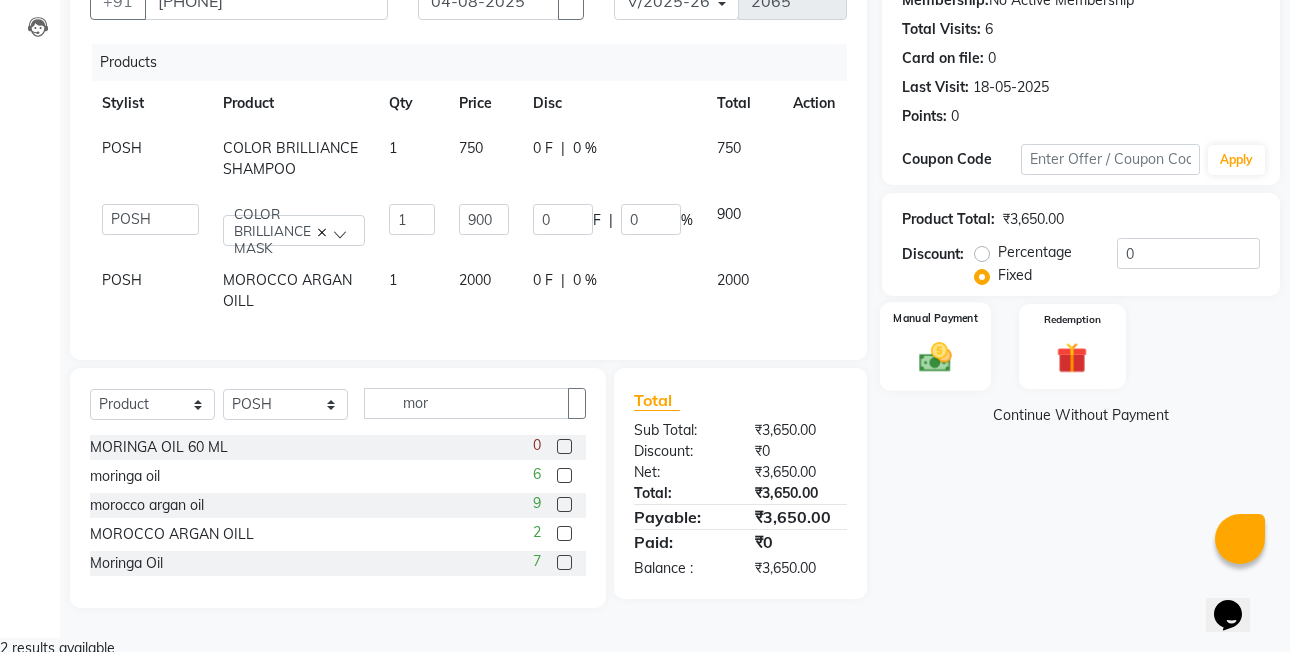 click 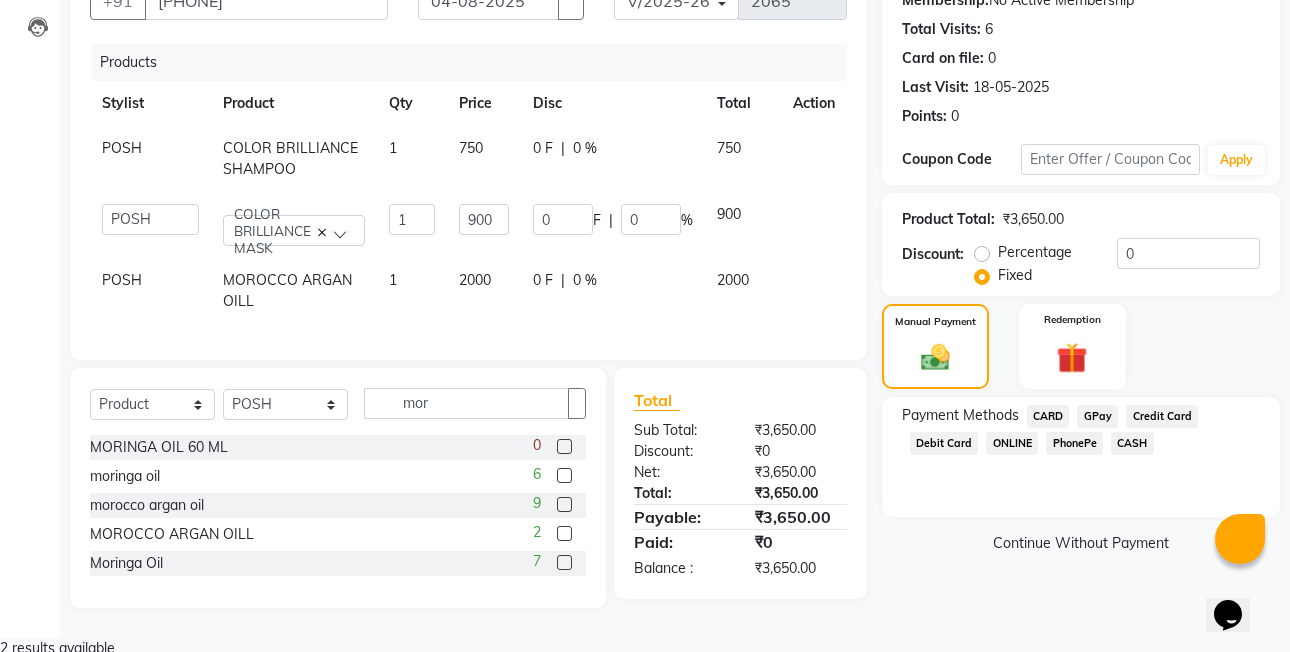click on "PhonePe" 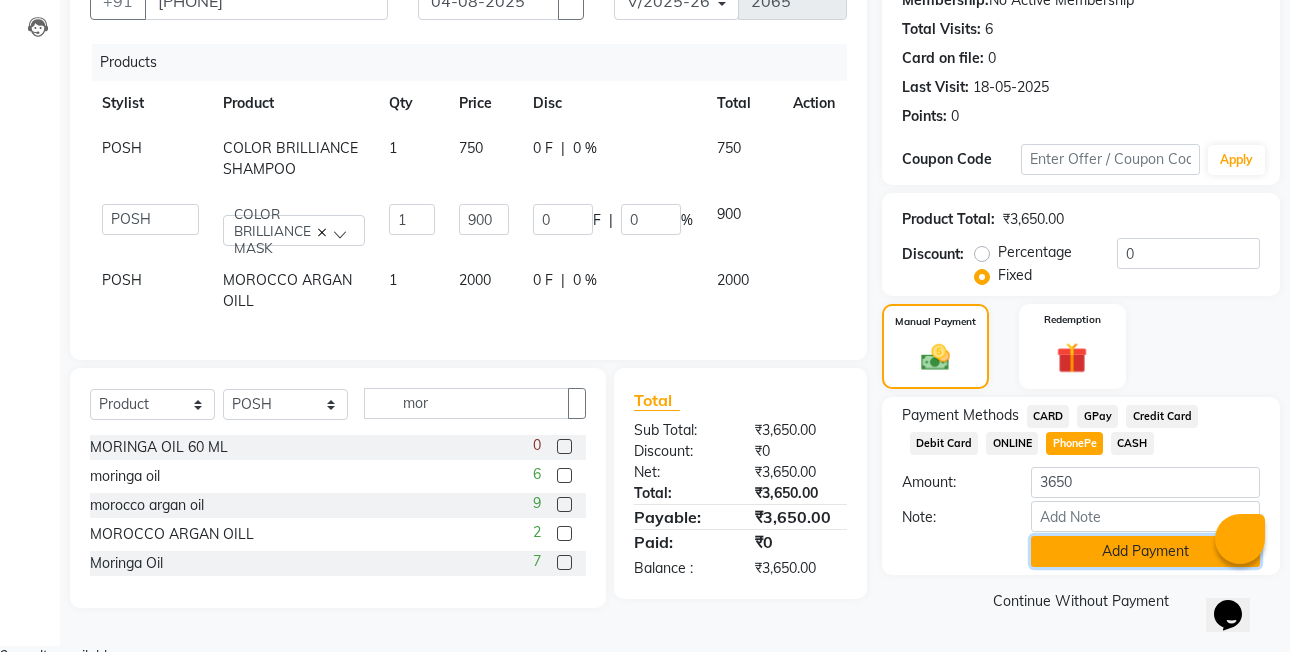 click on "Add Payment" 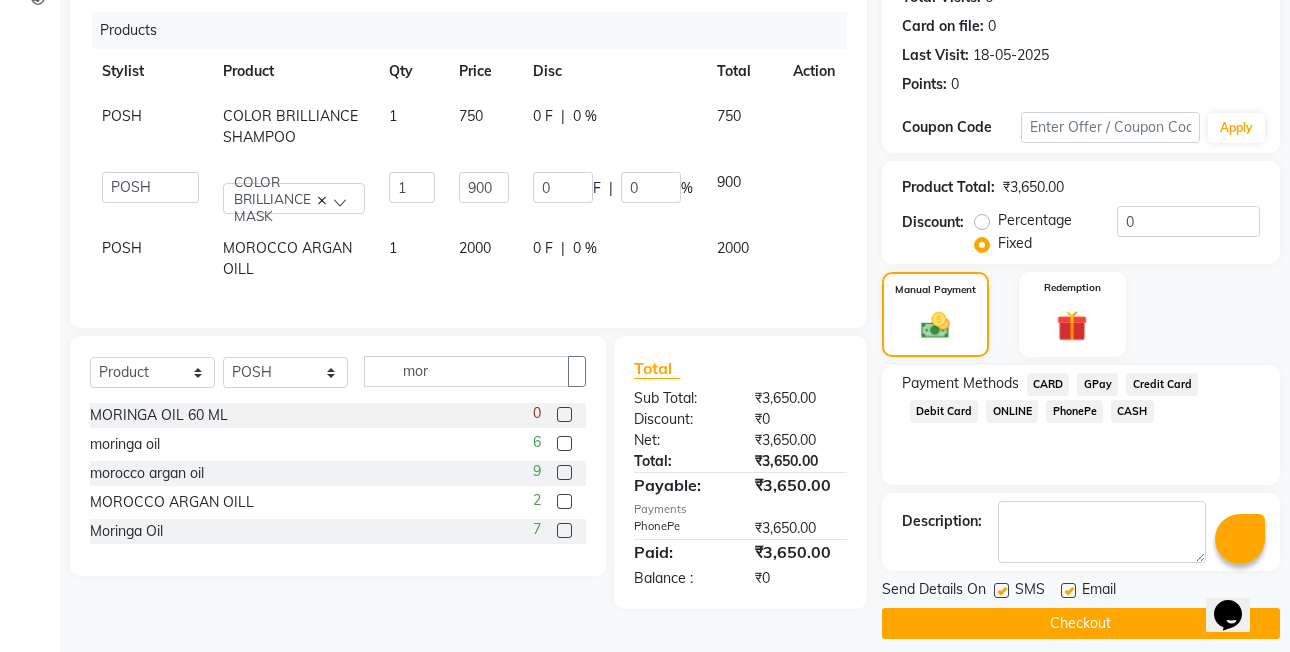 scroll, scrollTop: 261, scrollLeft: 0, axis: vertical 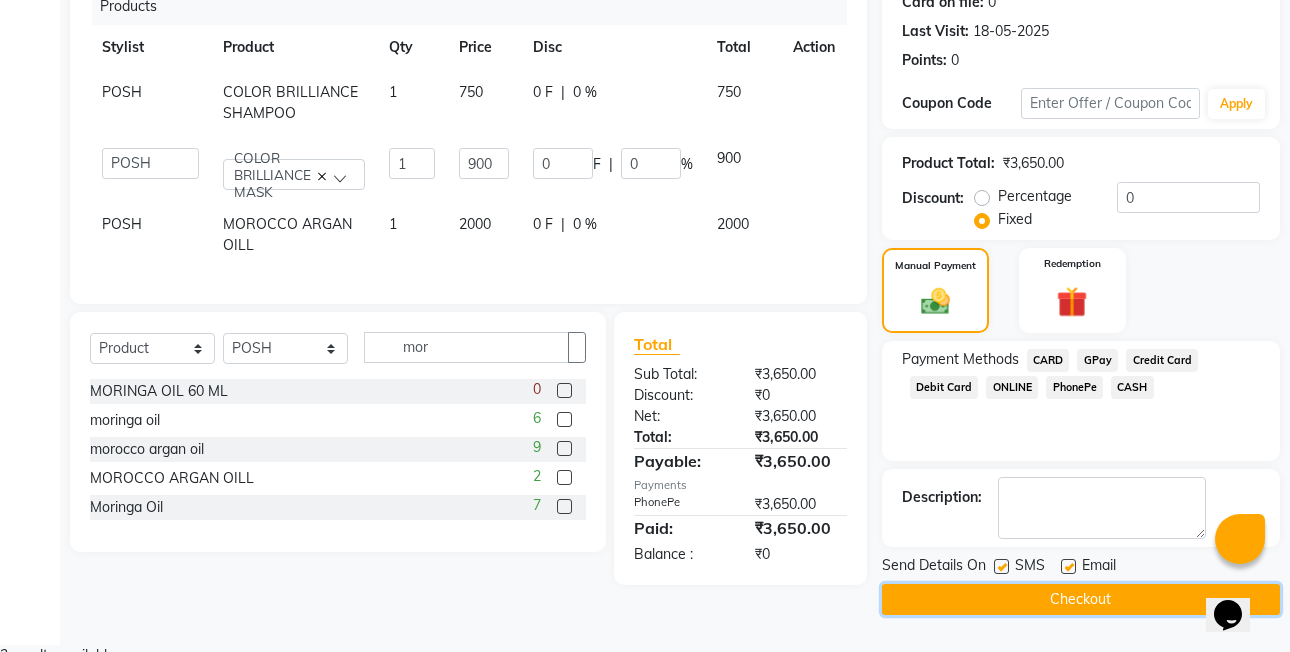 click on "Checkout" 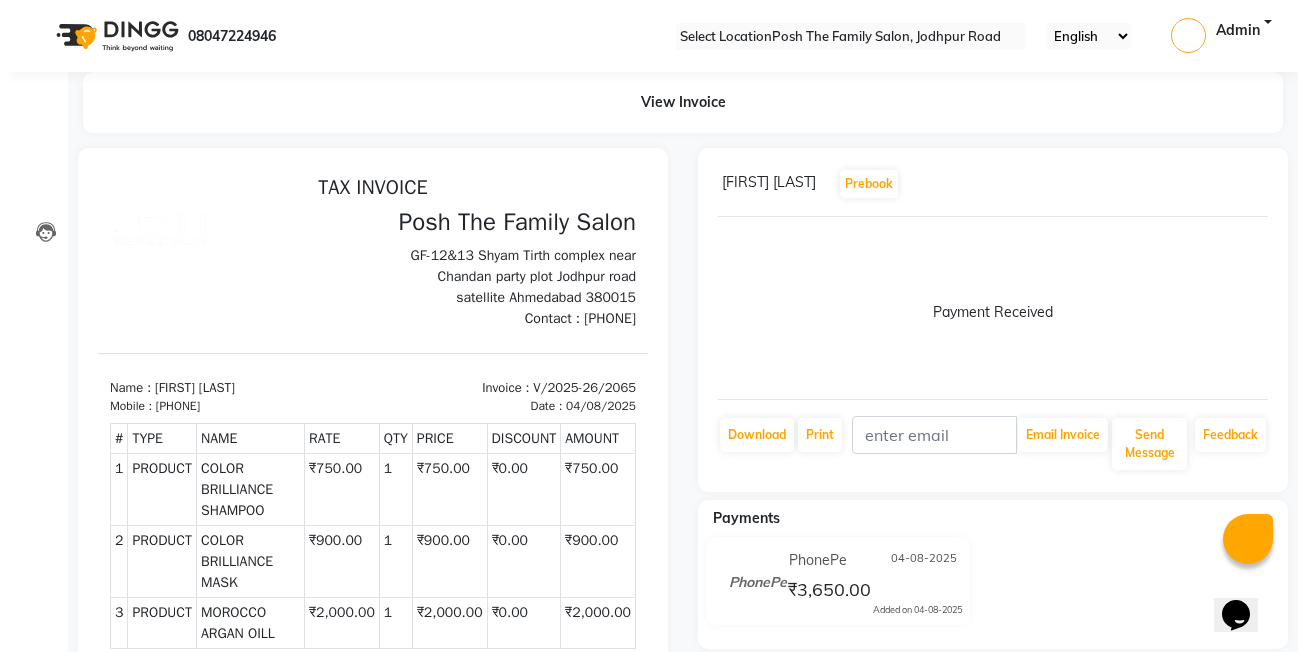 scroll, scrollTop: 0, scrollLeft: 0, axis: both 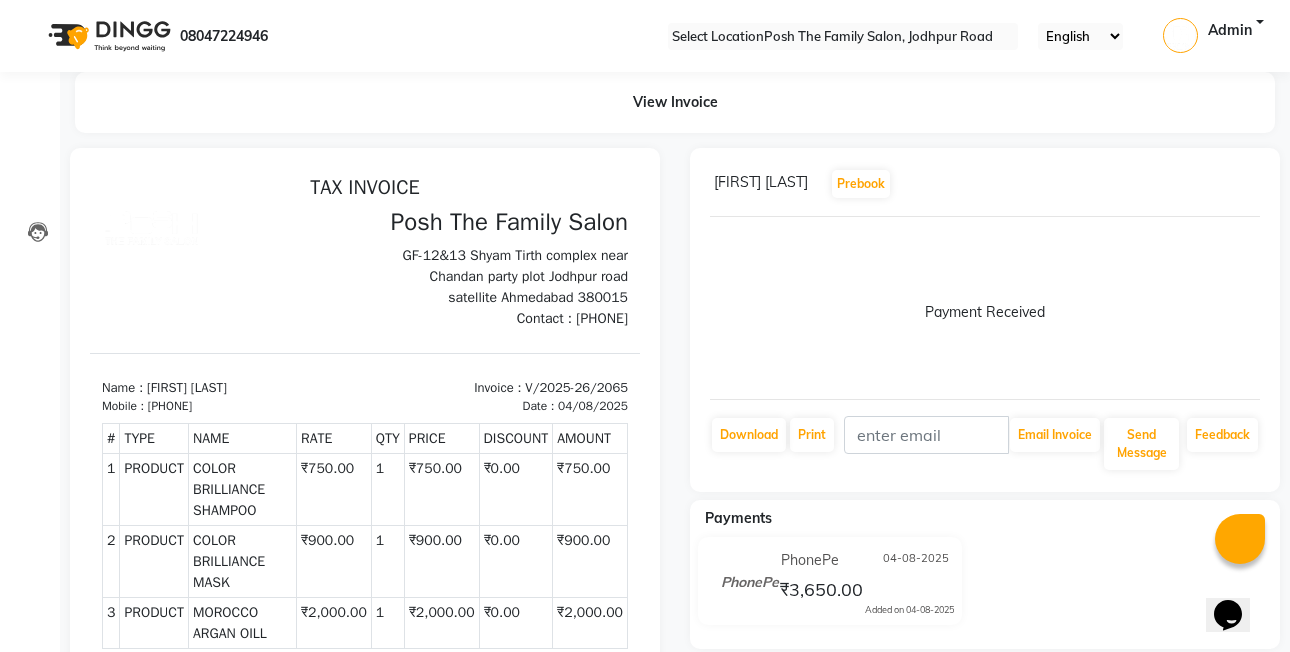 click 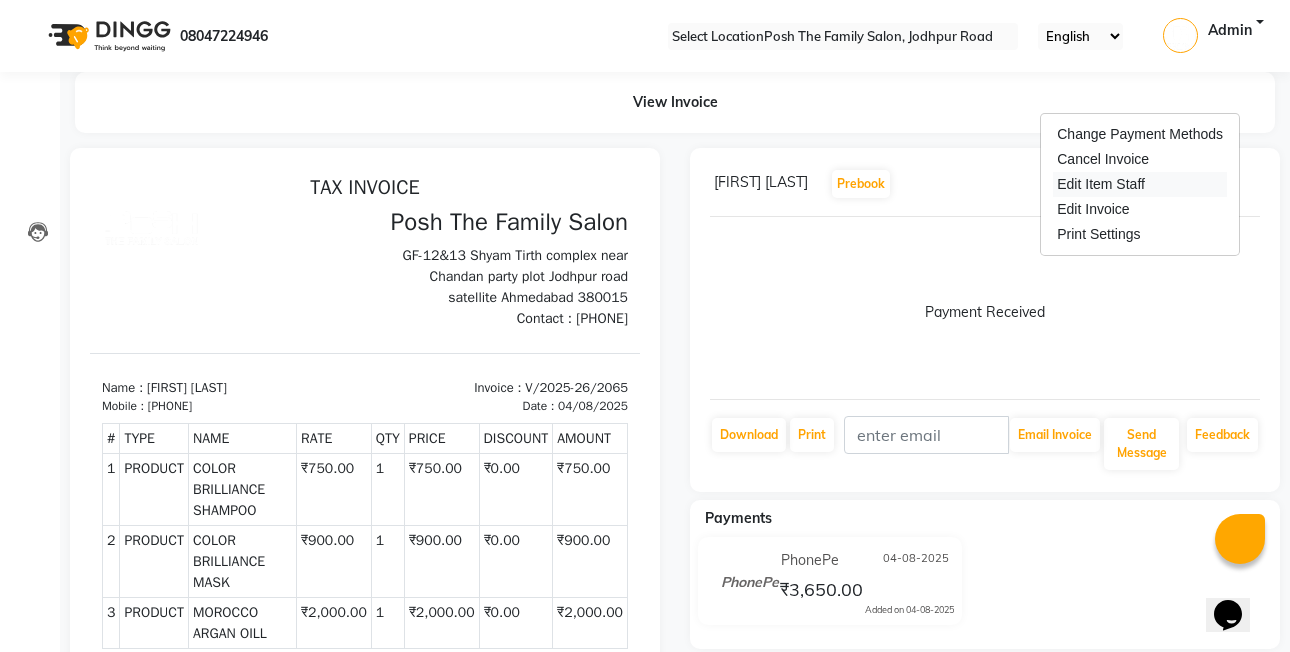 click on "Edit Item Staff" at bounding box center (1140, 184) 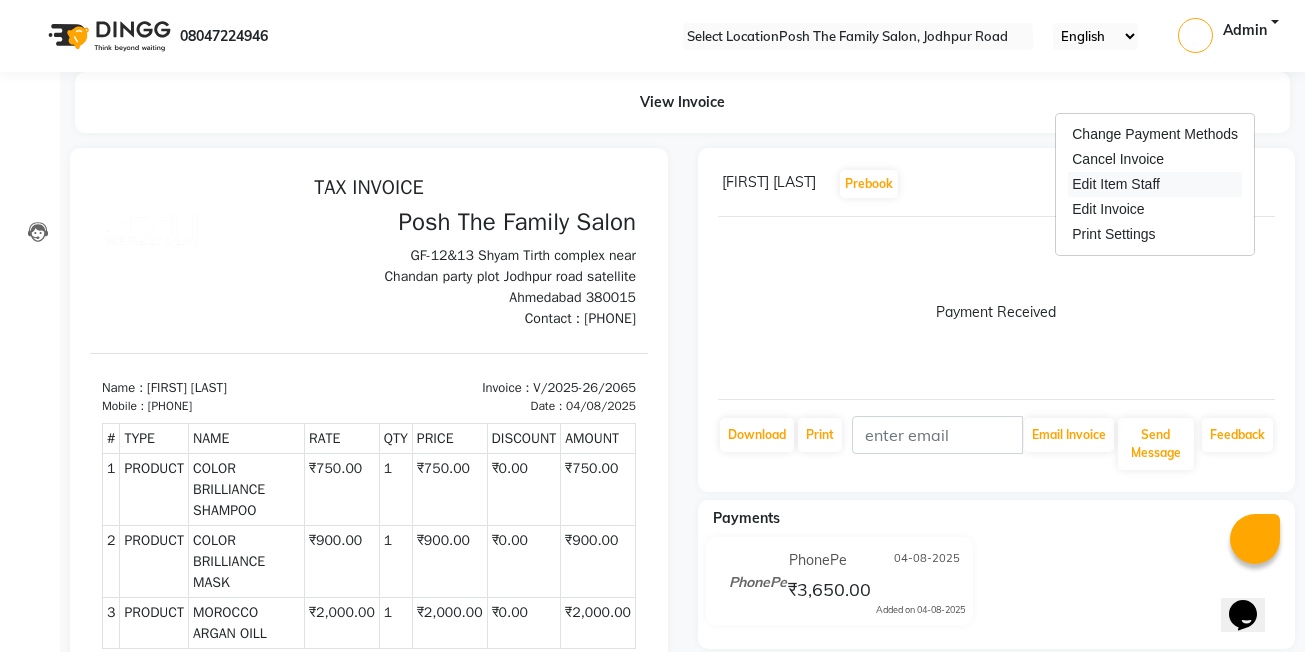 select on "57191" 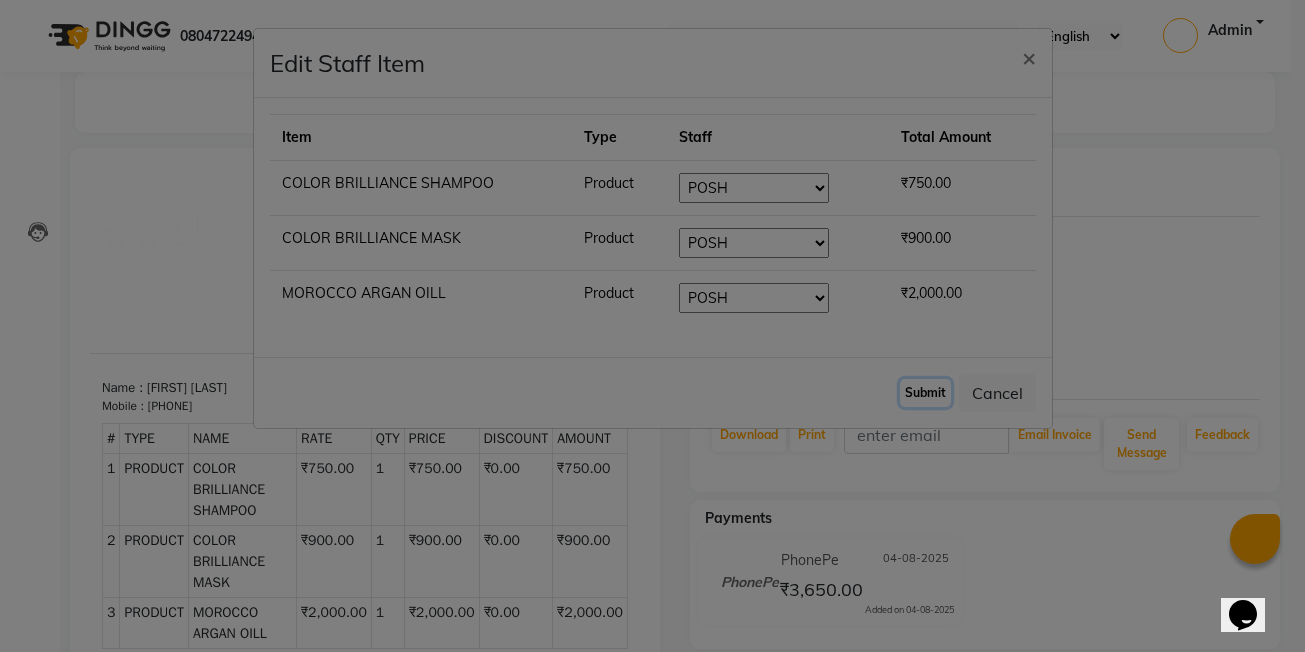click on "Submit" 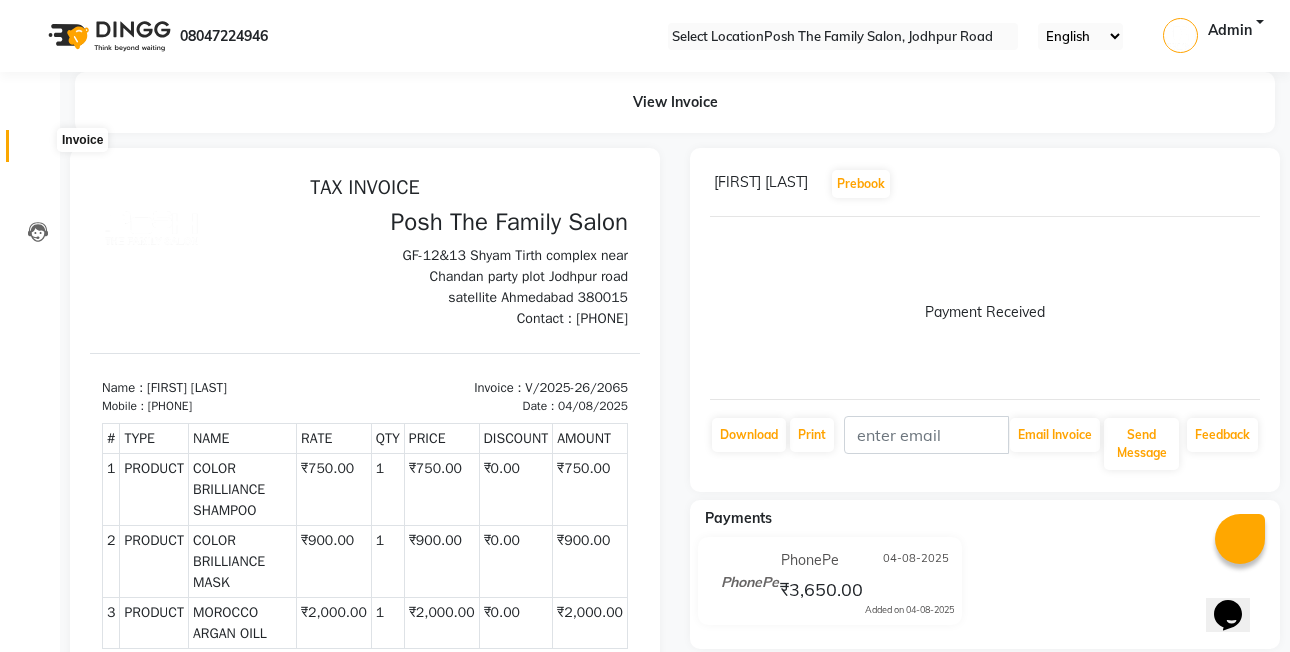 click 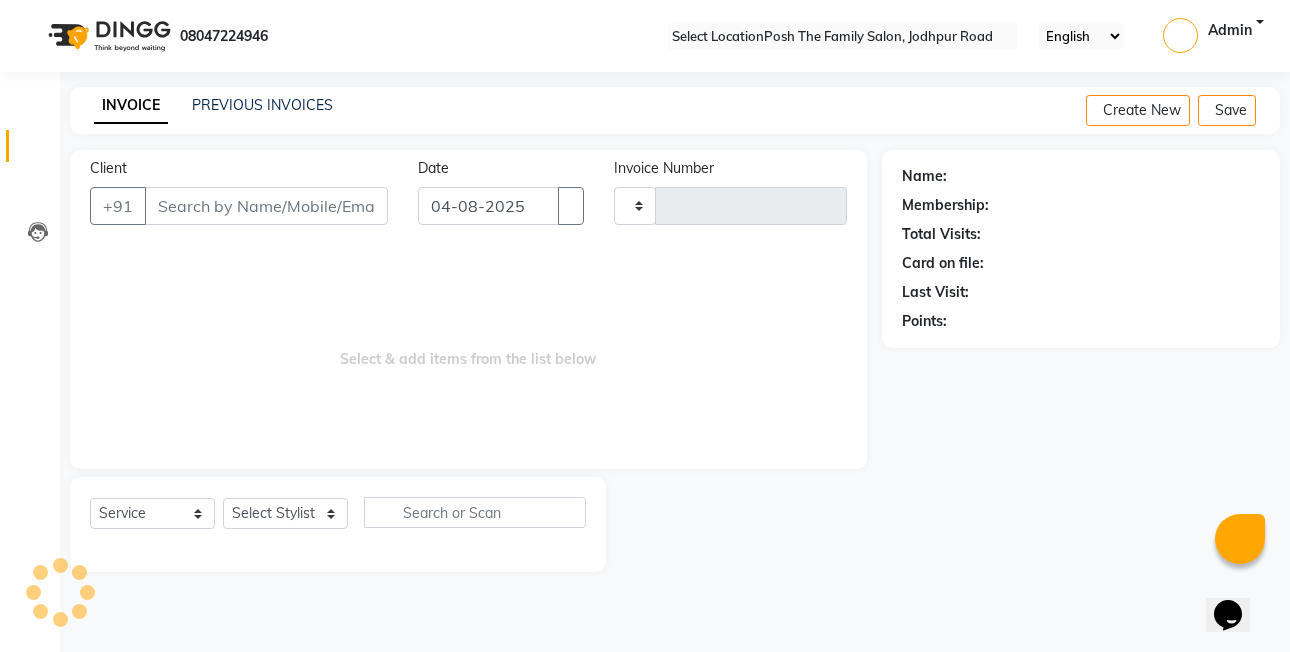 type on "2066" 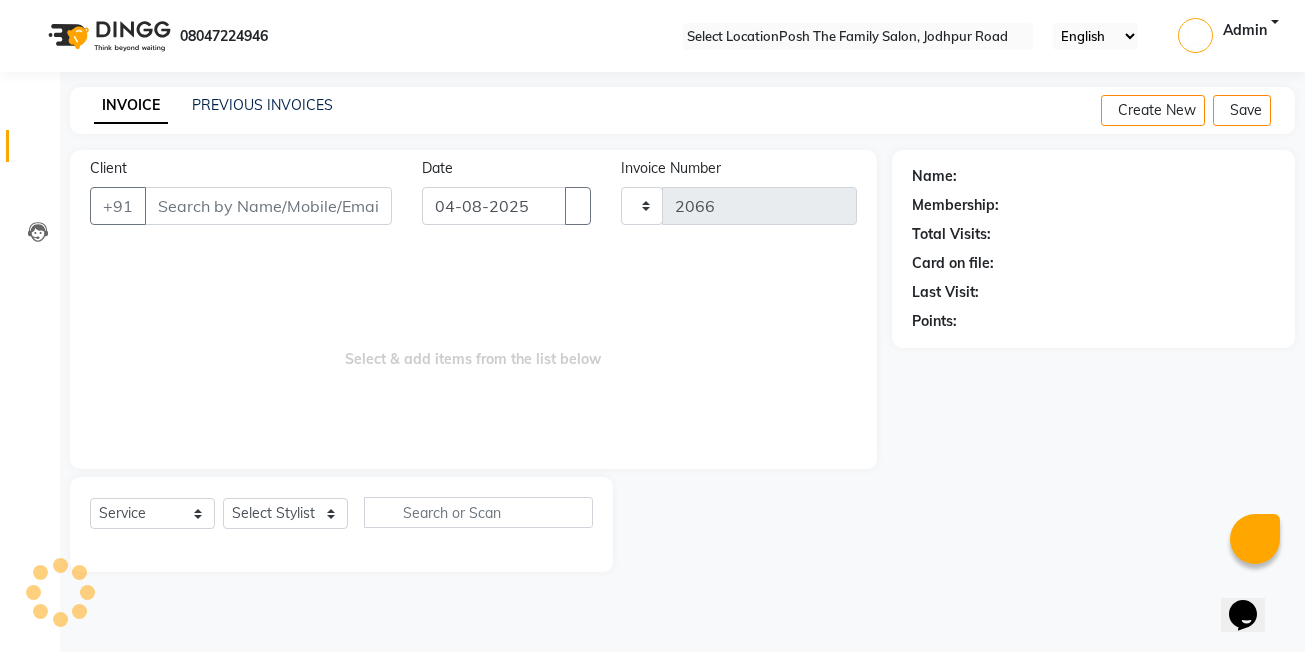 select on "6199" 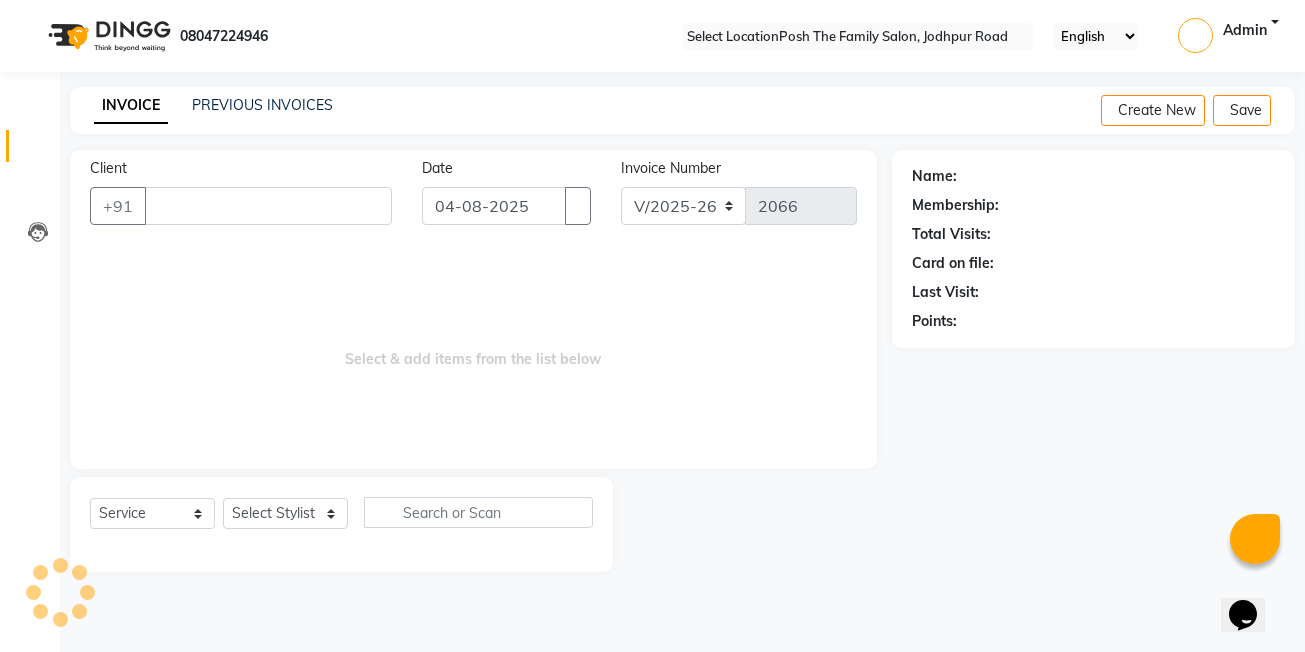 type 